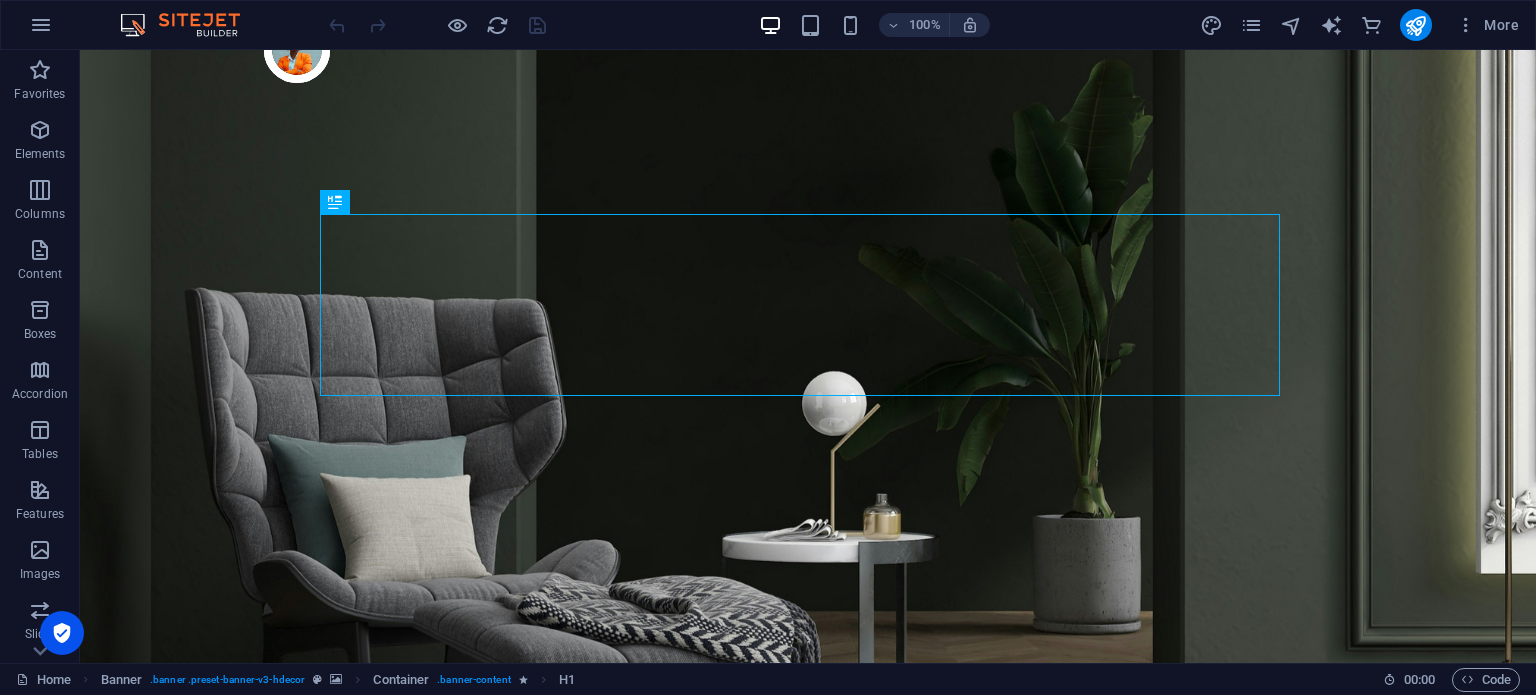 scroll, scrollTop: 0, scrollLeft: 0, axis: both 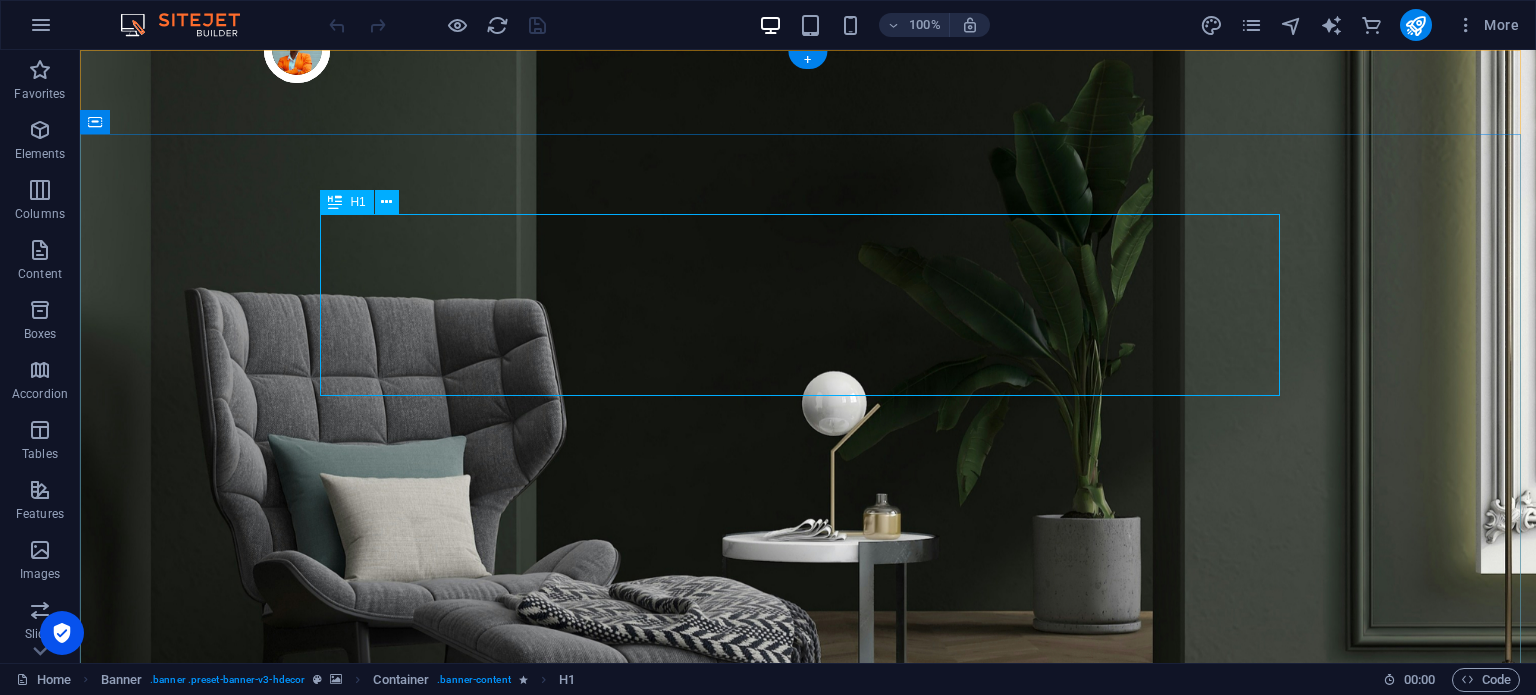 click on "Make Your Interior Minimalistic & Modern" at bounding box center [808, 1137] 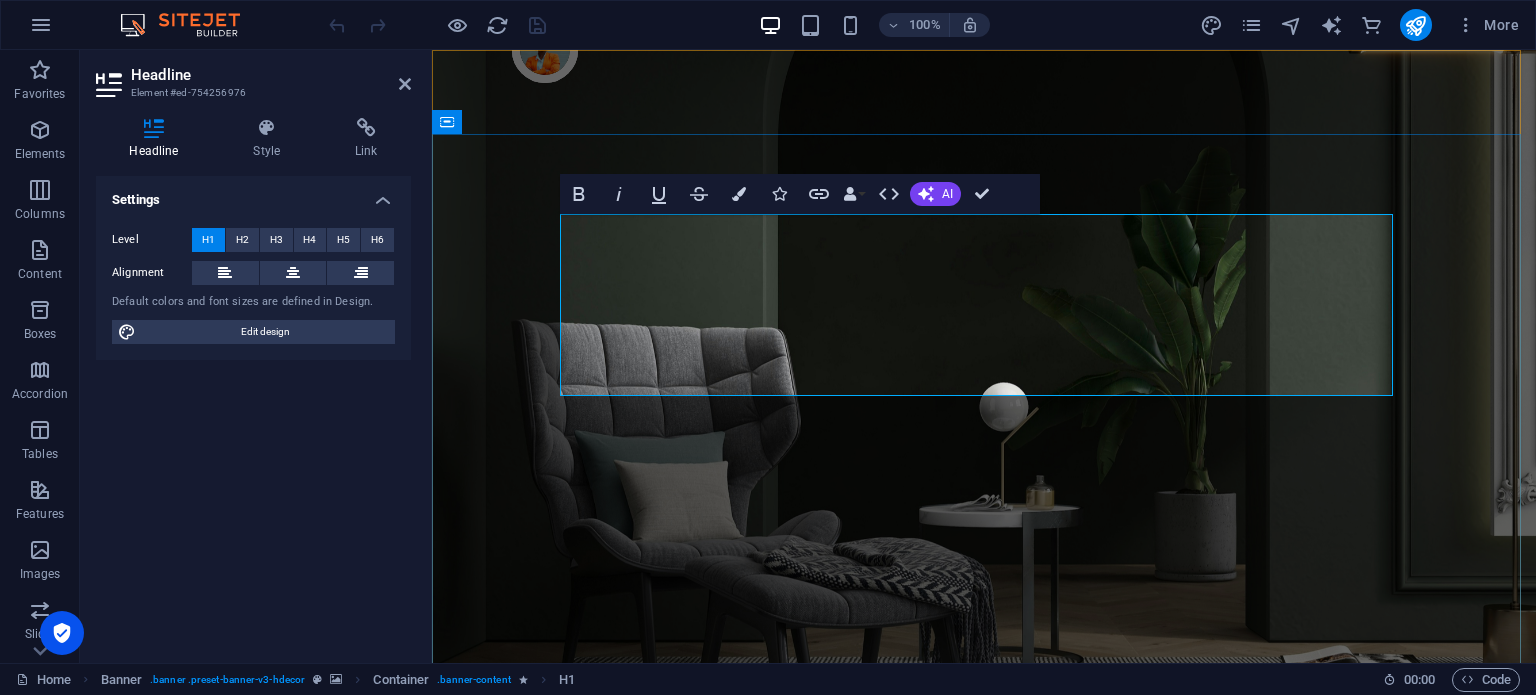 click on "Make Your Interior Minimalistic & Modern" at bounding box center [984, 1136] 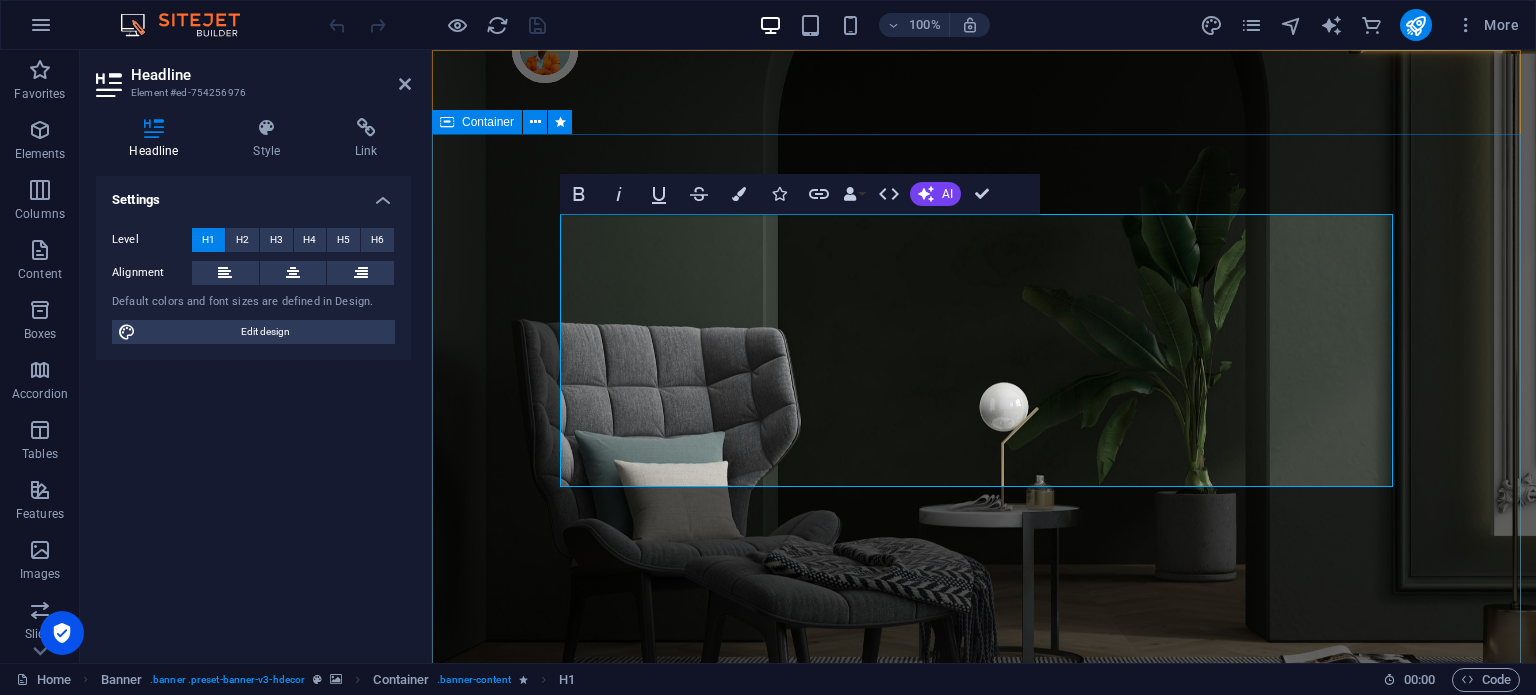 click on "Make UUUUU Your Interior Minimalistic & Modern Turn your room with panto into a lot more minimalist and modern with ease and speed" at bounding box center (984, 1164) 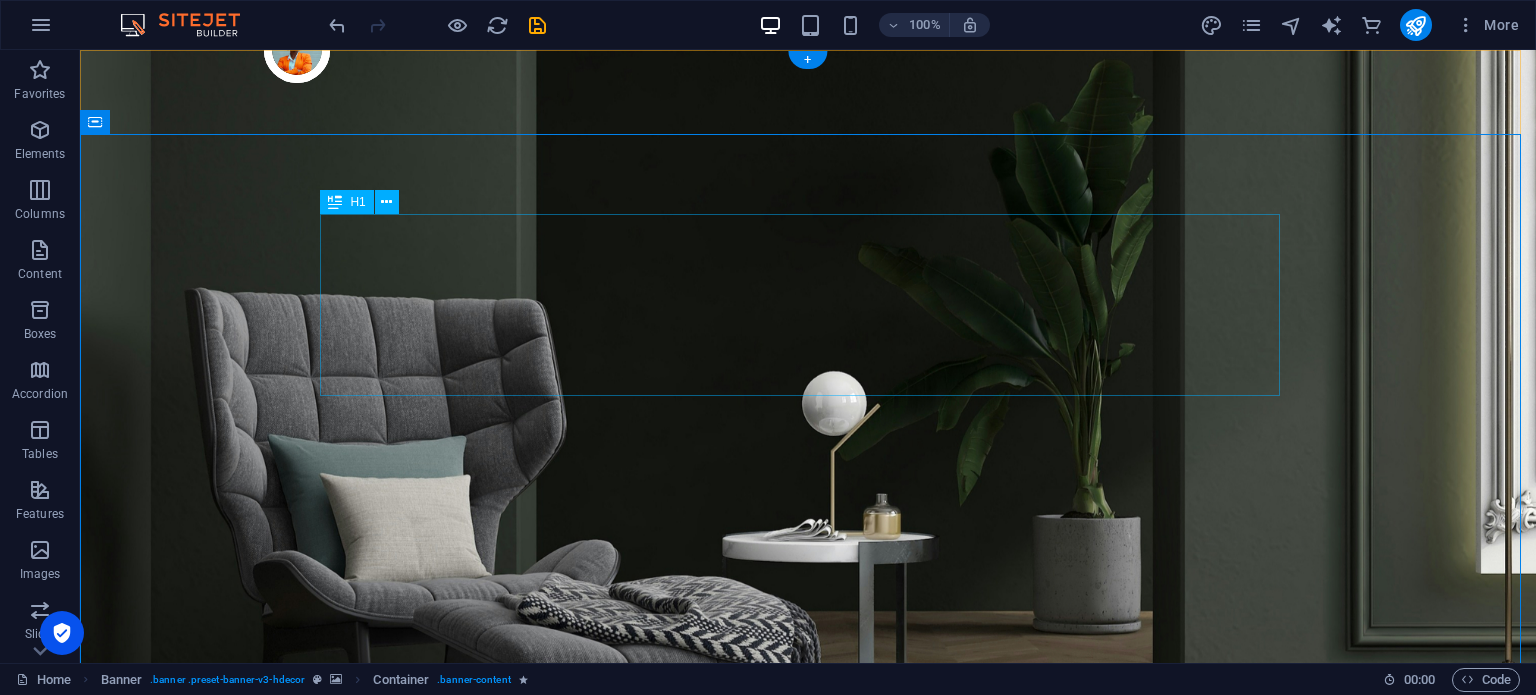 click on "Make UUUUU Your Interior Minimalistic & Modern" at bounding box center (808, 1137) 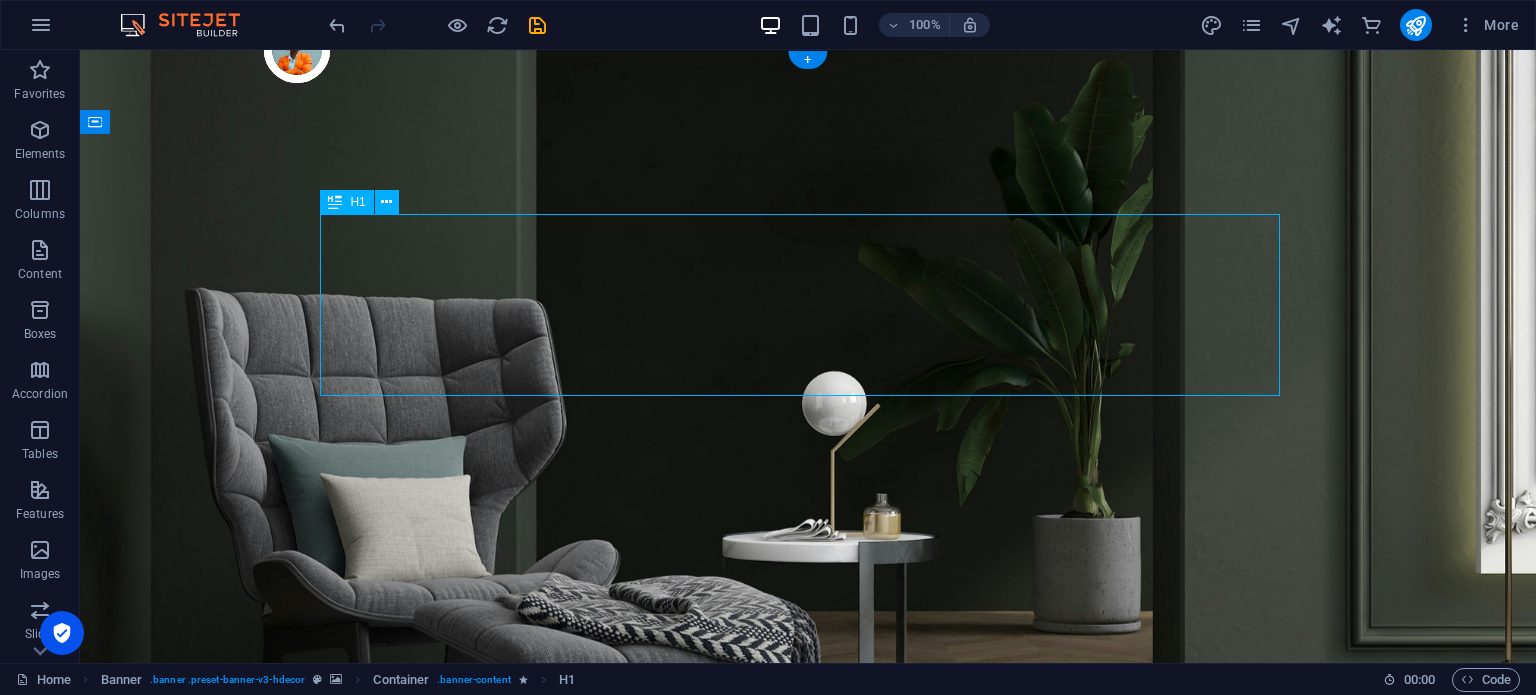 click on "Make UUUUU Your Interior Minimalistic & Modern" at bounding box center [808, 1137] 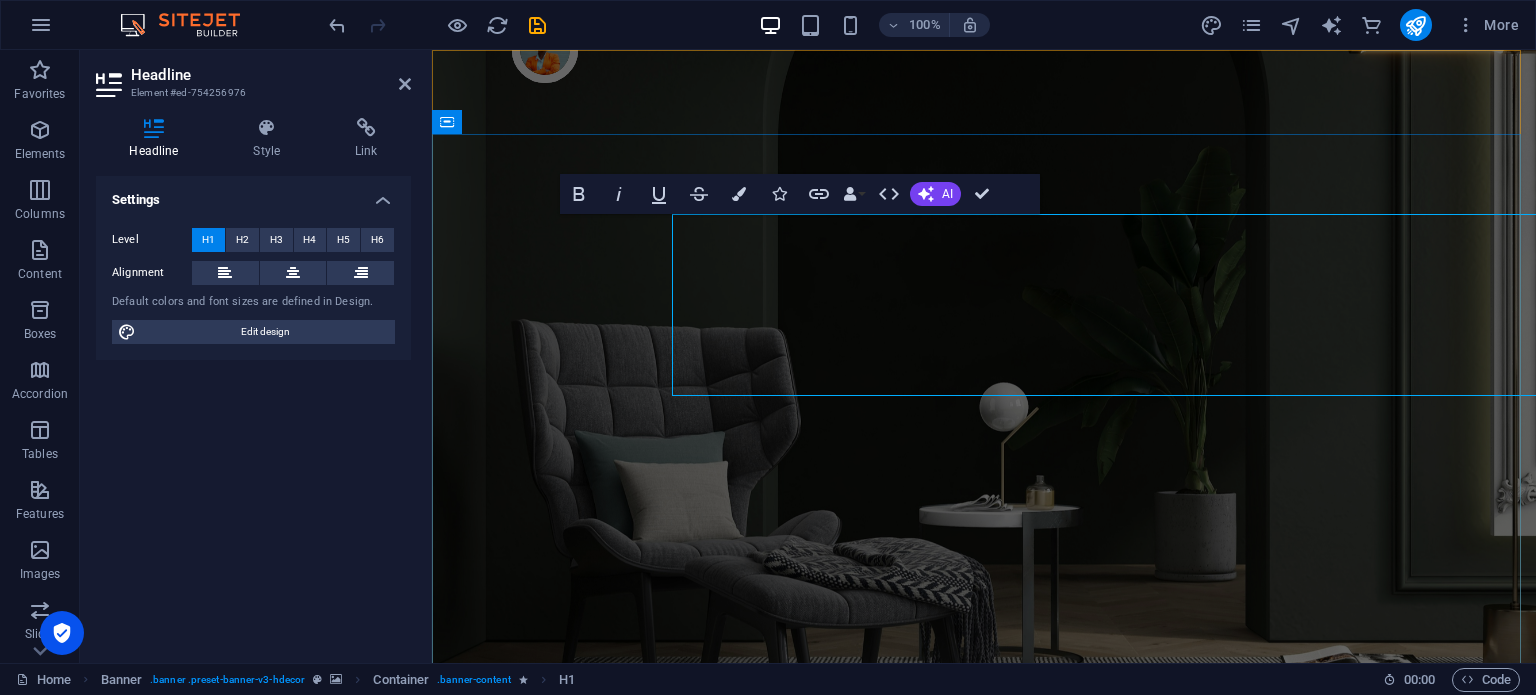 click on "Make UUUUU Your Interior Minimalistic & Modern" at bounding box center [984, 1136] 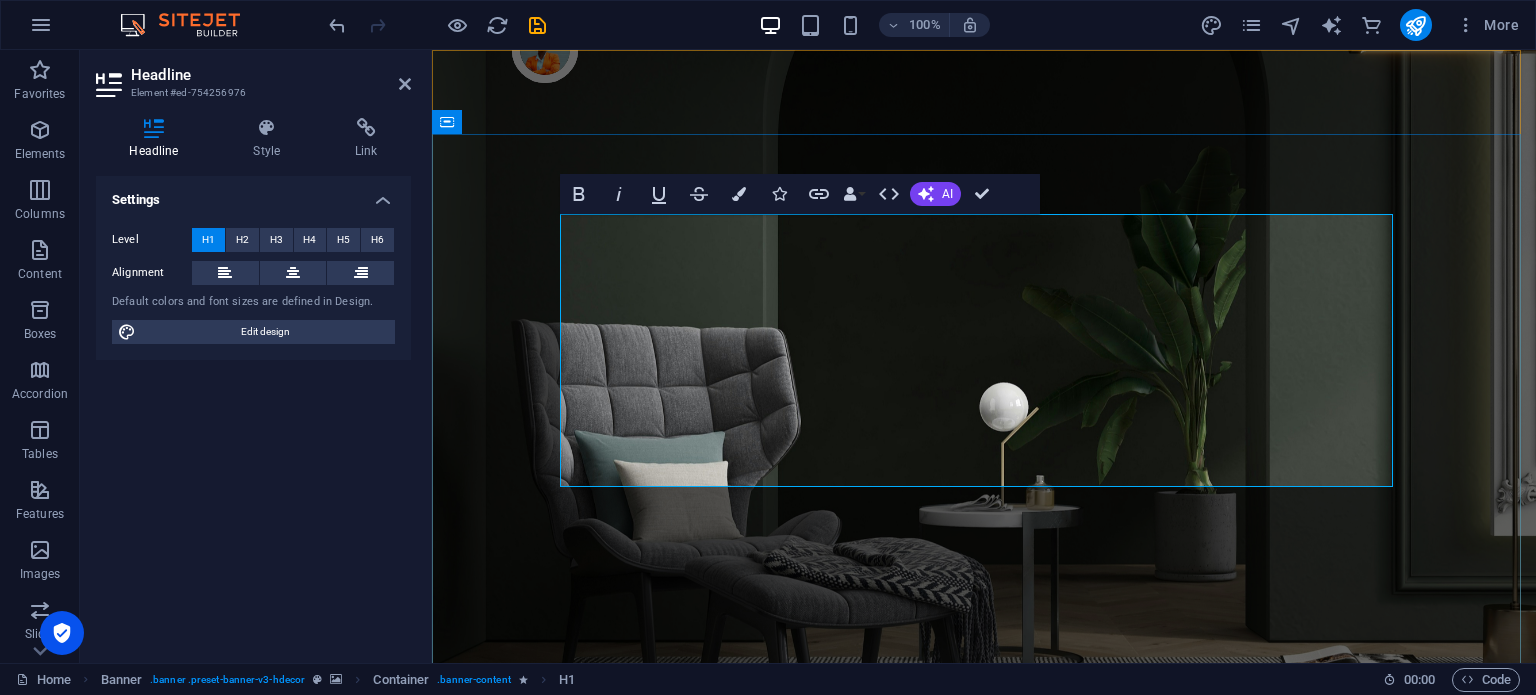 type 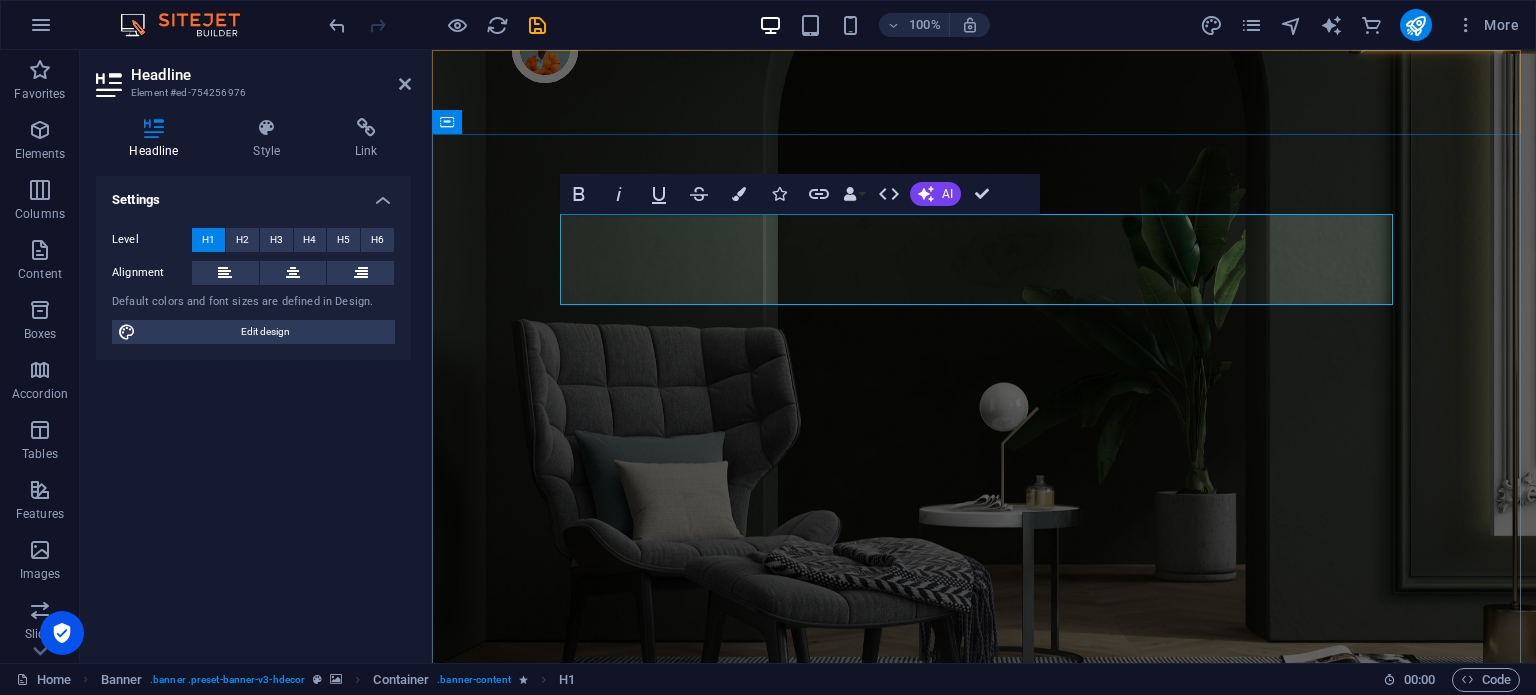 click on "Come" at bounding box center [984, 1091] 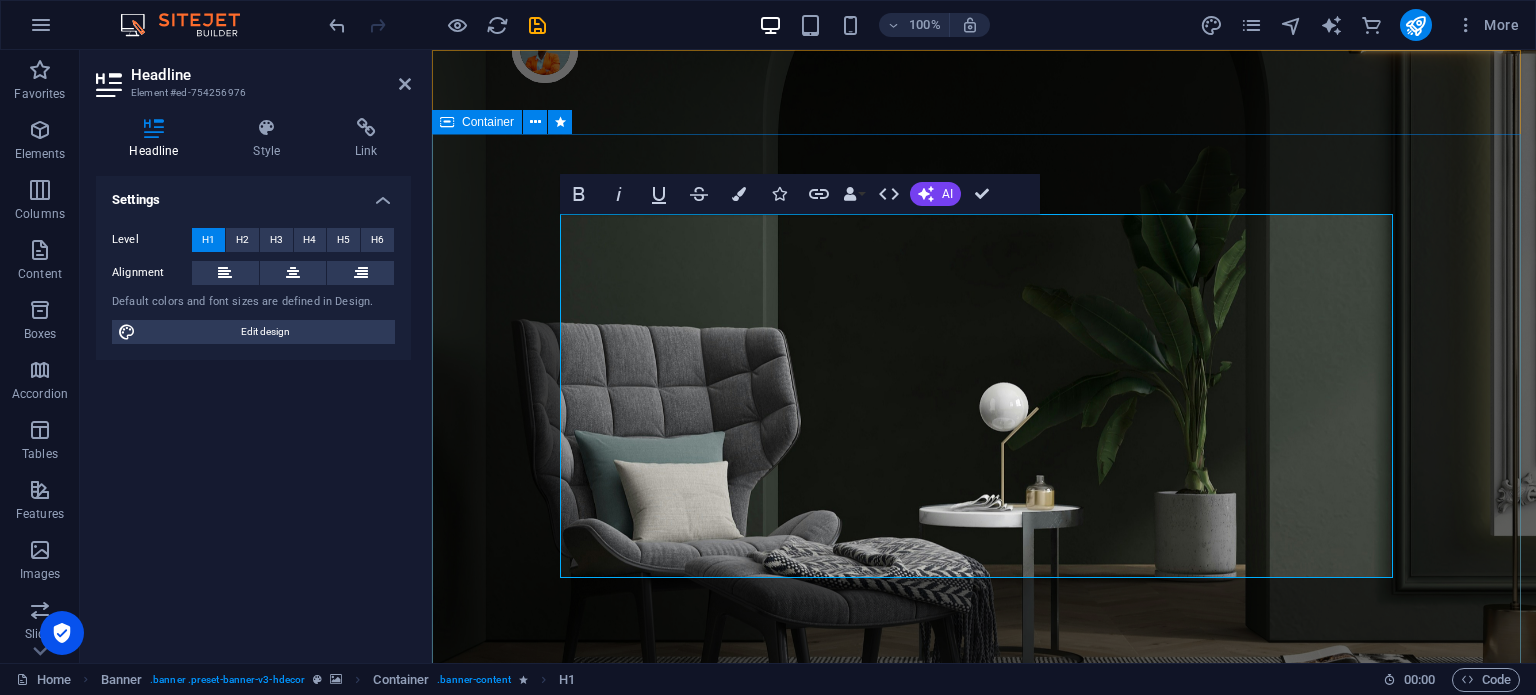 click on "Welcome to the best PLC SCADA tRAINING IN [GEOGRAPHIC_DATA] ‌ Turn your room with panto into a lot more minimalist and modern with ease and speed" at bounding box center [984, 1255] 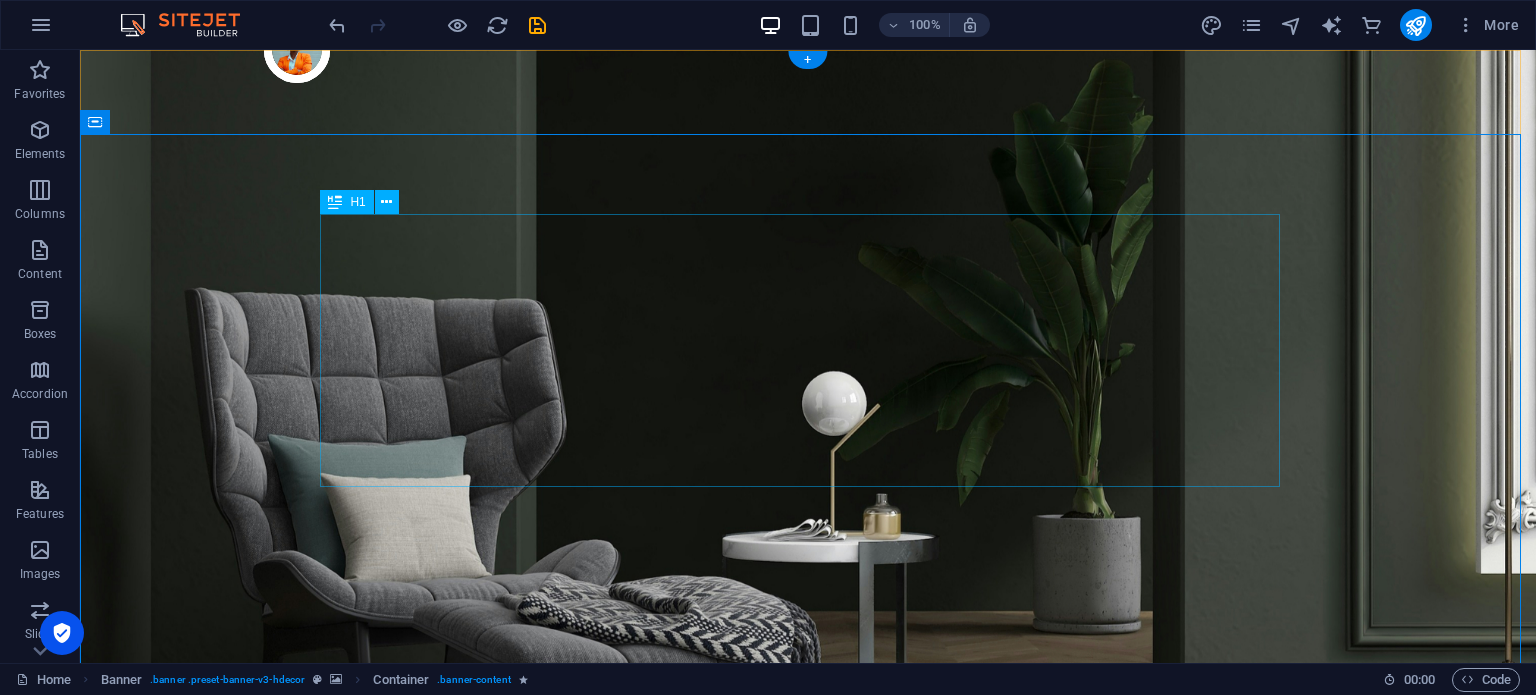 click on "Welcome to the best PLC SCADA tRAINING IN [GEOGRAPHIC_DATA]" at bounding box center (808, 1182) 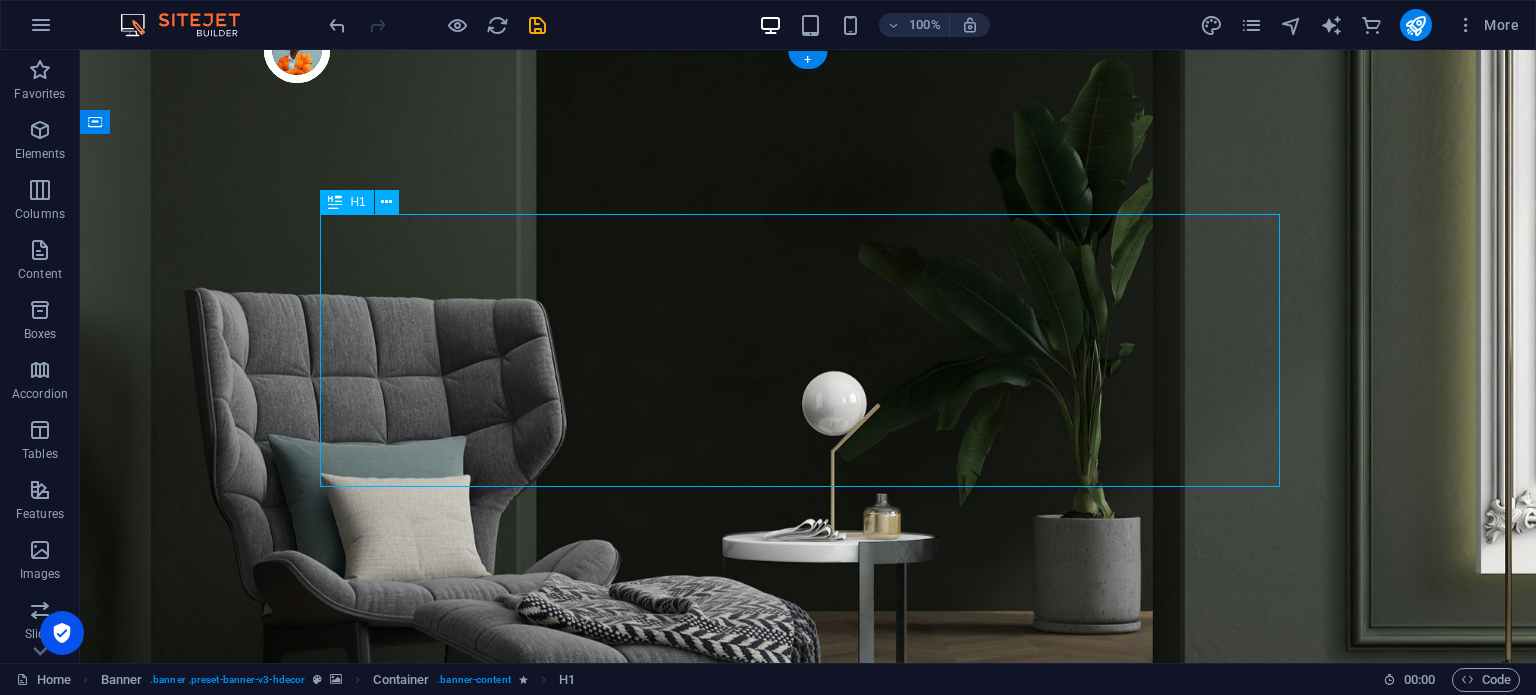 click on "Welcome to the best PLC SCADA tRAINING IN [GEOGRAPHIC_DATA]" at bounding box center [808, 1182] 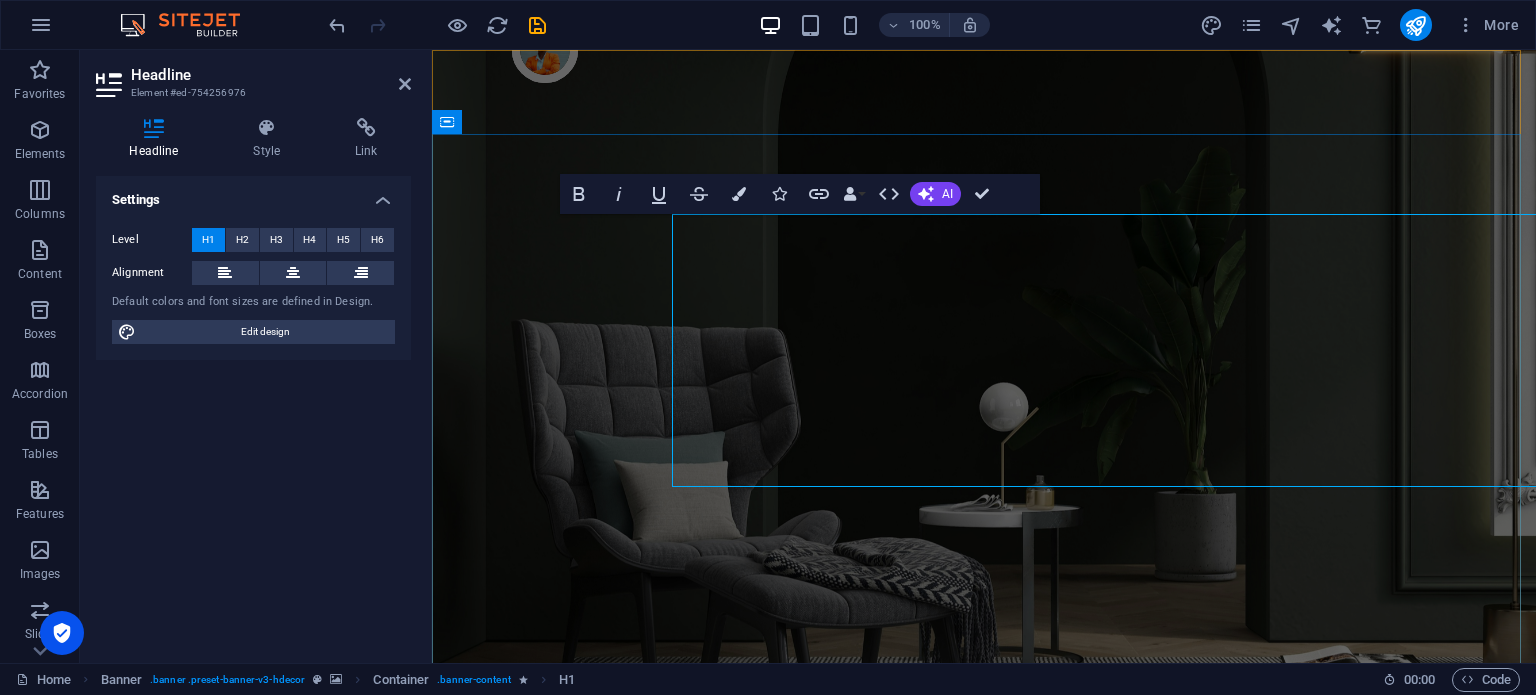 click on "Welcome to the best PLC SCADA tRAINING IN [GEOGRAPHIC_DATA]" at bounding box center (984, 1182) 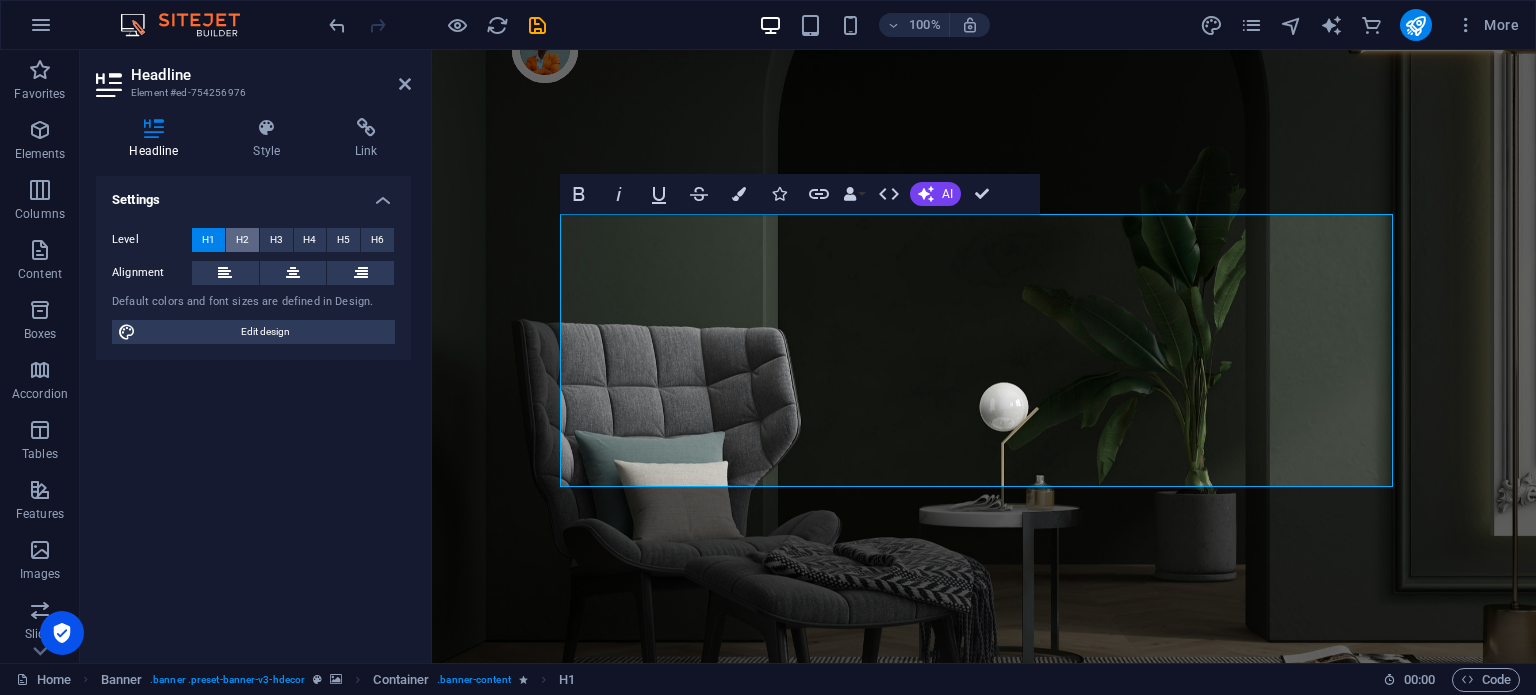 click on "H2" at bounding box center (242, 240) 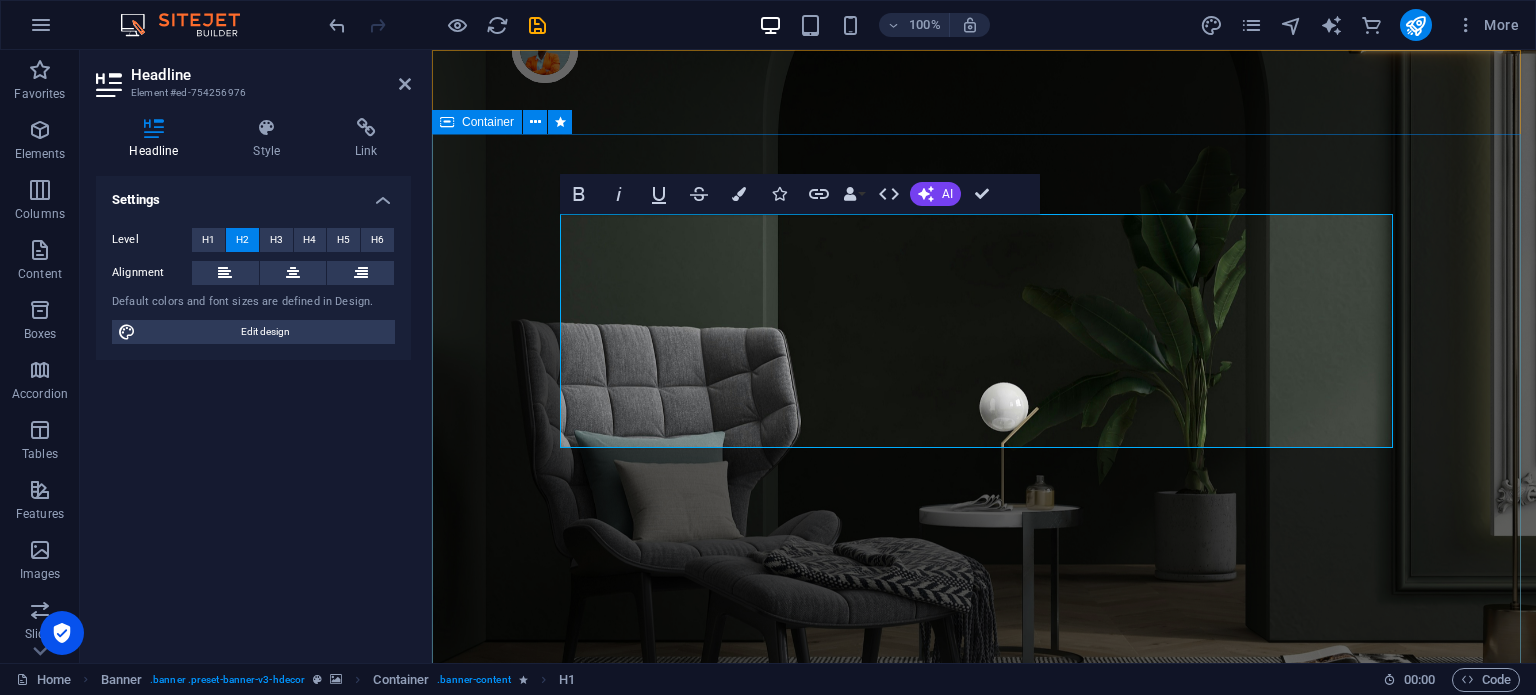 click on "Welcome to the best PLC SCADA tRAINING IN [GEOGRAPHIC_DATA]" at bounding box center (984, 1163) 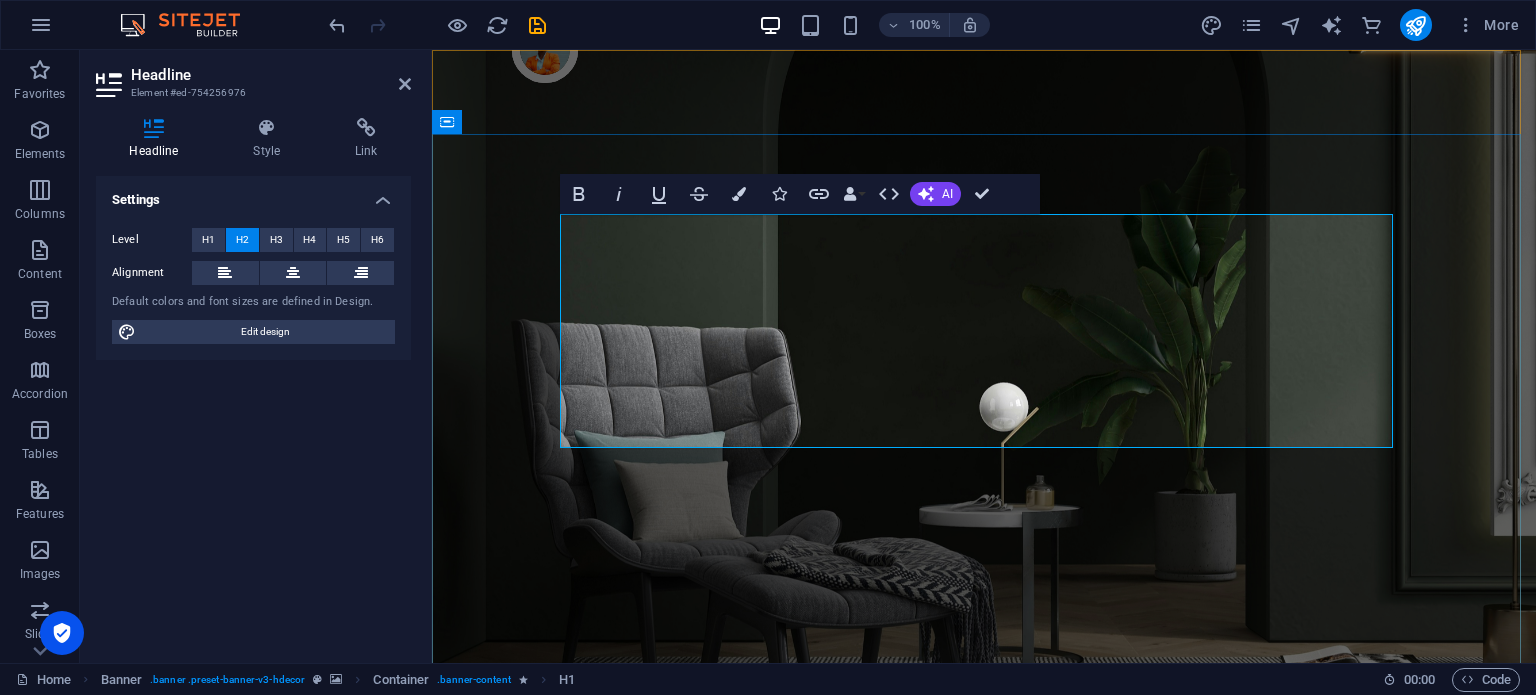 click on "Welcome to the best PLC SCADA tRAINING IN [GEOGRAPHIC_DATA]" at bounding box center [984, 1163] 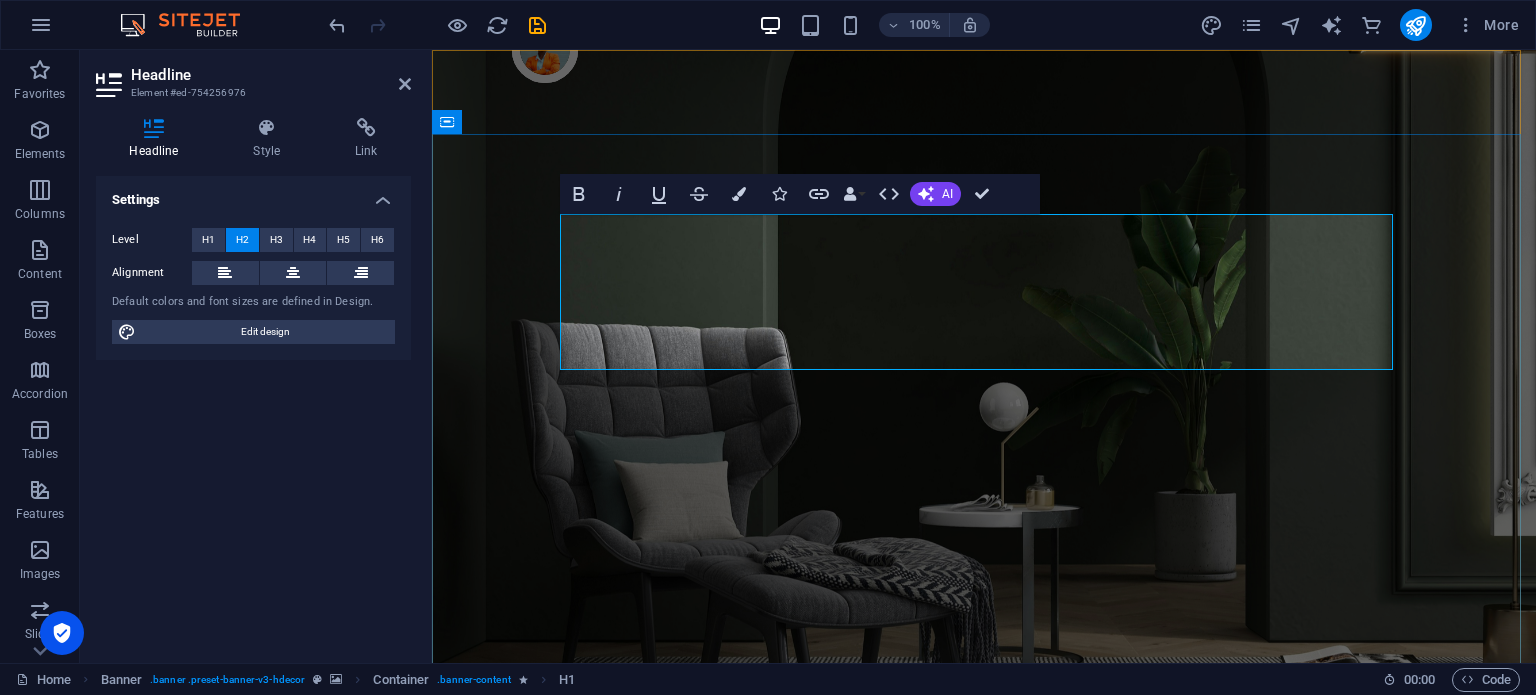 drag, startPoint x: 969, startPoint y: 327, endPoint x: 952, endPoint y: 325, distance: 17.117243 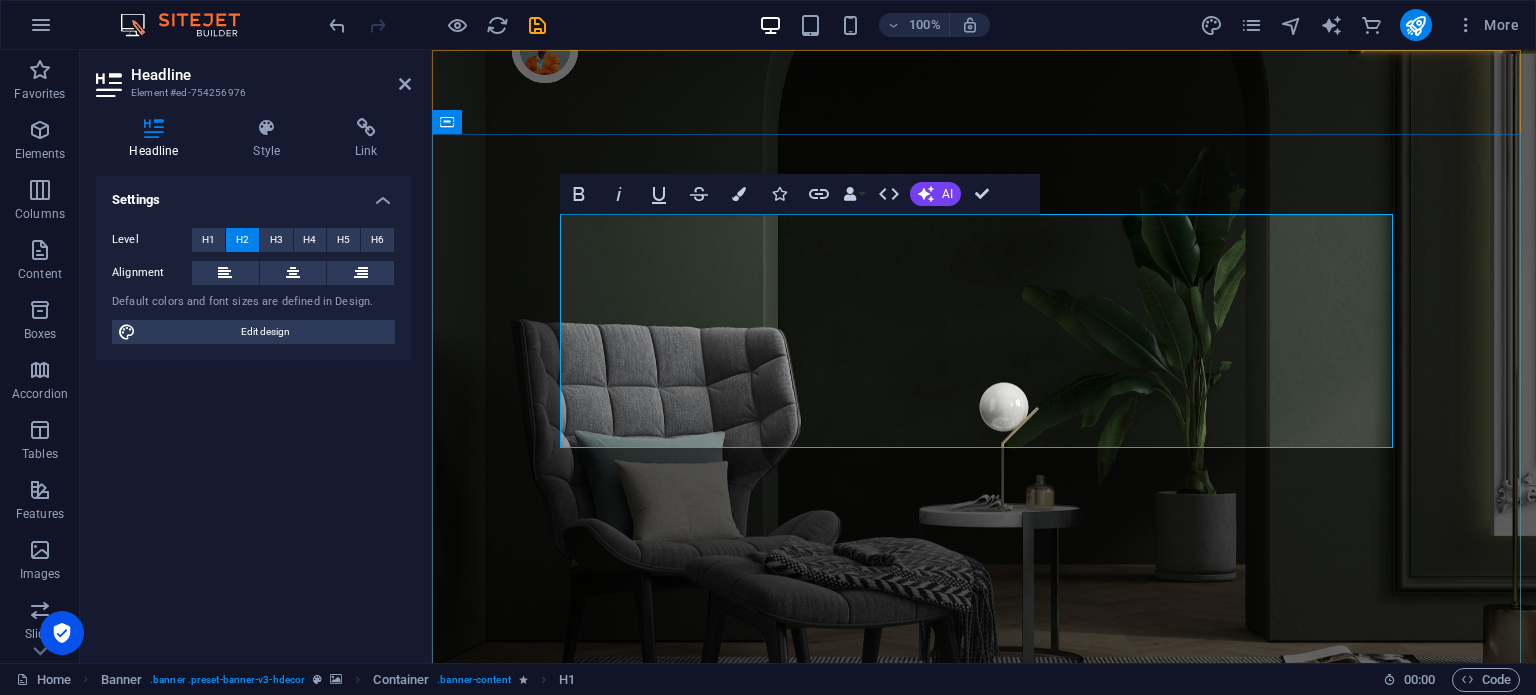 click on "Welcome to the best PLC SCADA Training IN [GEOGRAPHIC_DATA]" at bounding box center [984, 1124] 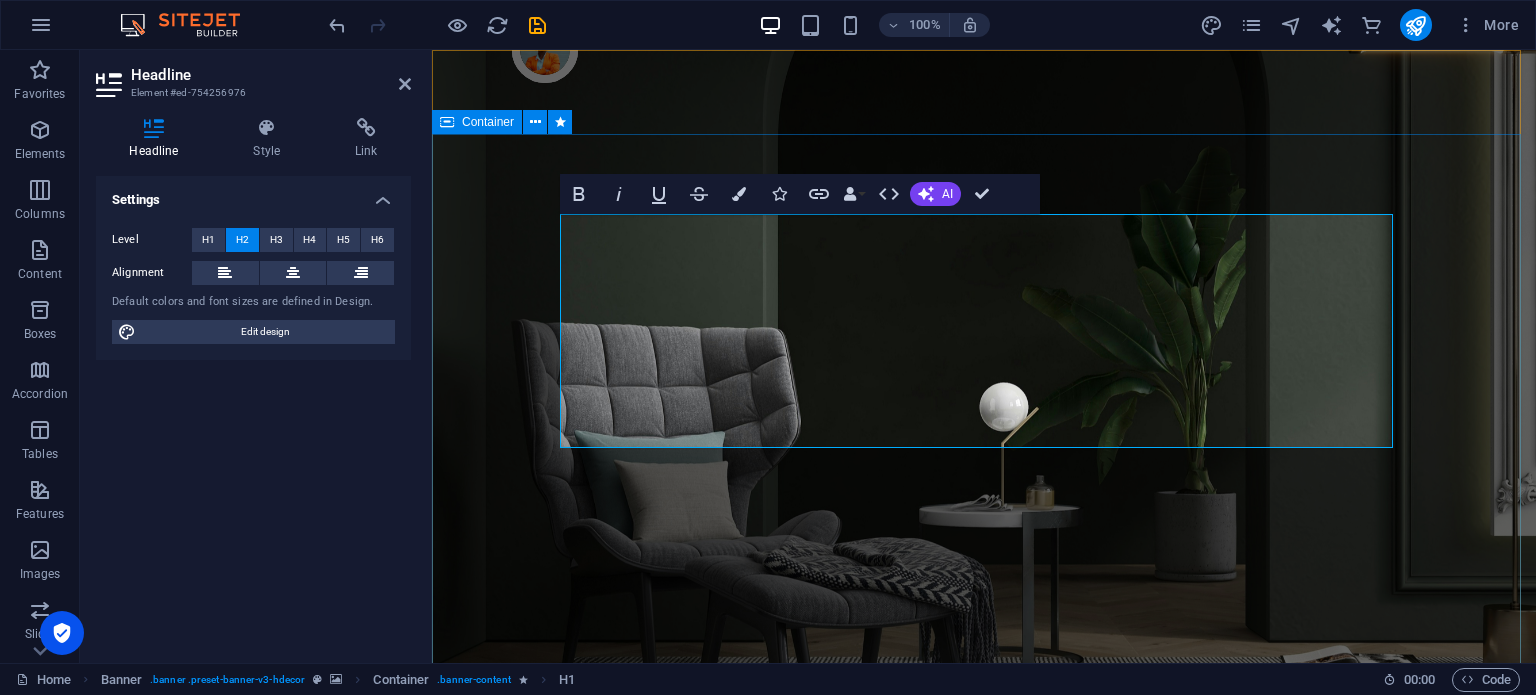 click on "Welcome to the best PLC SCADA Training in [GEOGRAPHIC_DATA] Turn your room with panto into a lot more minimalist and modern with ease and speed" at bounding box center (984, 1151) 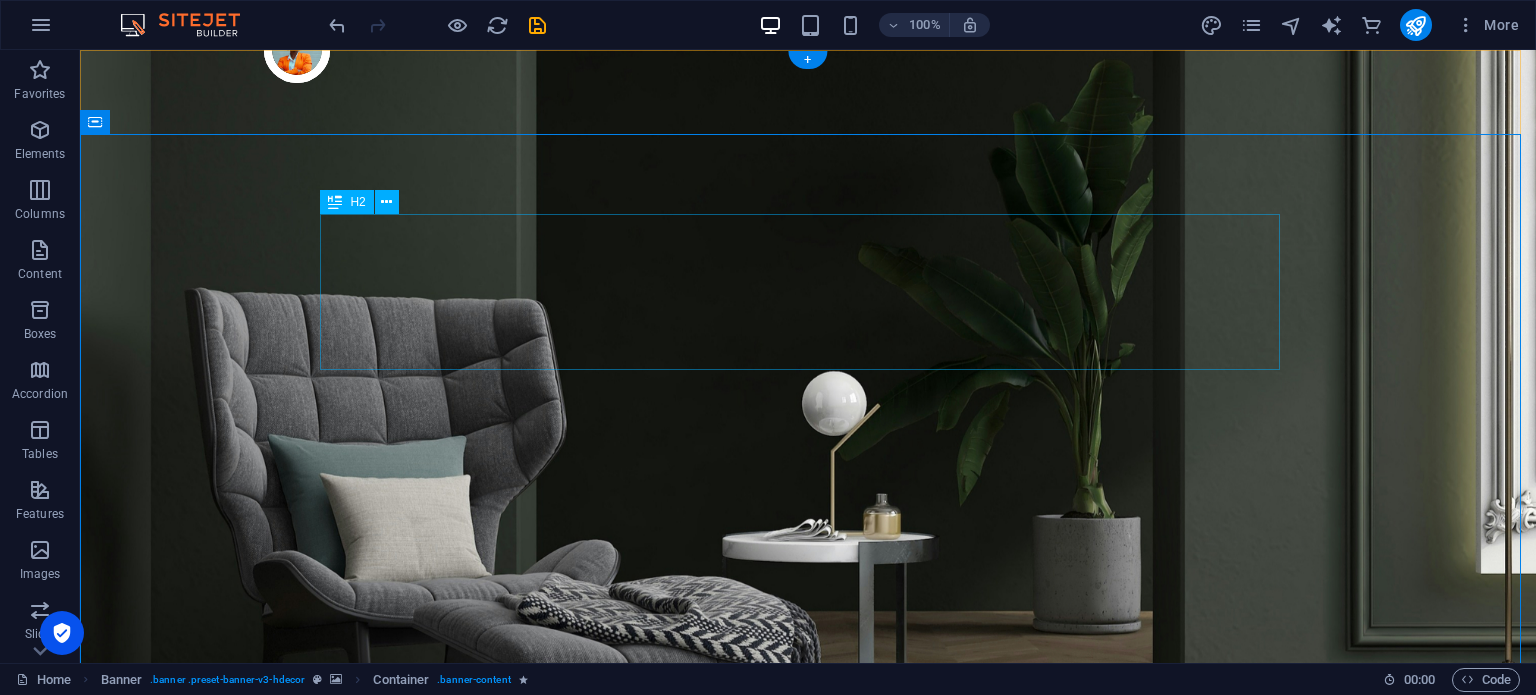 click on "Welcome to the best PLC SCADA Training in [GEOGRAPHIC_DATA]" at bounding box center (808, 1124) 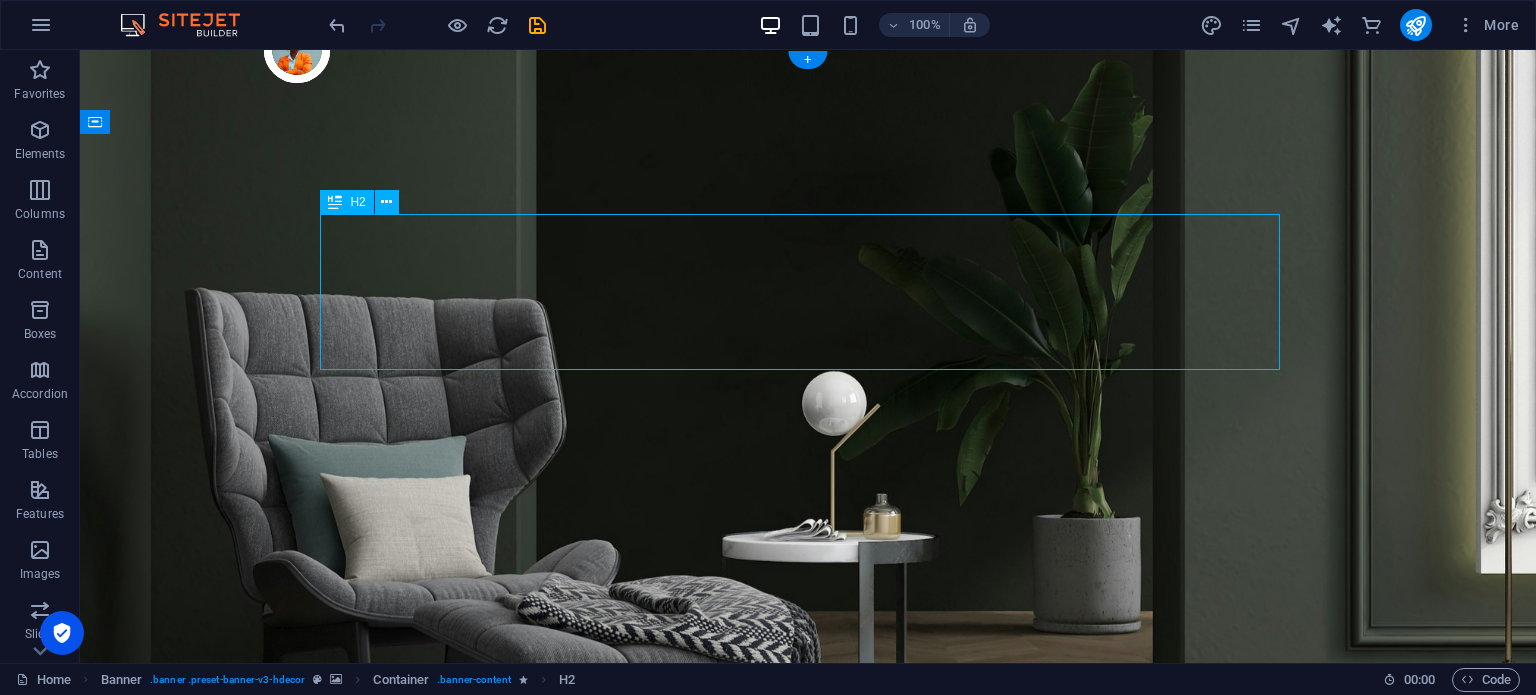 click on "Welcome to the best PLC SCADA Training in [GEOGRAPHIC_DATA]" at bounding box center [808, 1124] 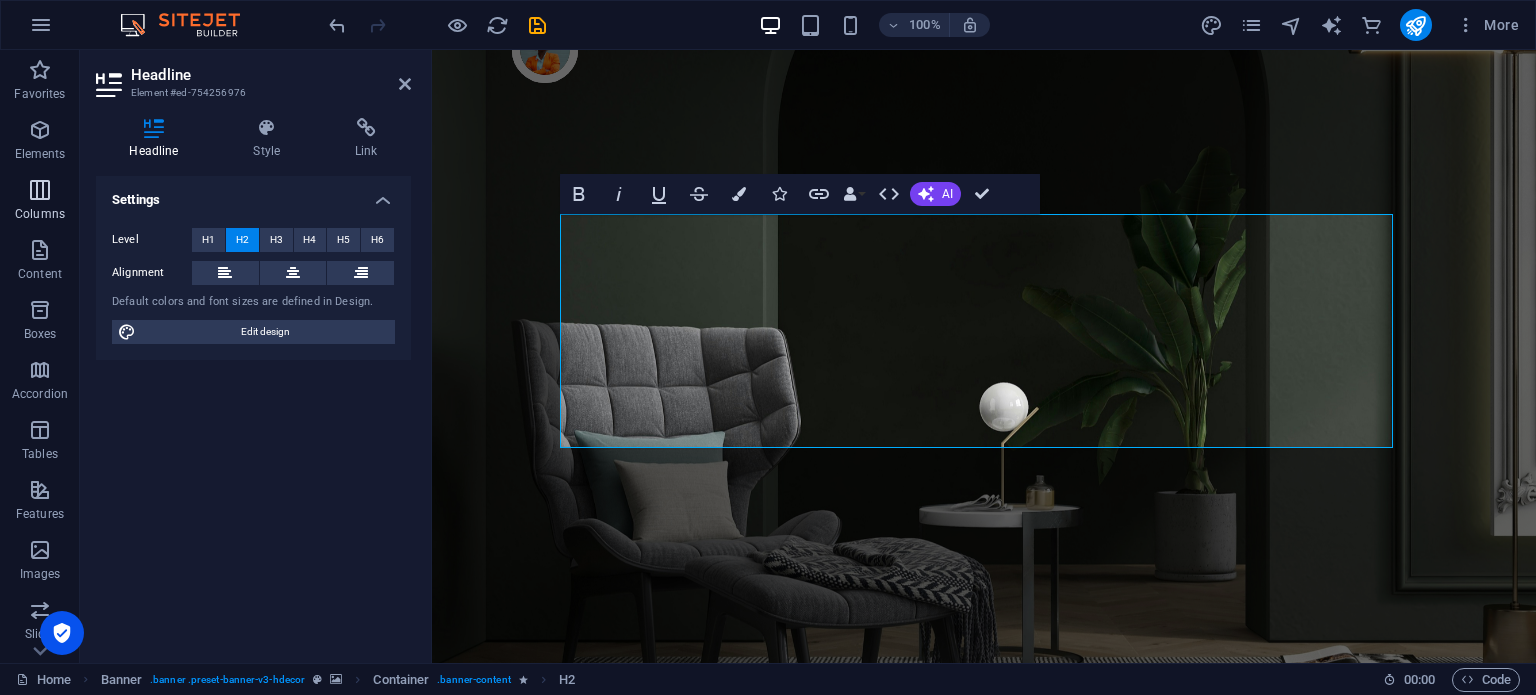 click at bounding box center [40, 190] 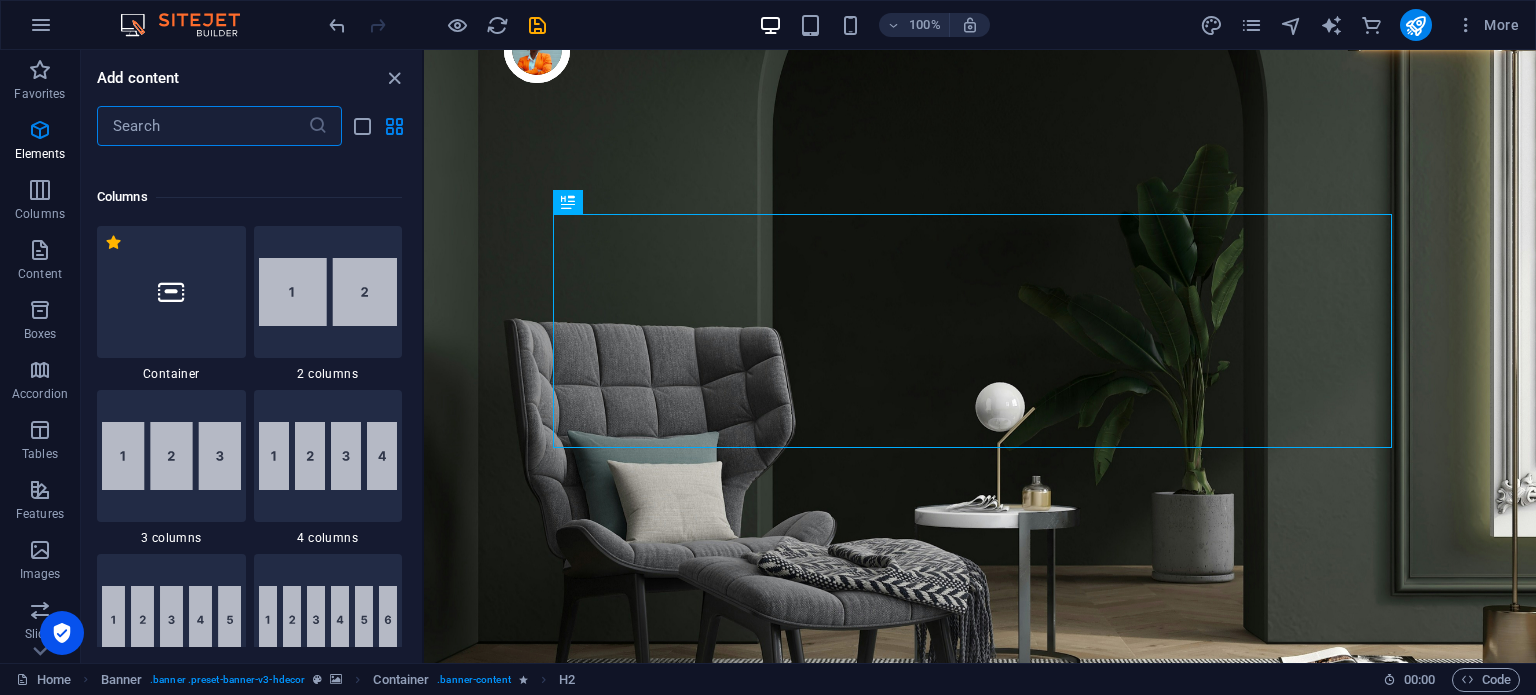 scroll, scrollTop: 990, scrollLeft: 0, axis: vertical 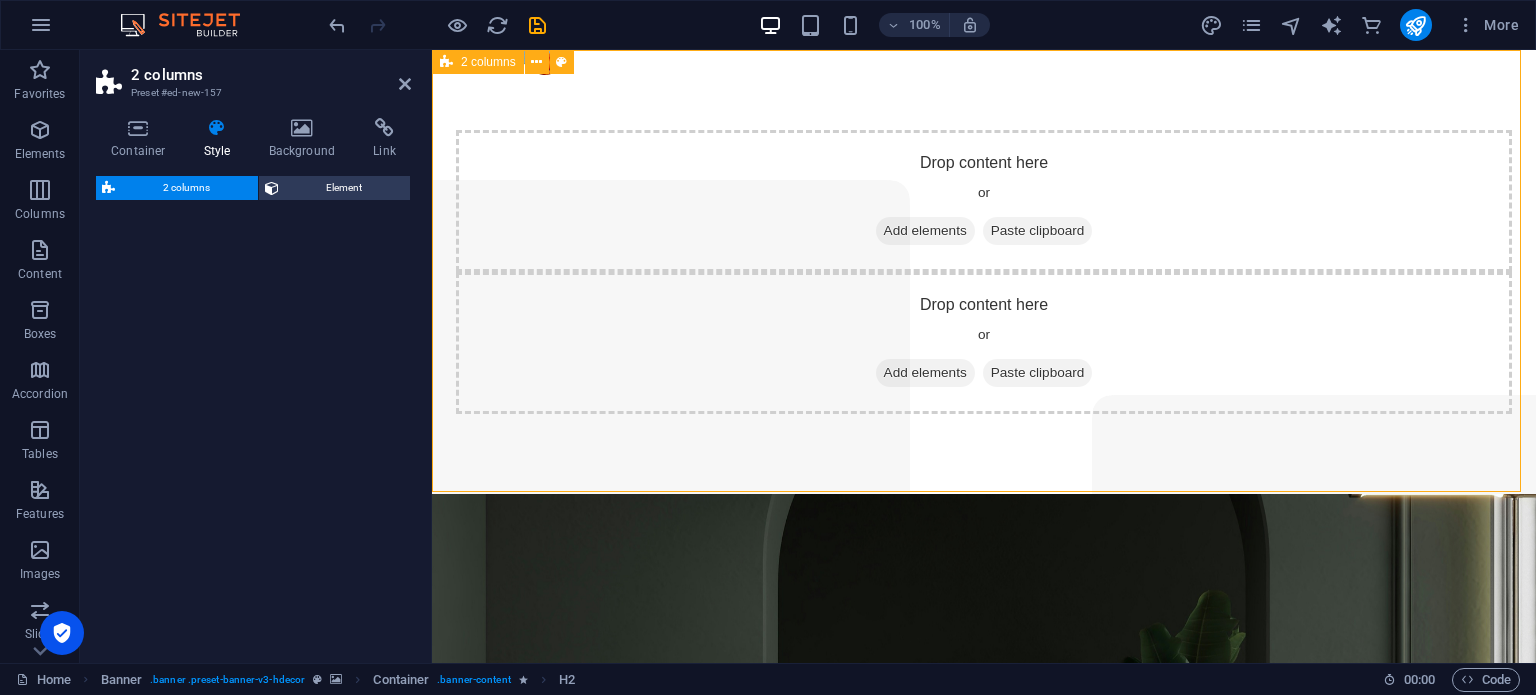 select on "rem" 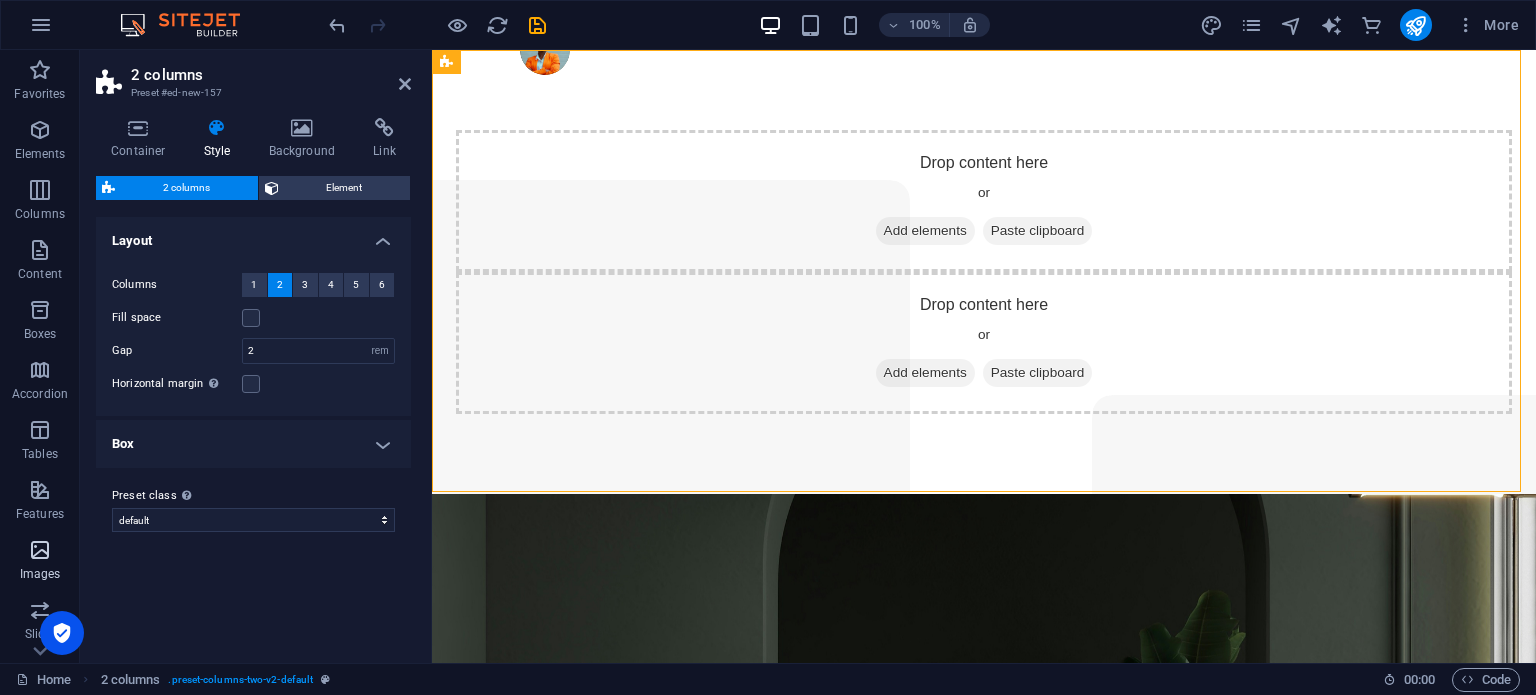 scroll, scrollTop: 300, scrollLeft: 0, axis: vertical 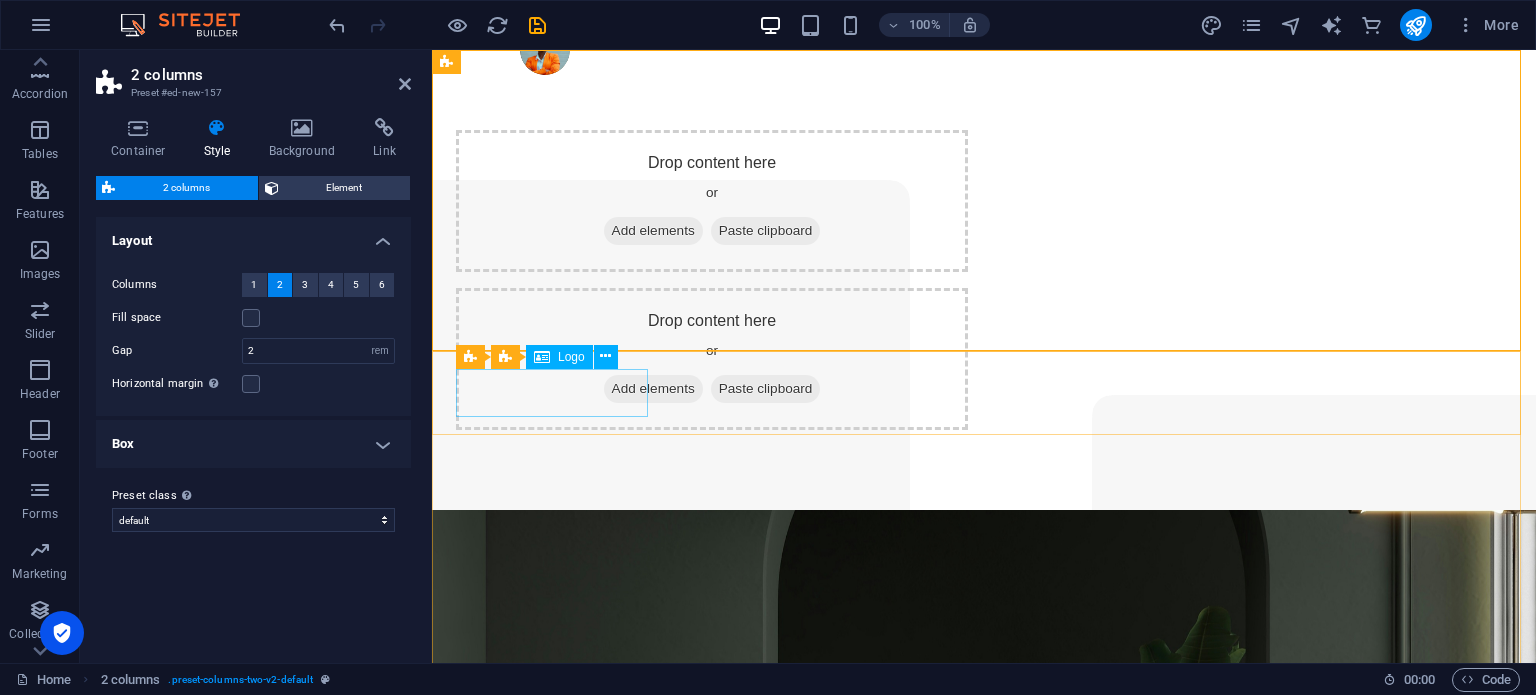 drag, startPoint x: 521, startPoint y: 550, endPoint x: 644, endPoint y: 406, distance: 189.38057 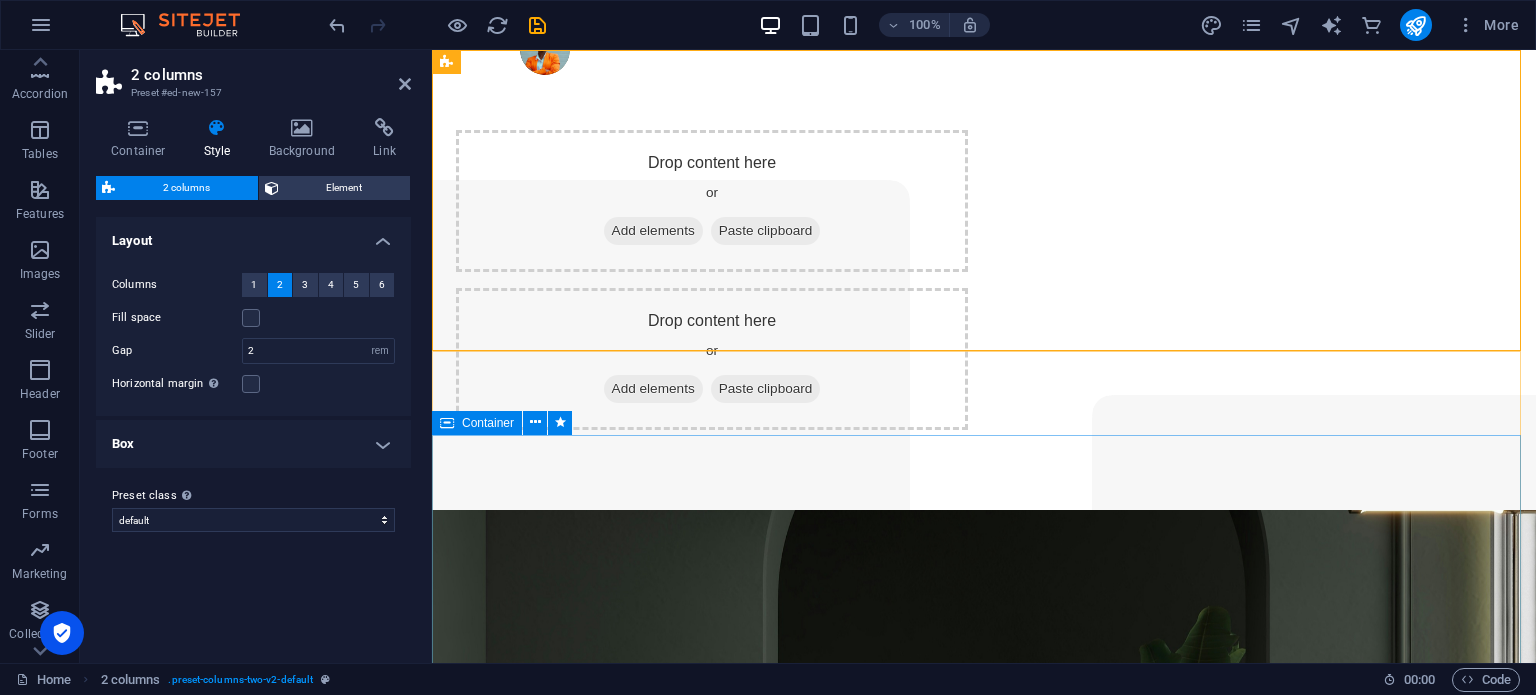 drag, startPoint x: 479, startPoint y: 539, endPoint x: 704, endPoint y: 459, distance: 238.79907 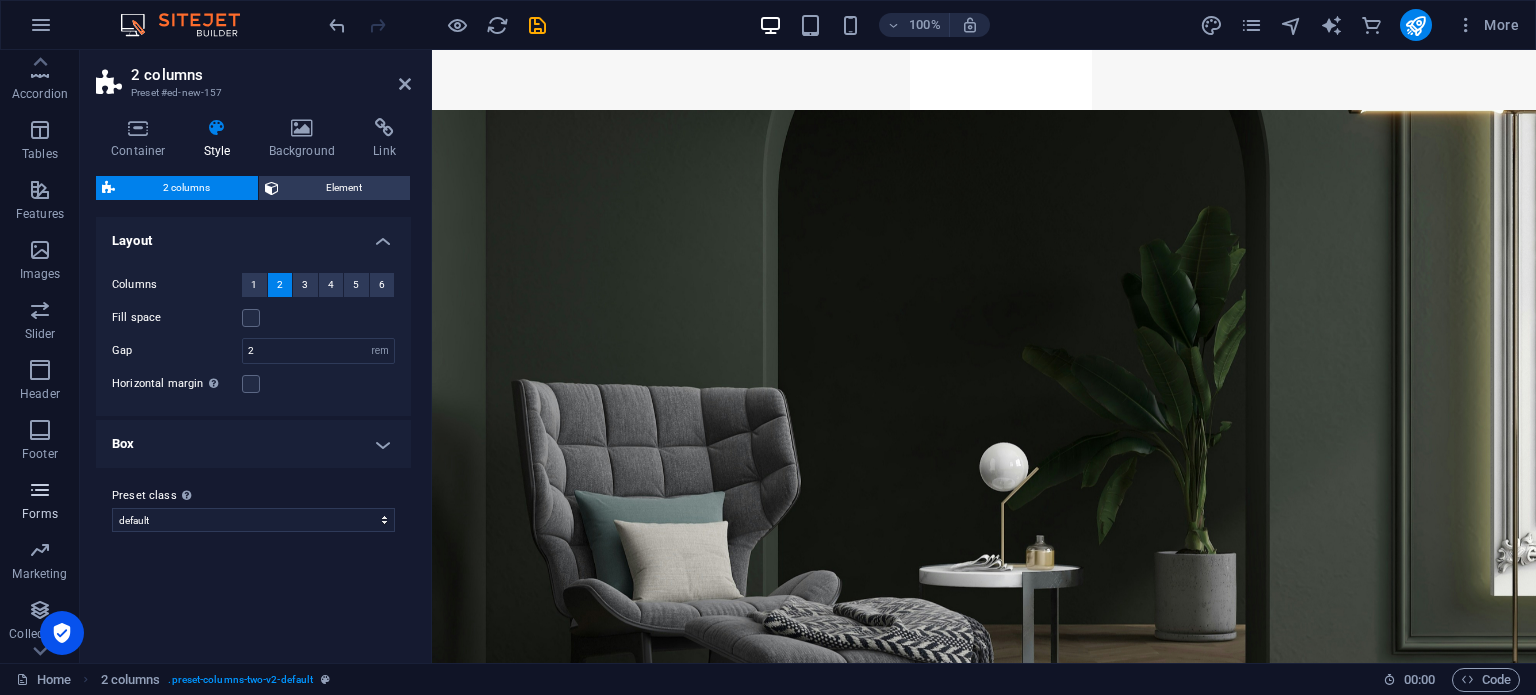 click on "Forms" at bounding box center (40, 514) 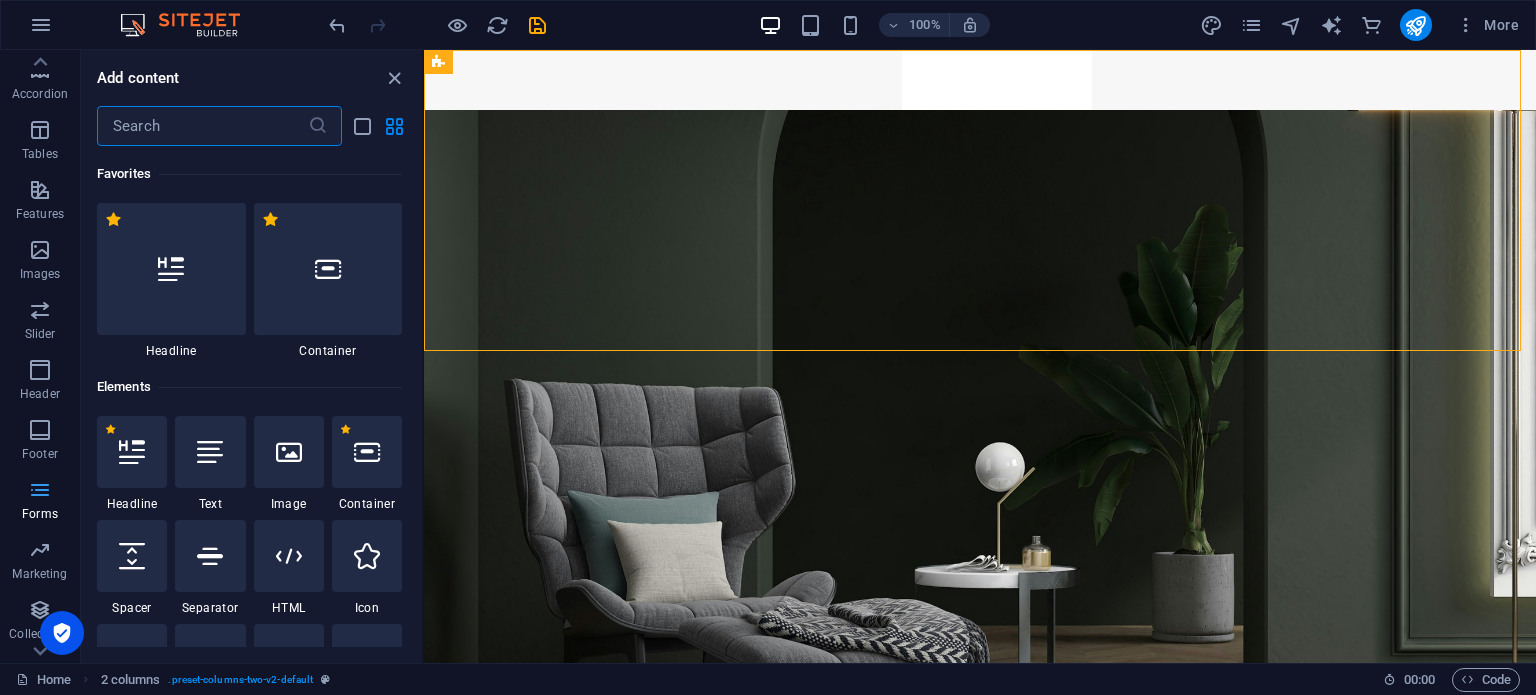scroll, scrollTop: 0, scrollLeft: 0, axis: both 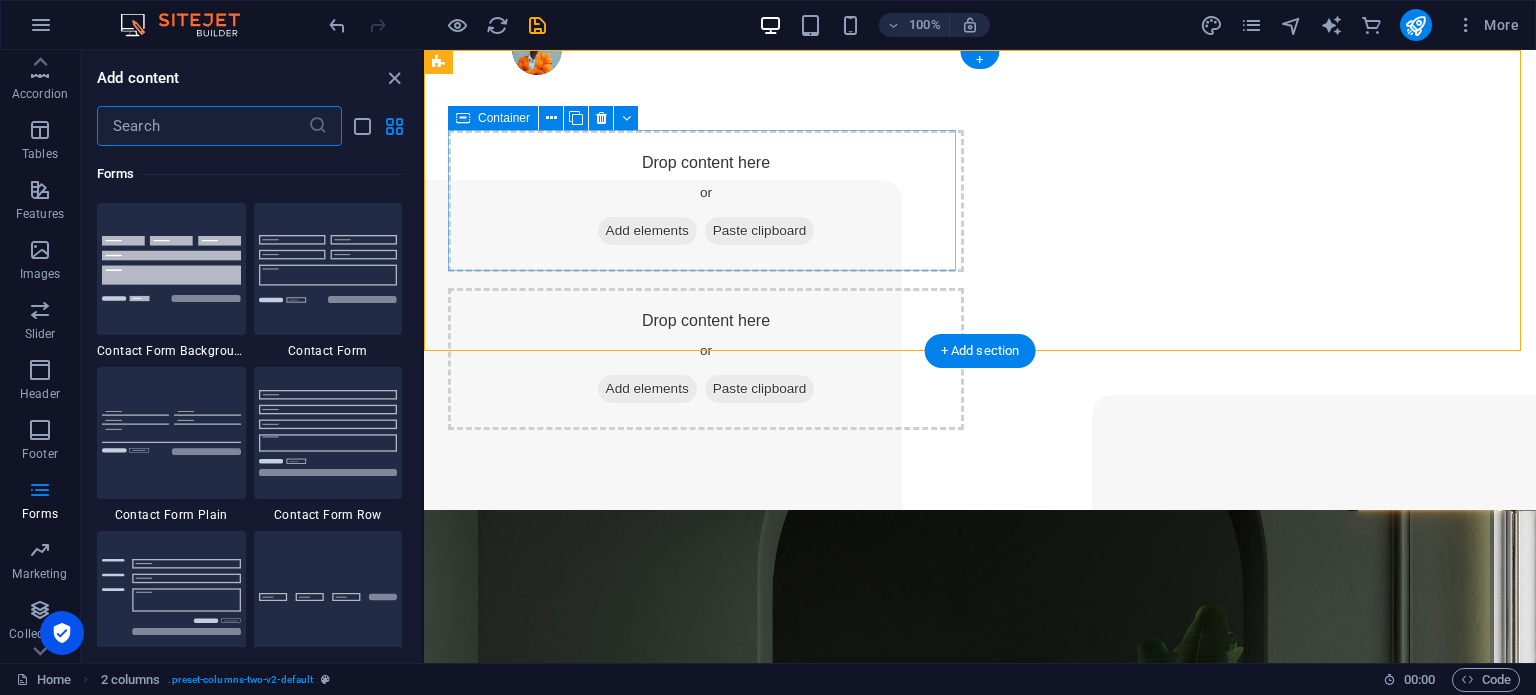 click on "Add elements" at bounding box center [647, 231] 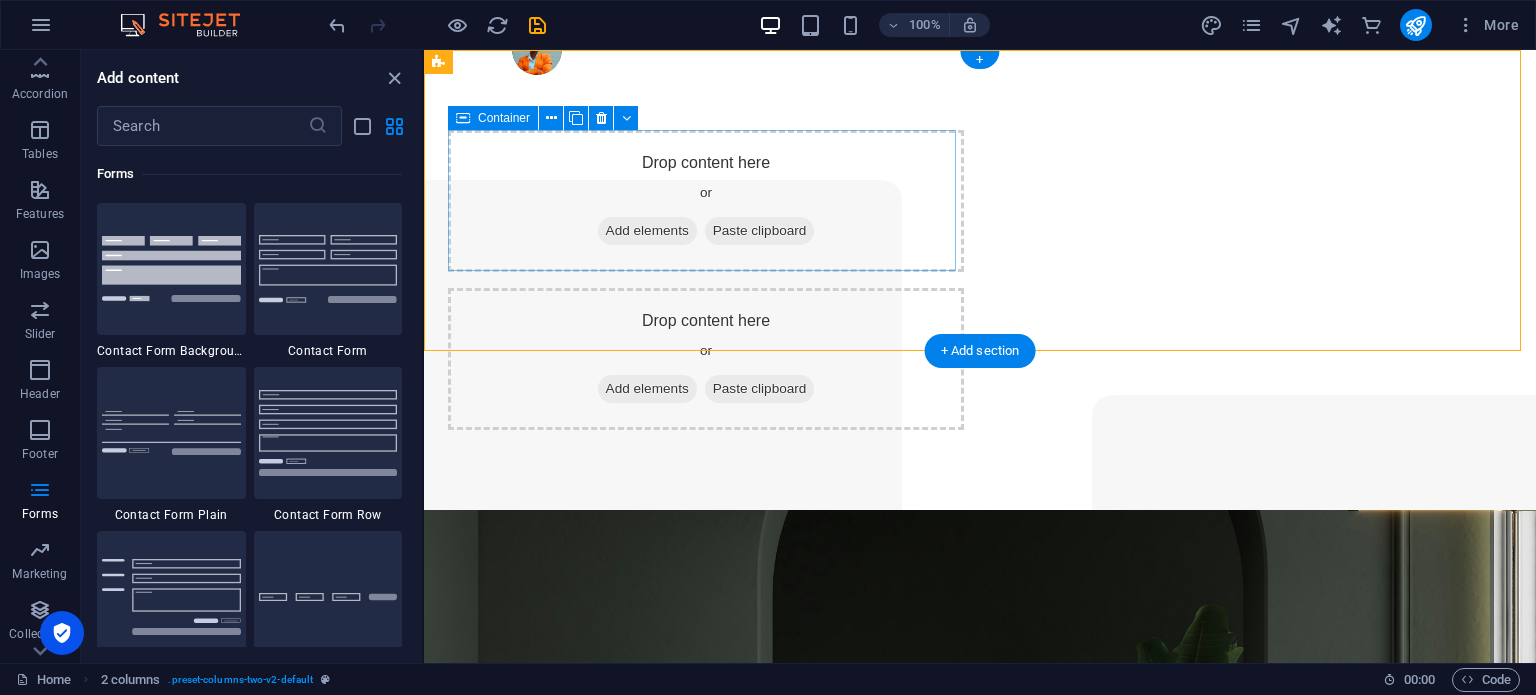 click on "Add elements" at bounding box center [647, 231] 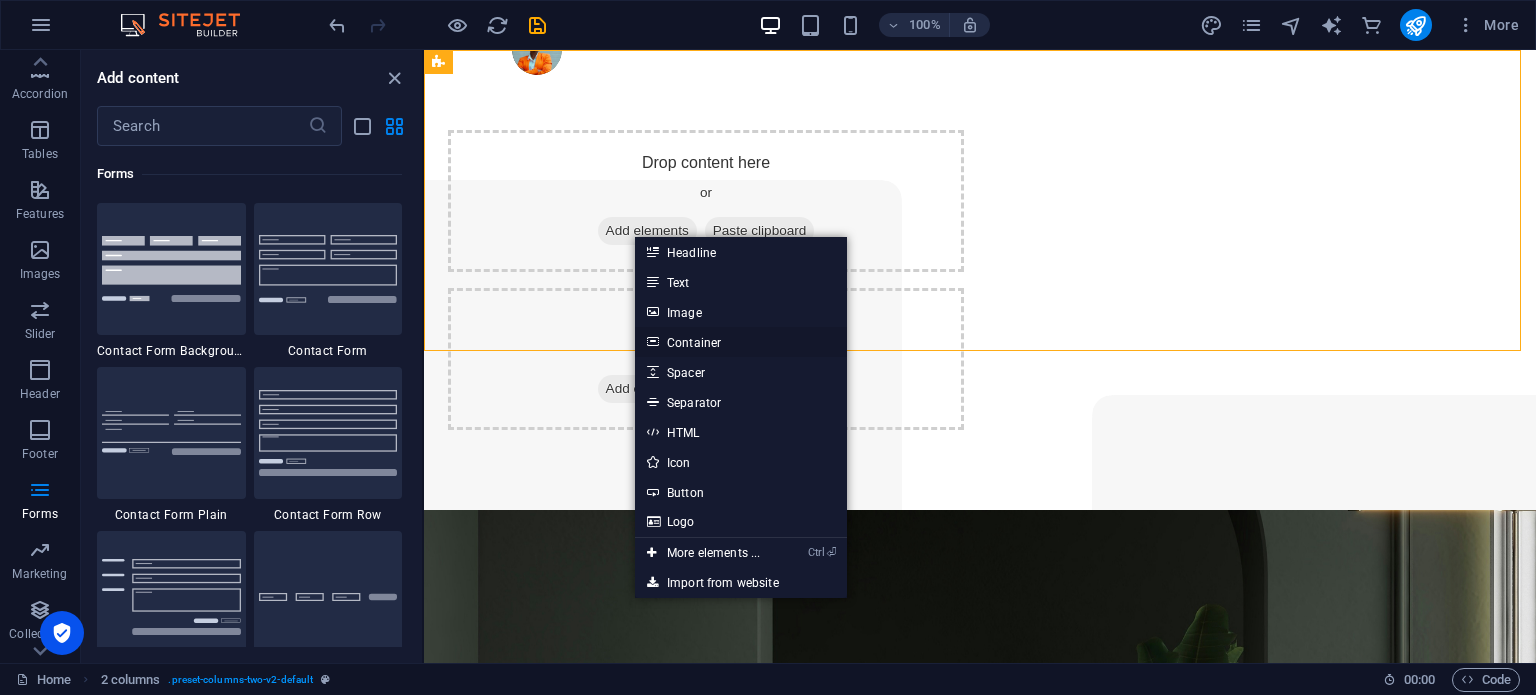 click on "Container" at bounding box center (741, 342) 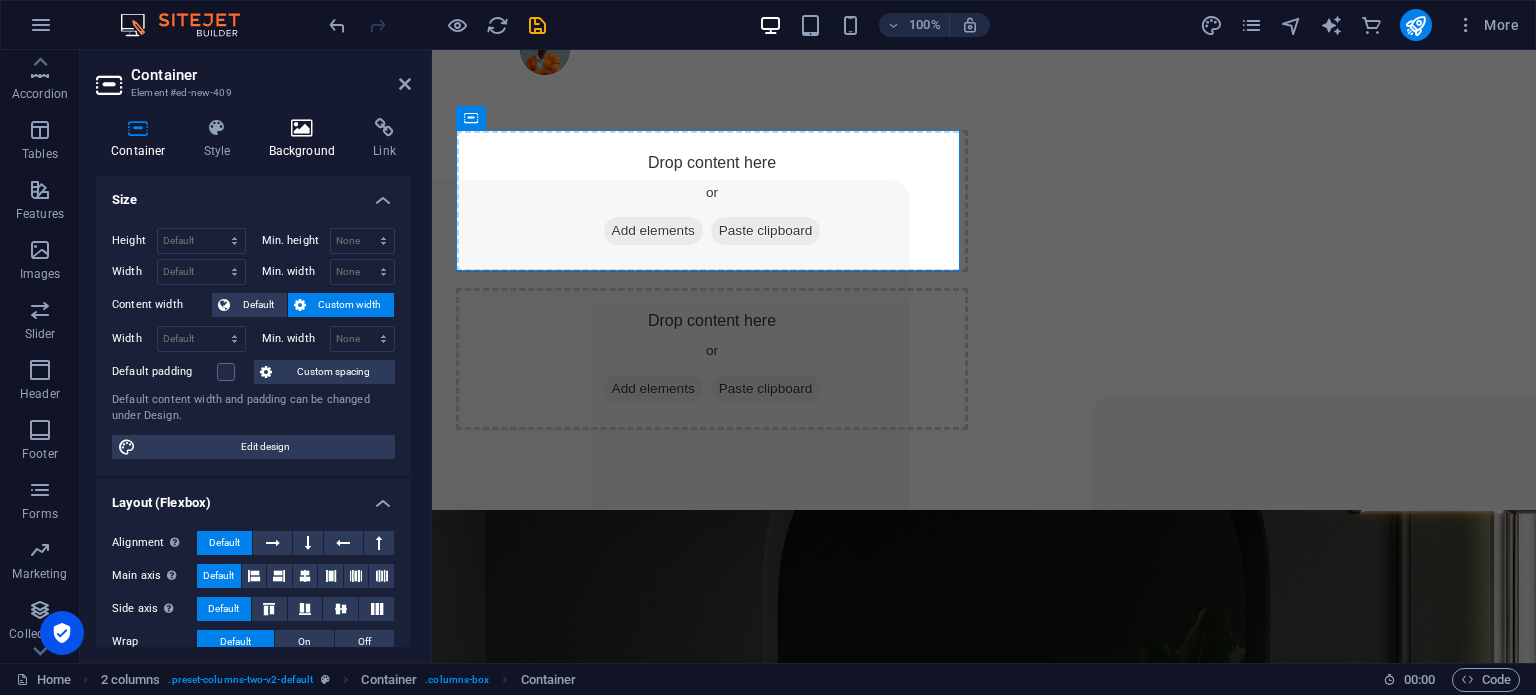 click on "Background" at bounding box center (306, 139) 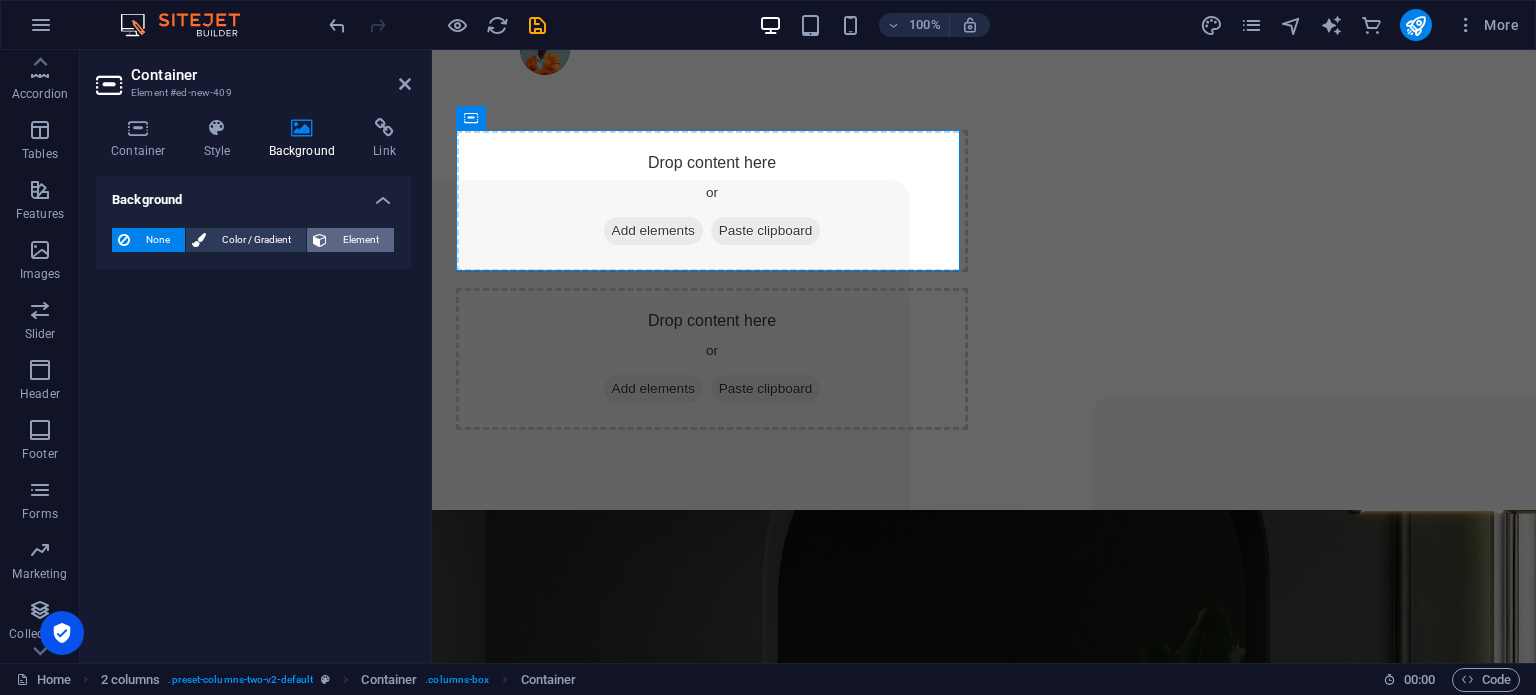 click on "Element" at bounding box center (350, 240) 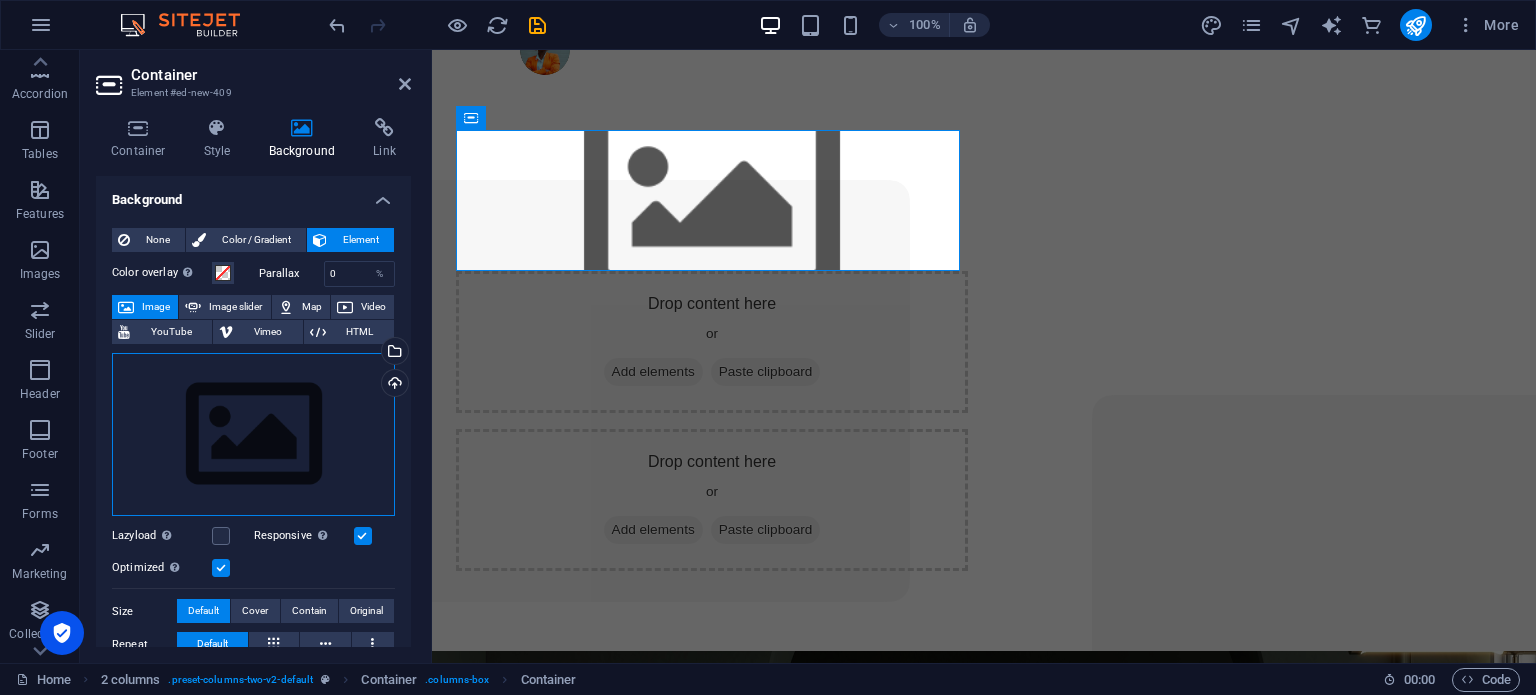 click on "Drag files here, click to choose files or select files from Files or our free stock photos & videos" at bounding box center [253, 435] 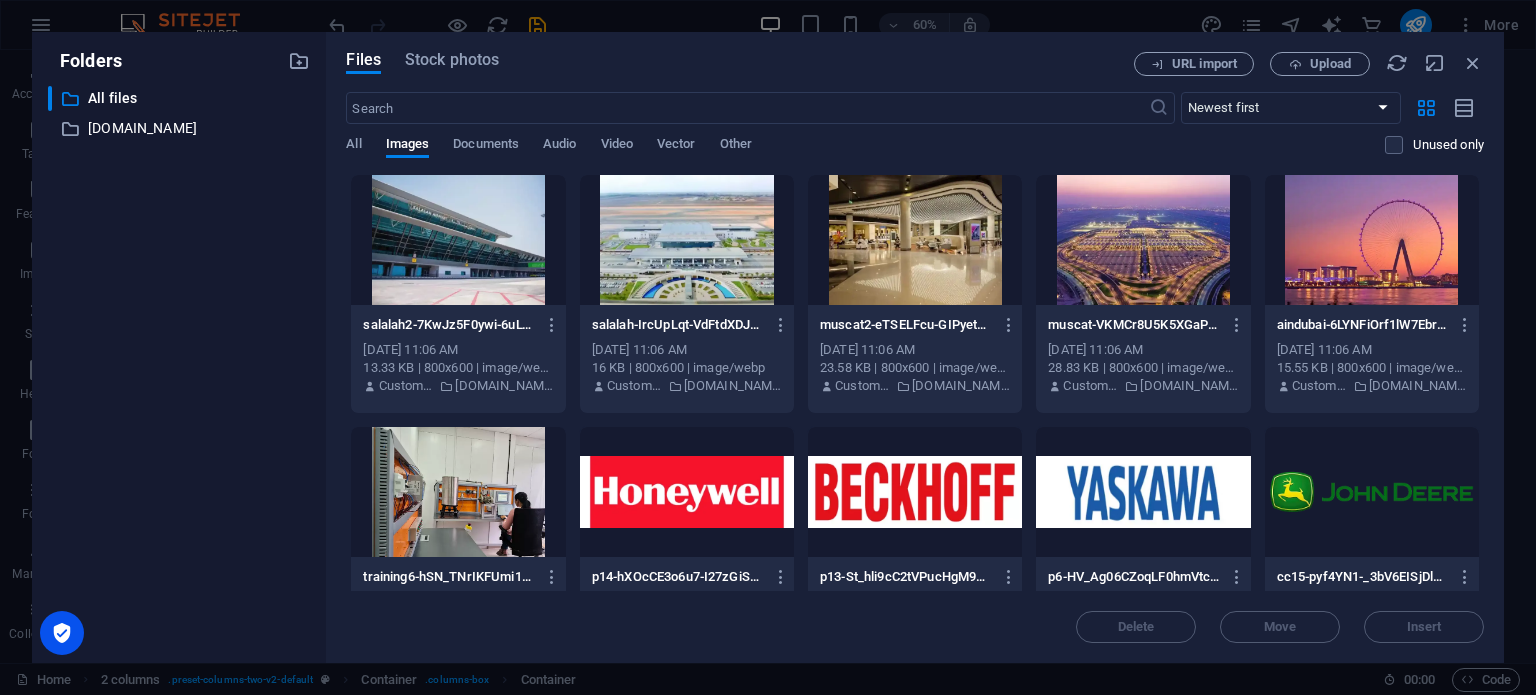 click at bounding box center (458, 240) 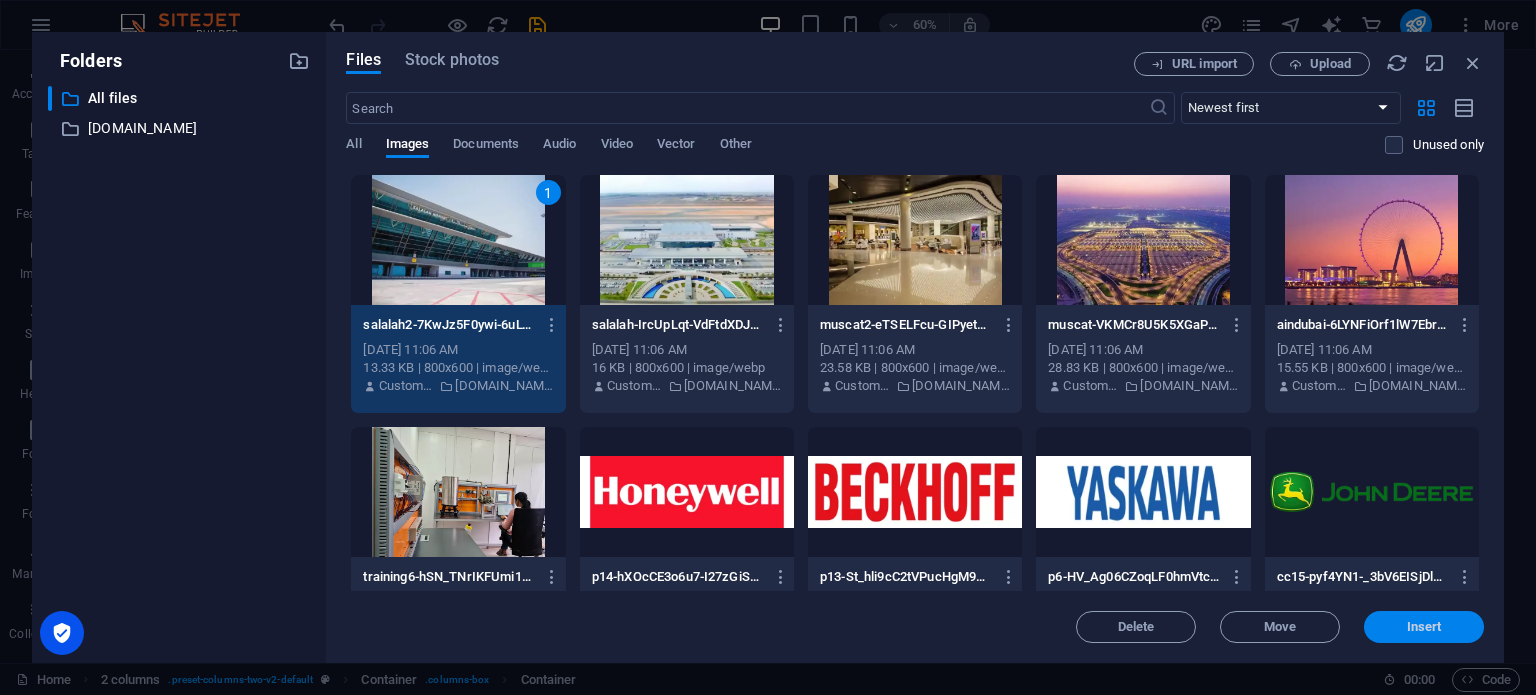 click on "Insert" at bounding box center (1424, 627) 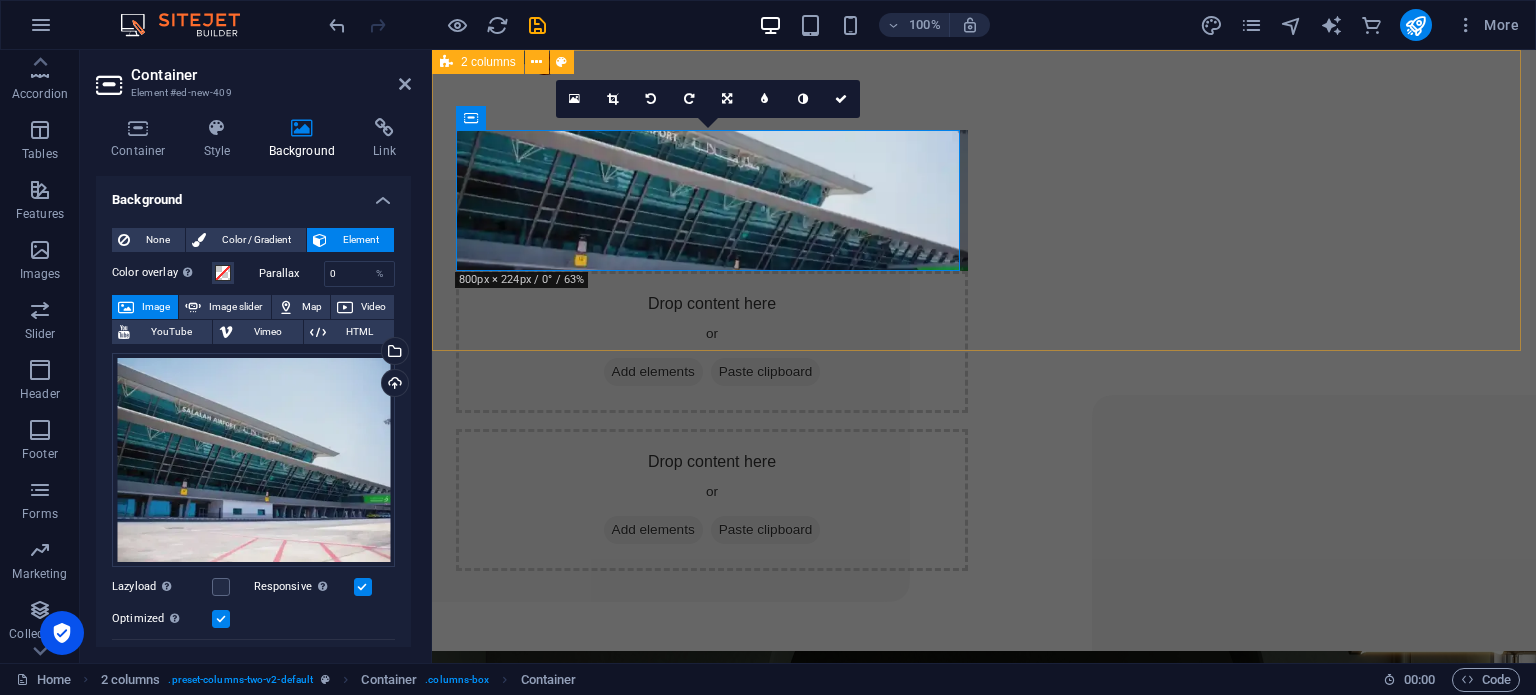 click on "Drop content here or  Add elements  Paste clipboard Drop content here or  Add elements  Paste clipboard" at bounding box center [984, 350] 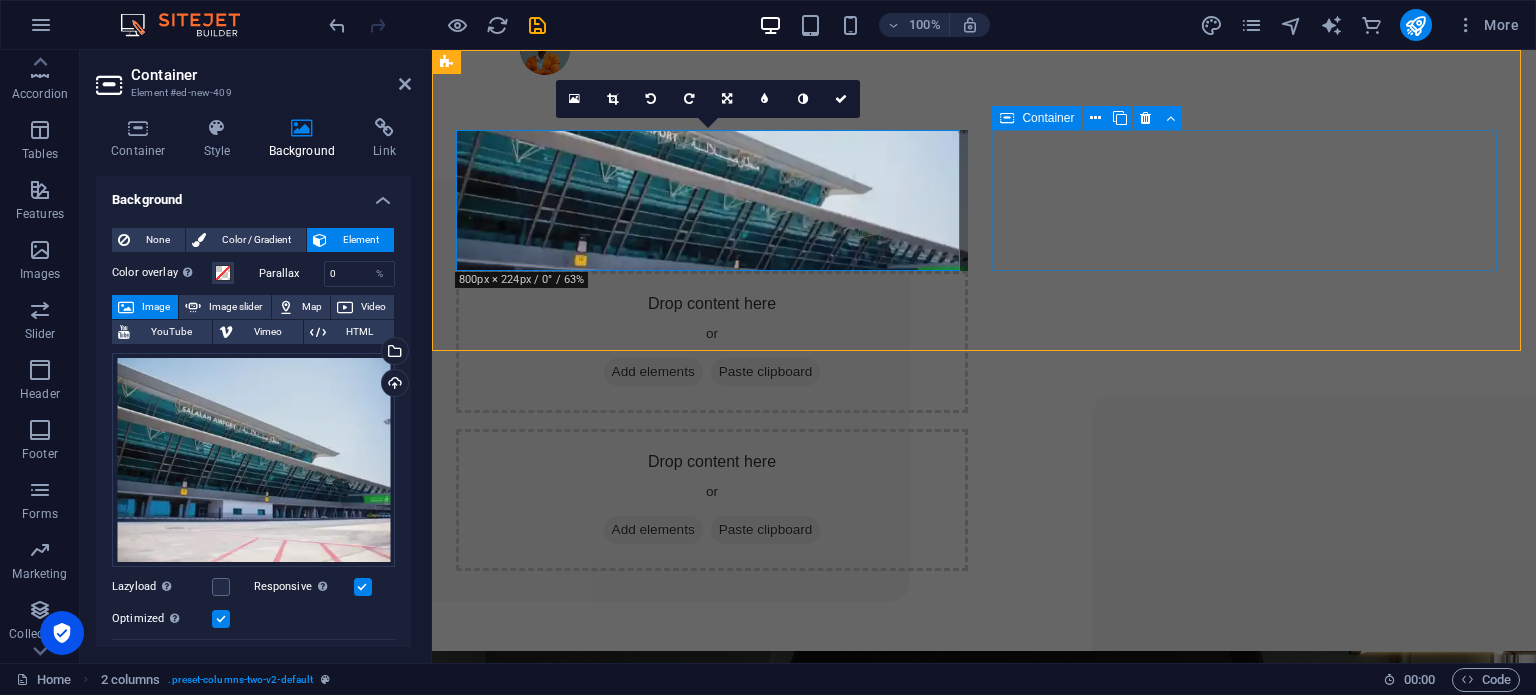 click on "Drop content here or  Add elements  Paste clipboard" at bounding box center [712, 500] 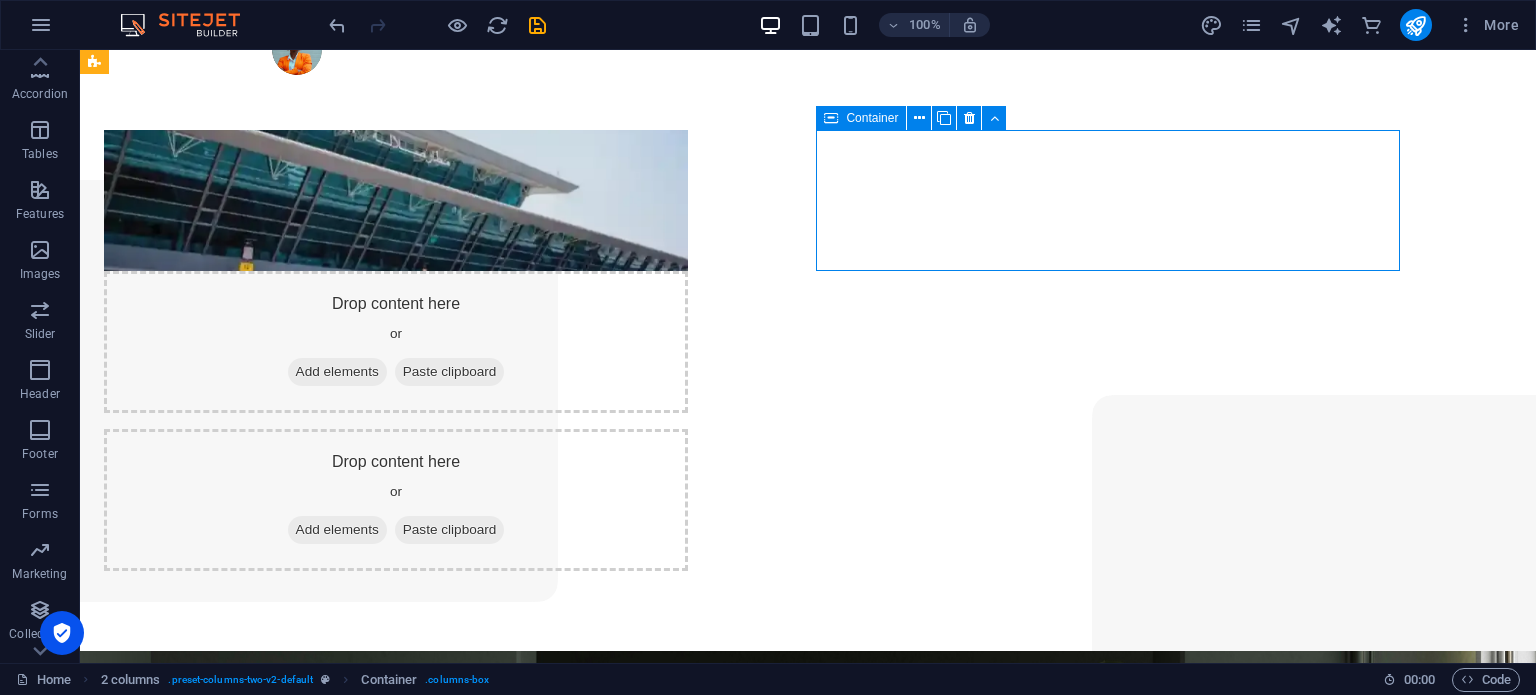 click on "Drop content here or  Add elements  Paste clipboard" at bounding box center [396, 500] 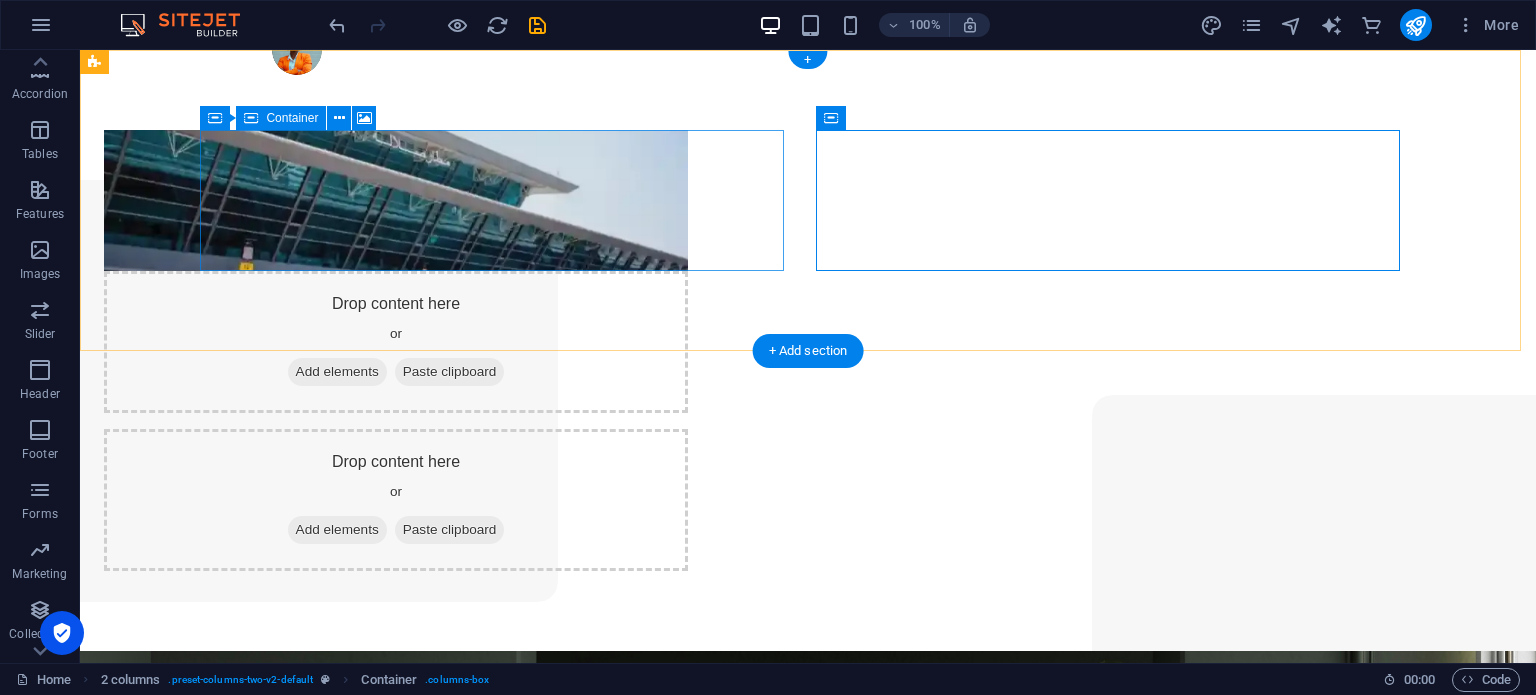 click on "Add elements" at bounding box center (337, 372) 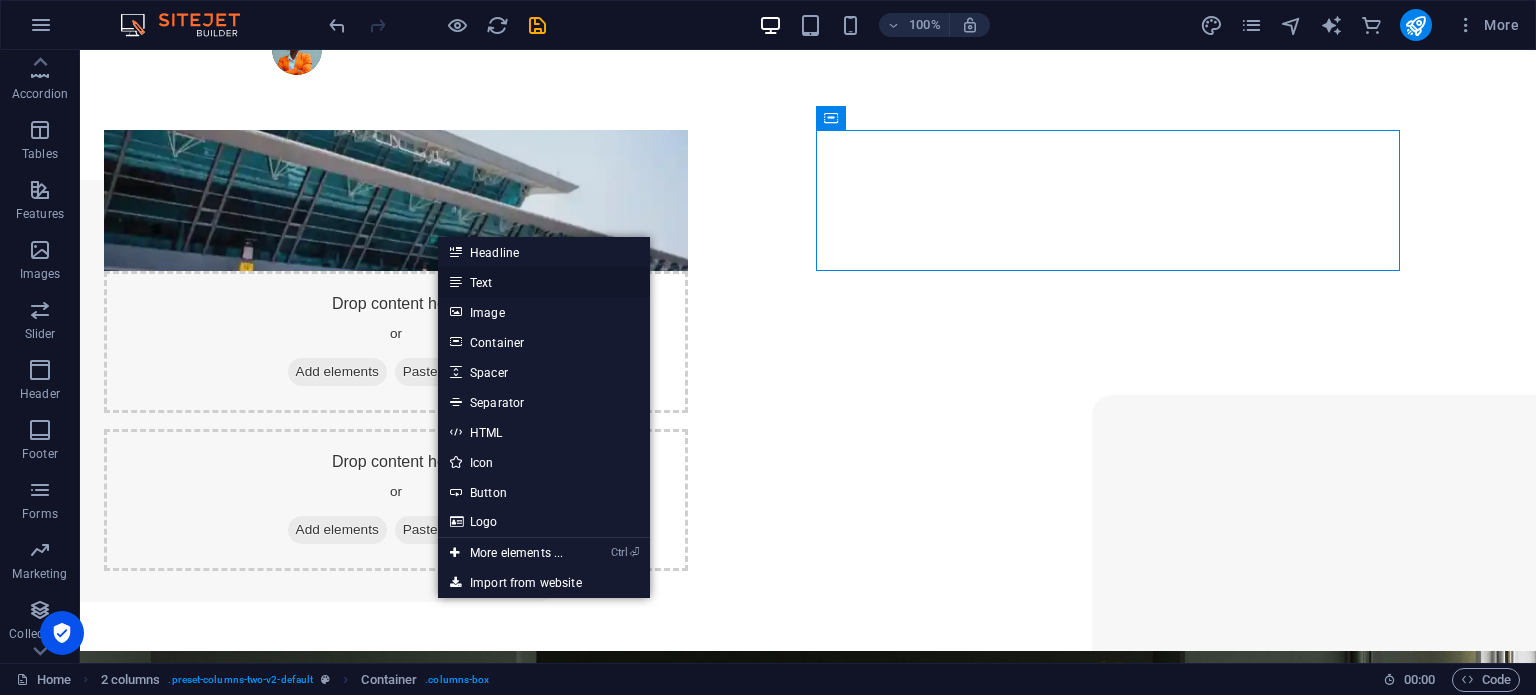 click on "Text" at bounding box center [544, 282] 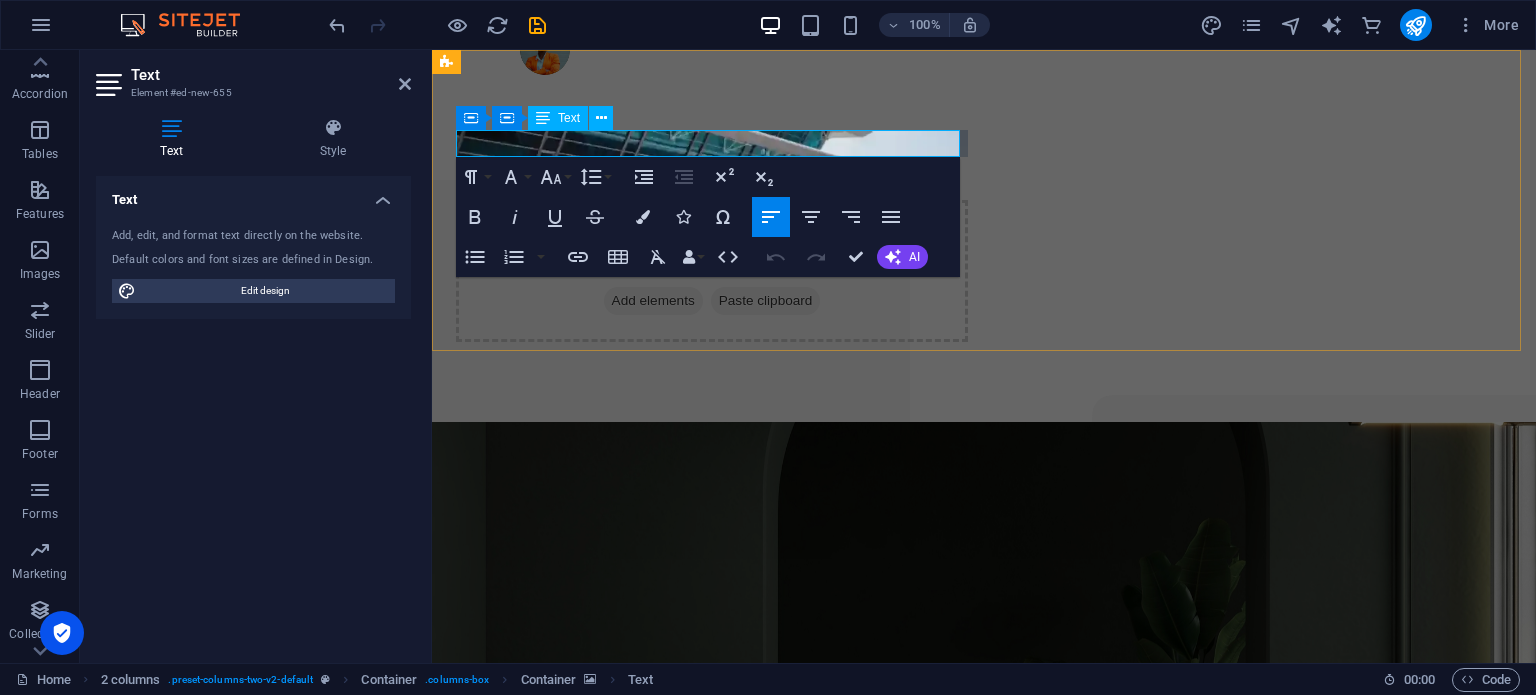 type 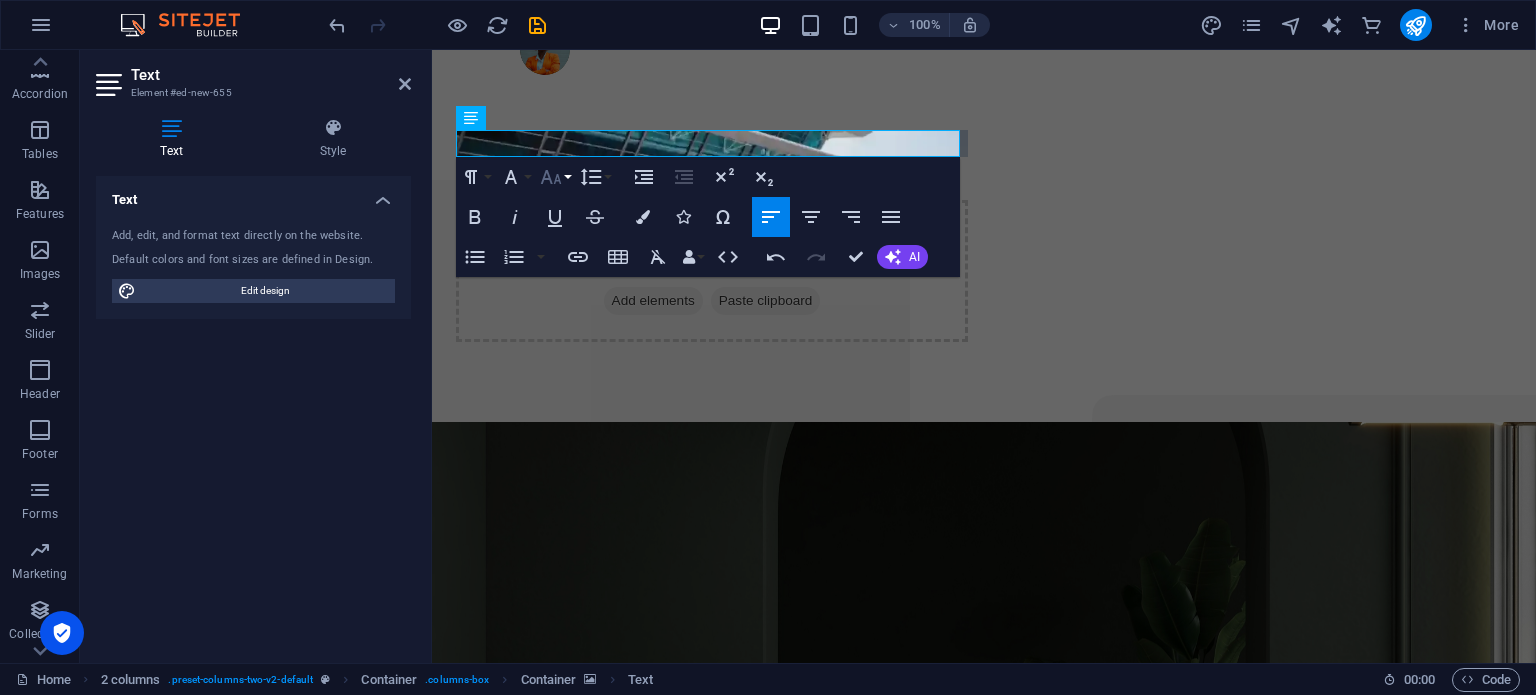 click 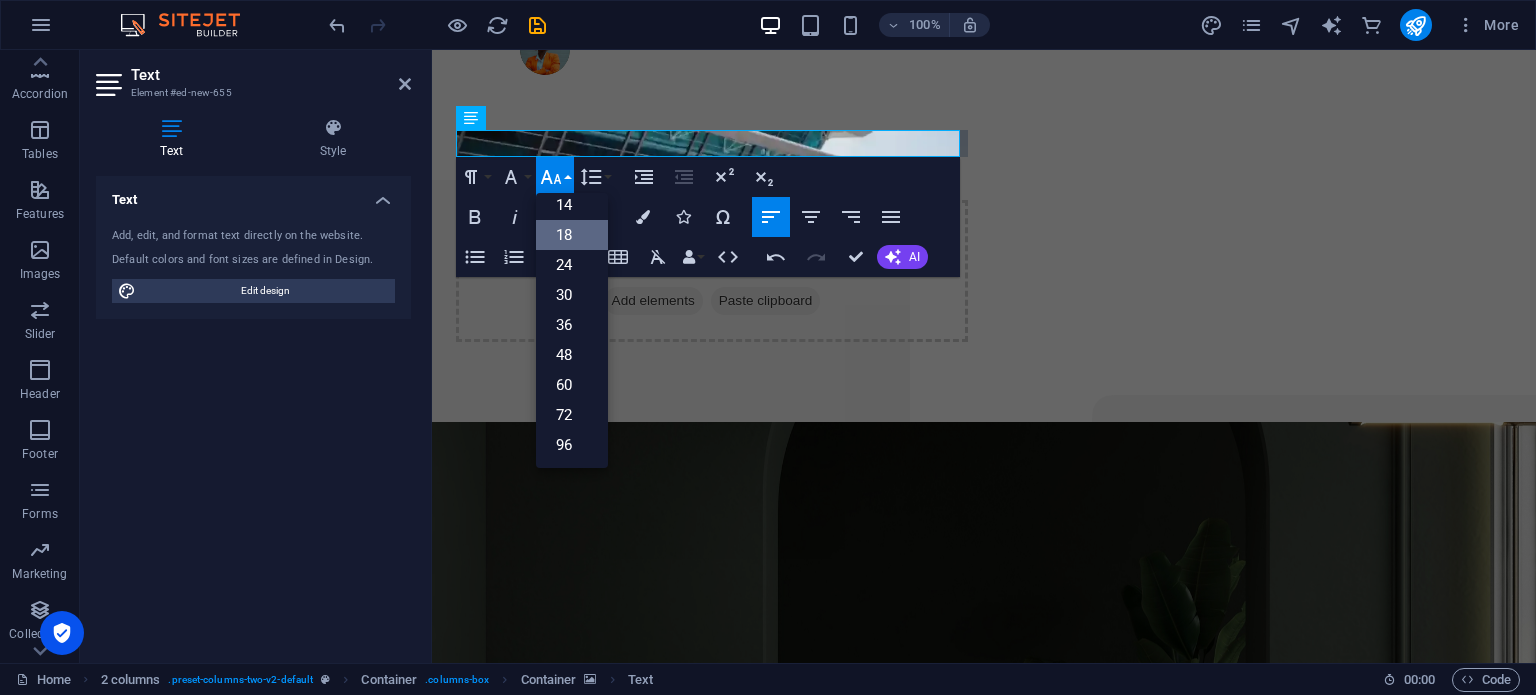 scroll, scrollTop: 160, scrollLeft: 0, axis: vertical 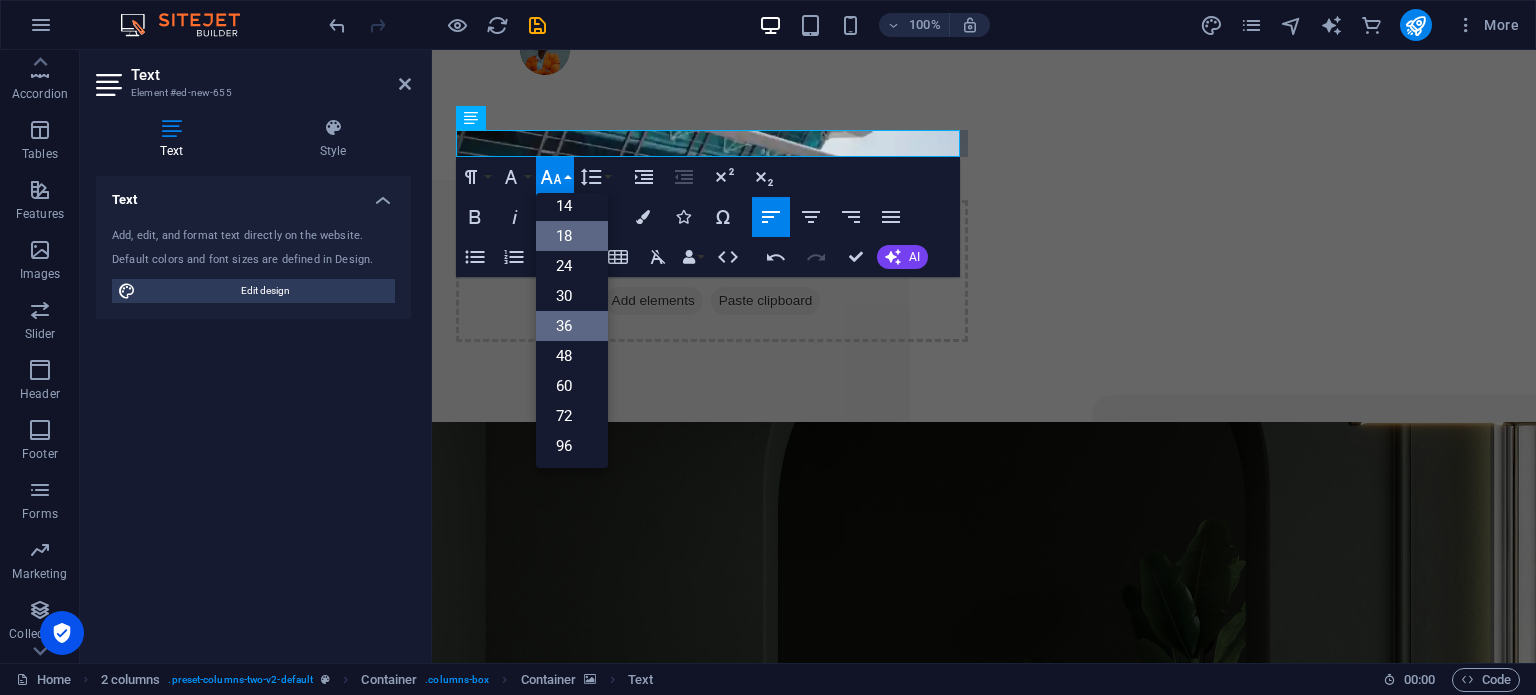 click on "36" at bounding box center [572, 326] 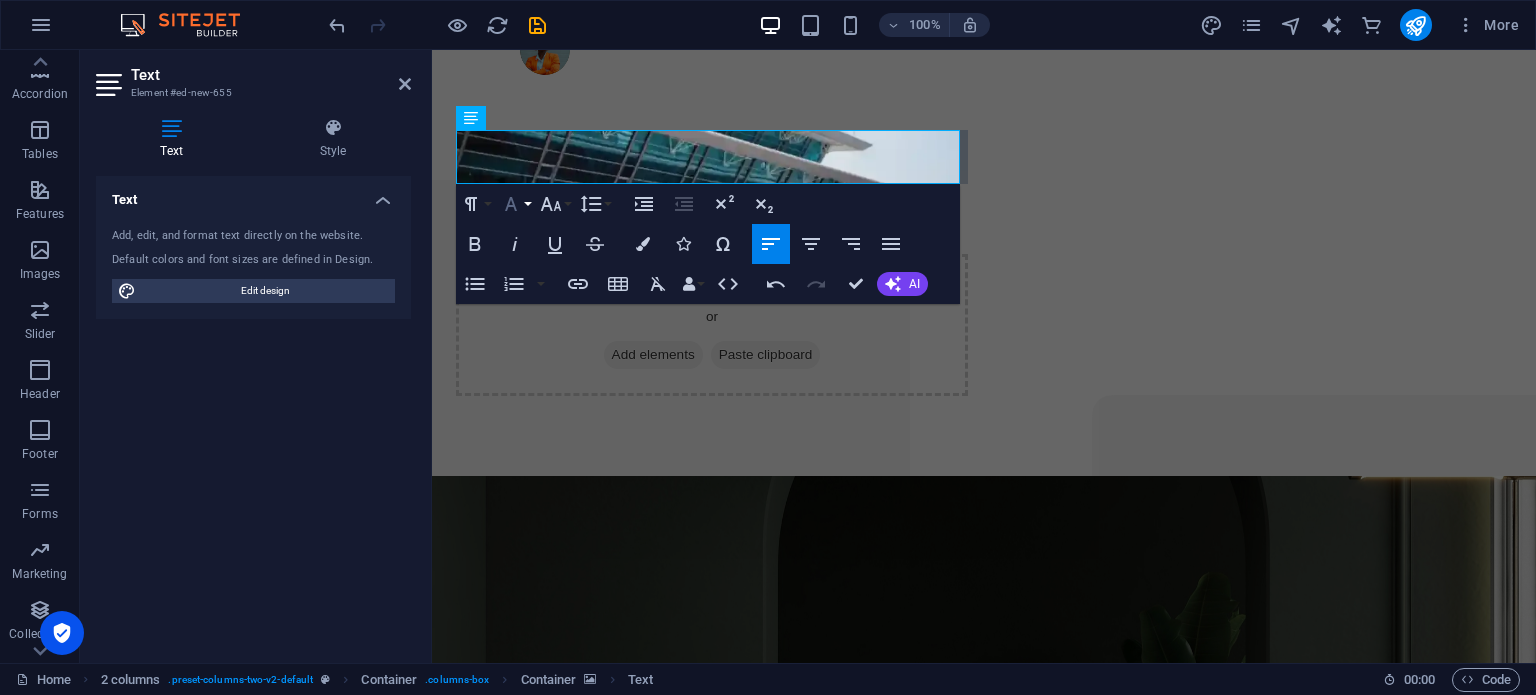 click 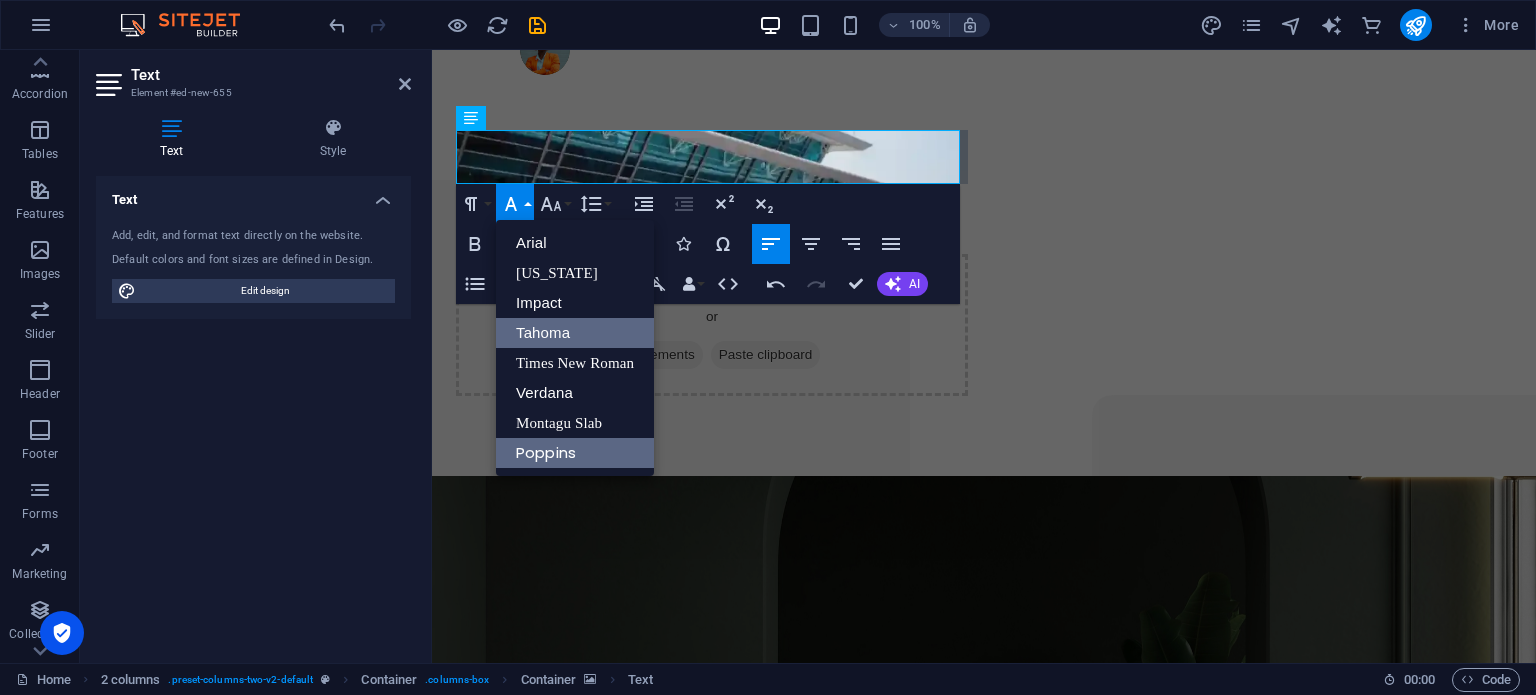 scroll, scrollTop: 0, scrollLeft: 0, axis: both 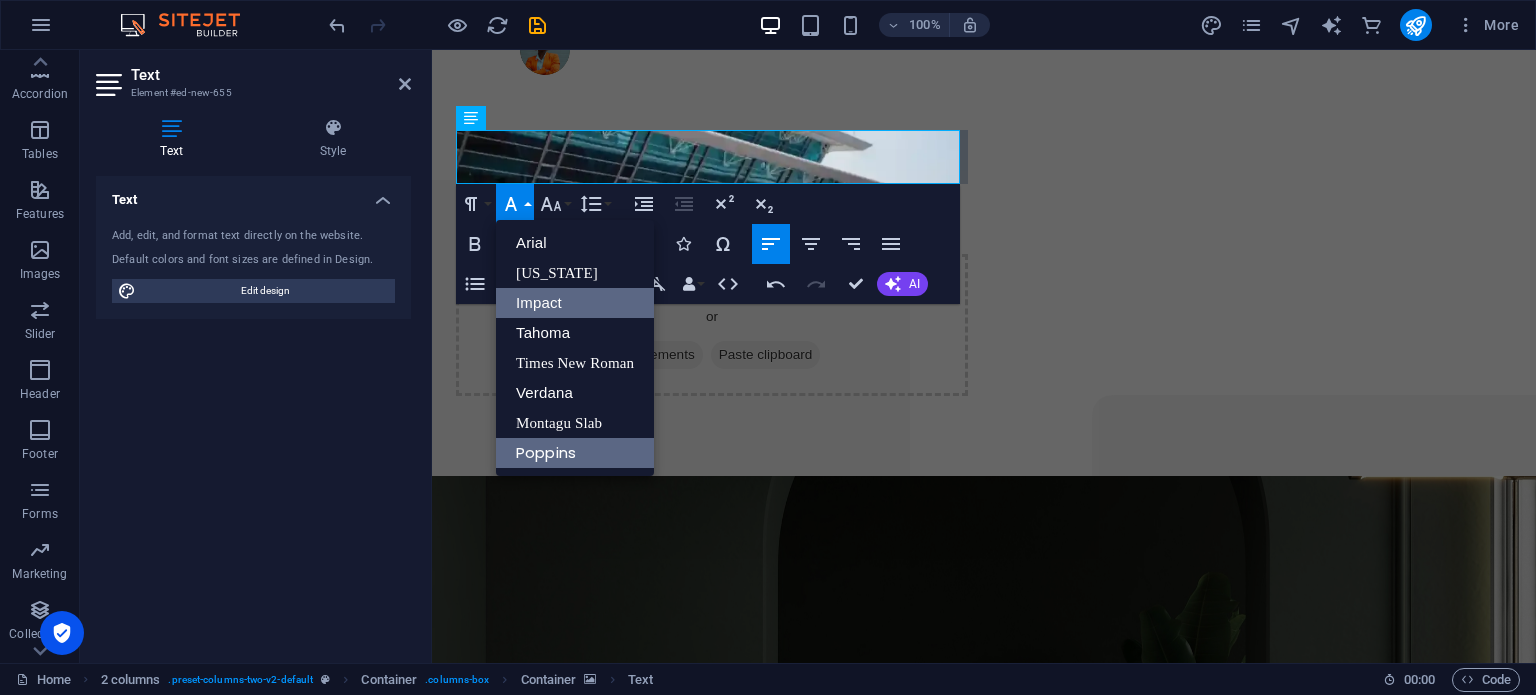 click on "Impact" at bounding box center [575, 303] 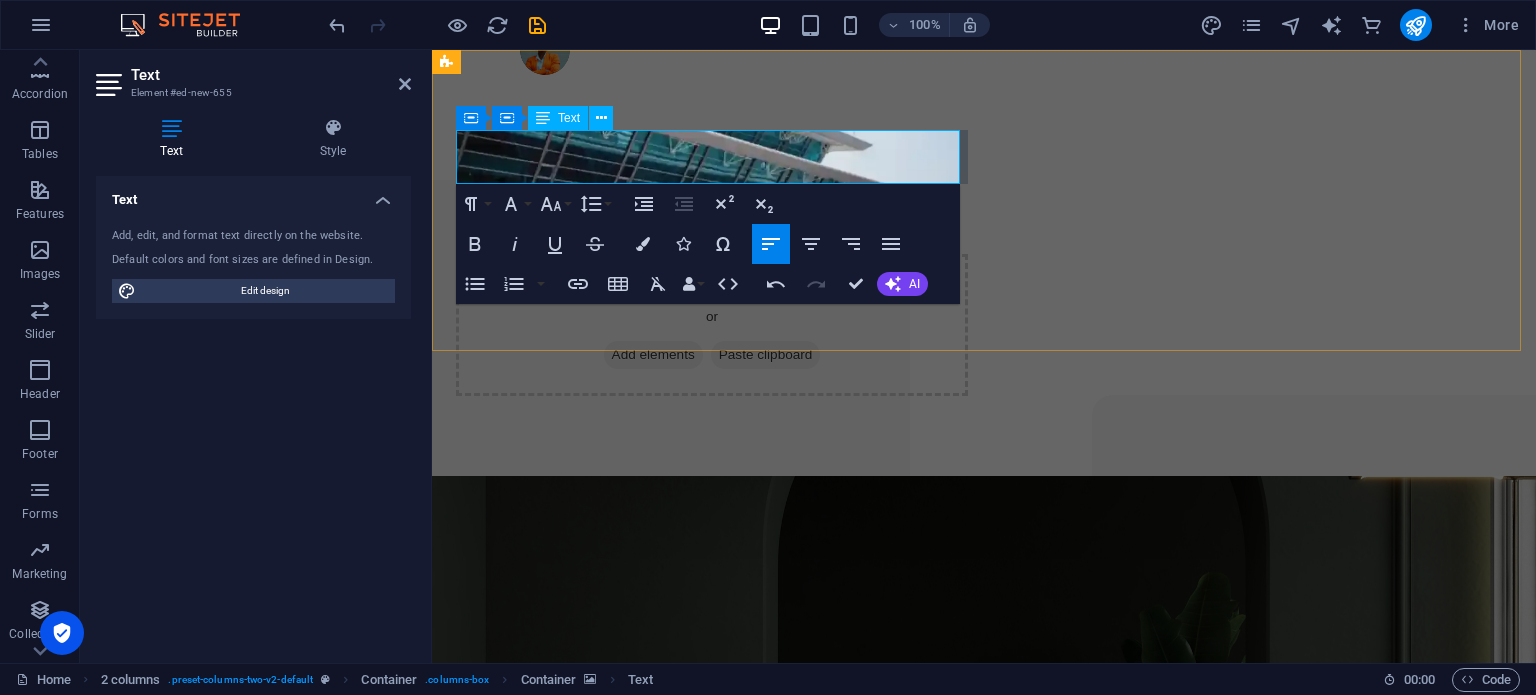 click on "PLC COURSES ​" at bounding box center [712, 211] 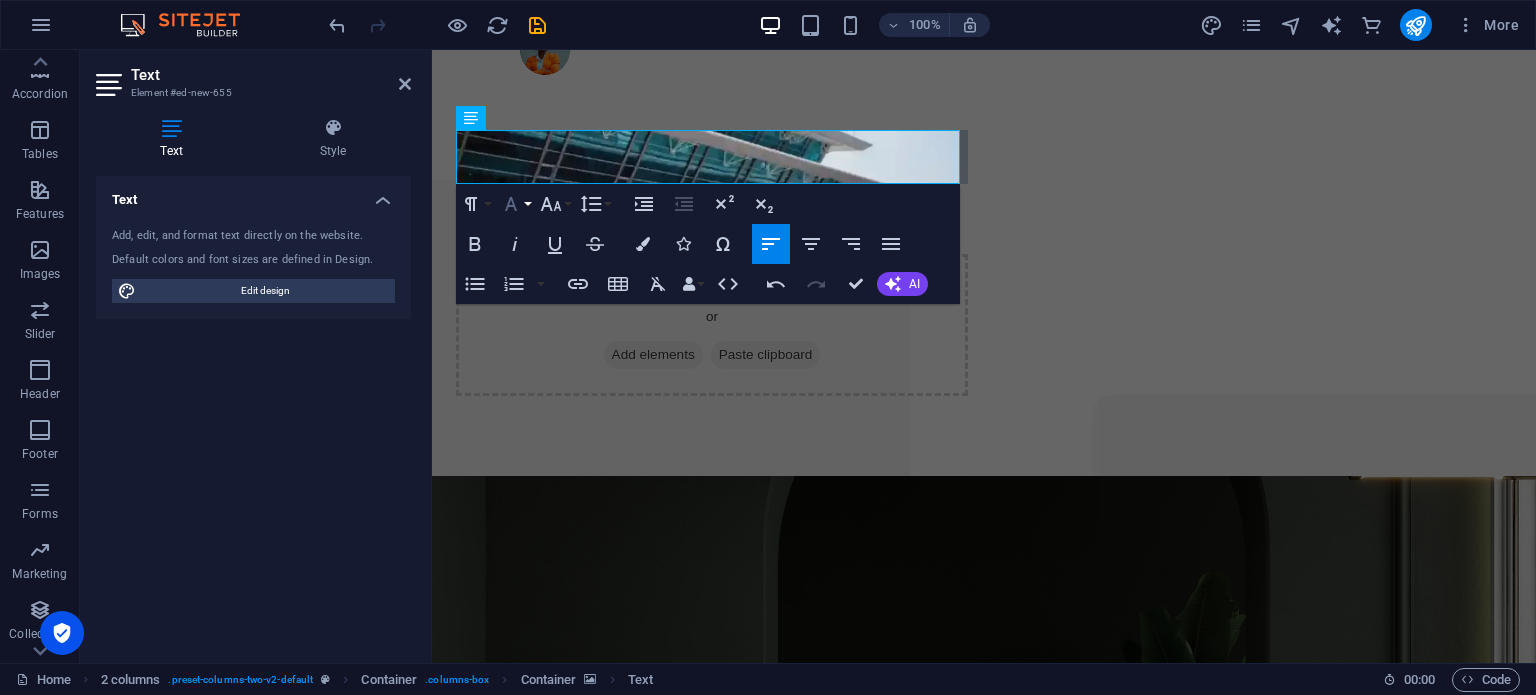 click on "Font Family" at bounding box center (515, 204) 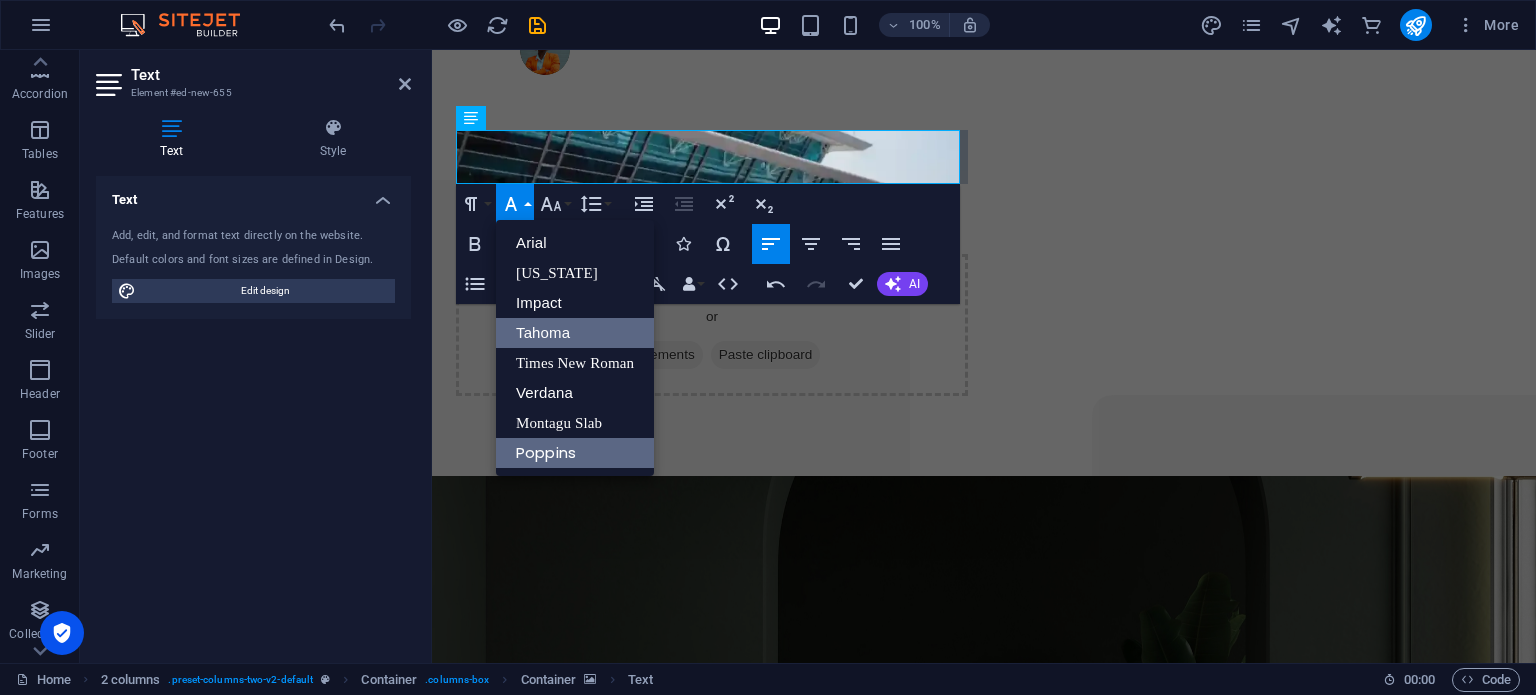 scroll, scrollTop: 0, scrollLeft: 0, axis: both 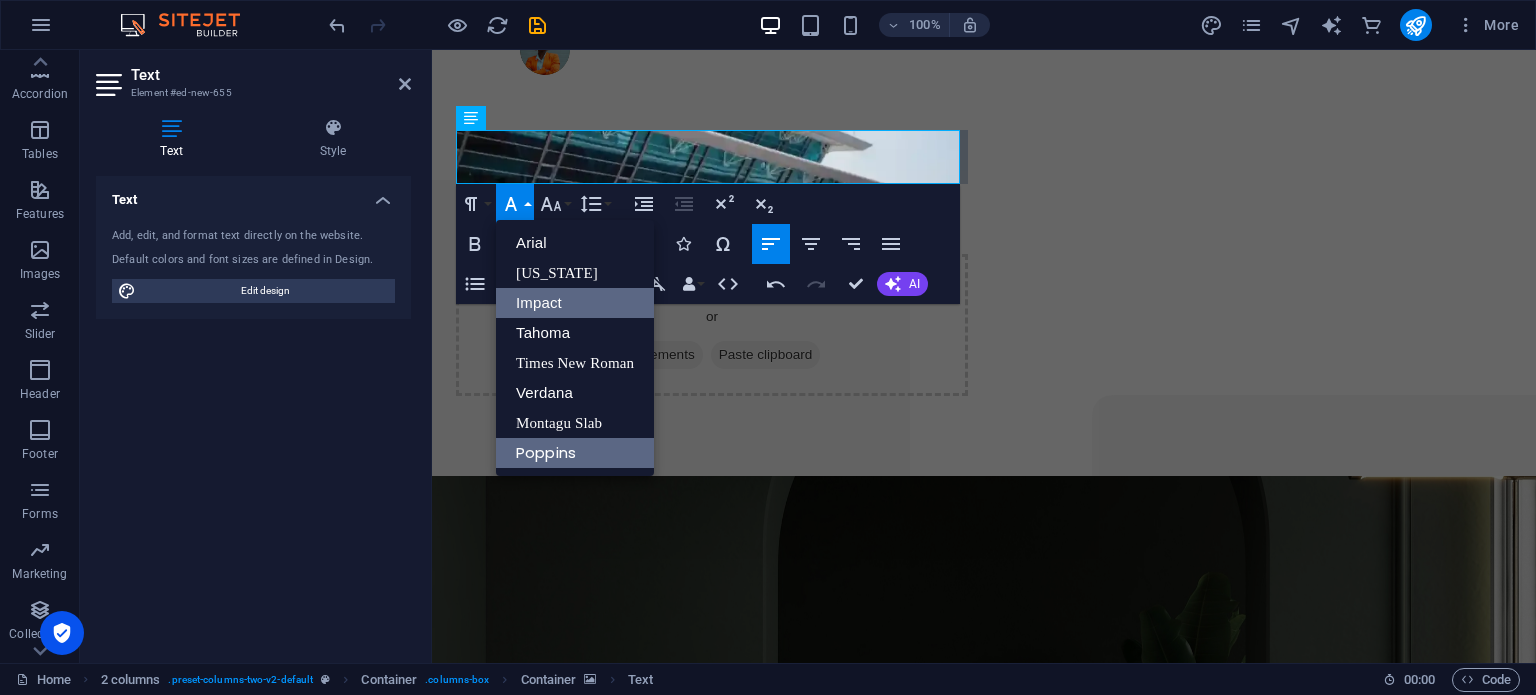 click on "Impact" at bounding box center [575, 303] 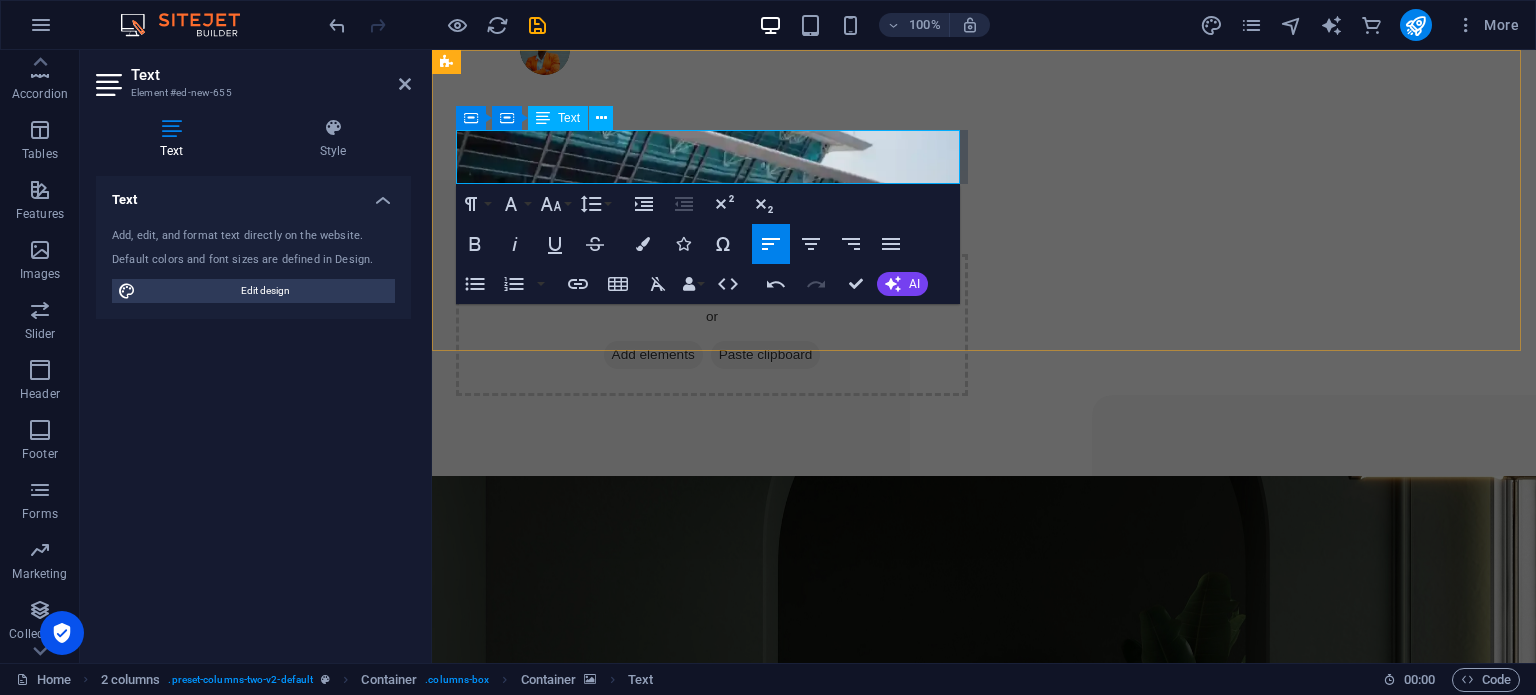 click on "PLC COURSES" at bounding box center [520, 217] 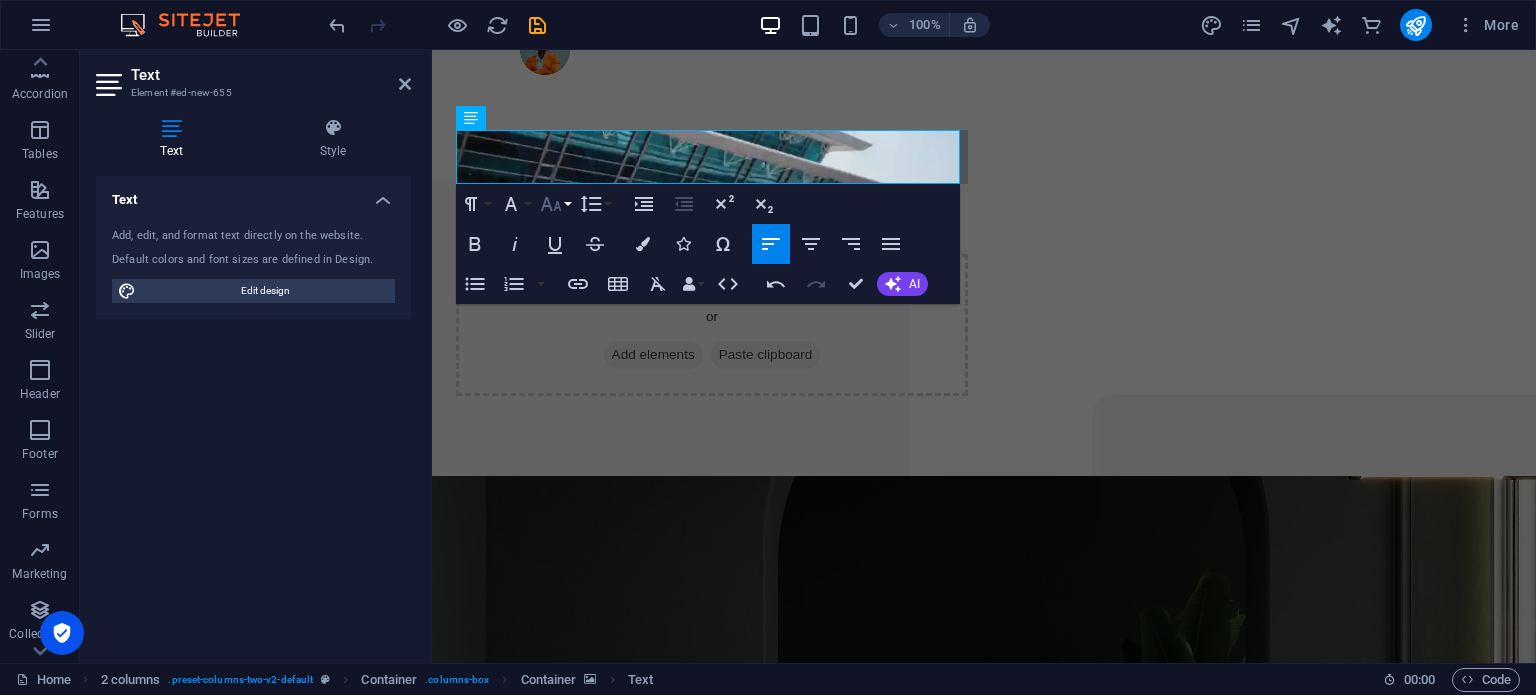 click 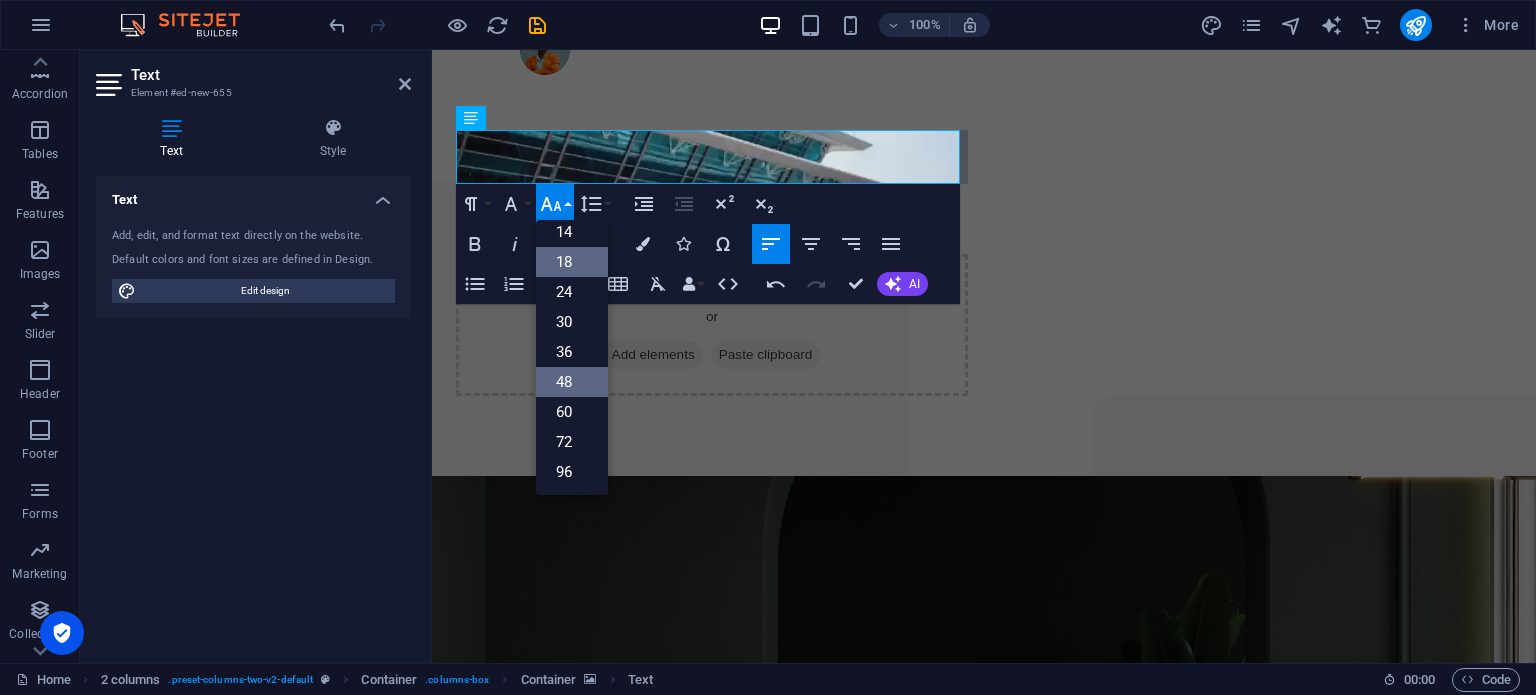 scroll, scrollTop: 160, scrollLeft: 0, axis: vertical 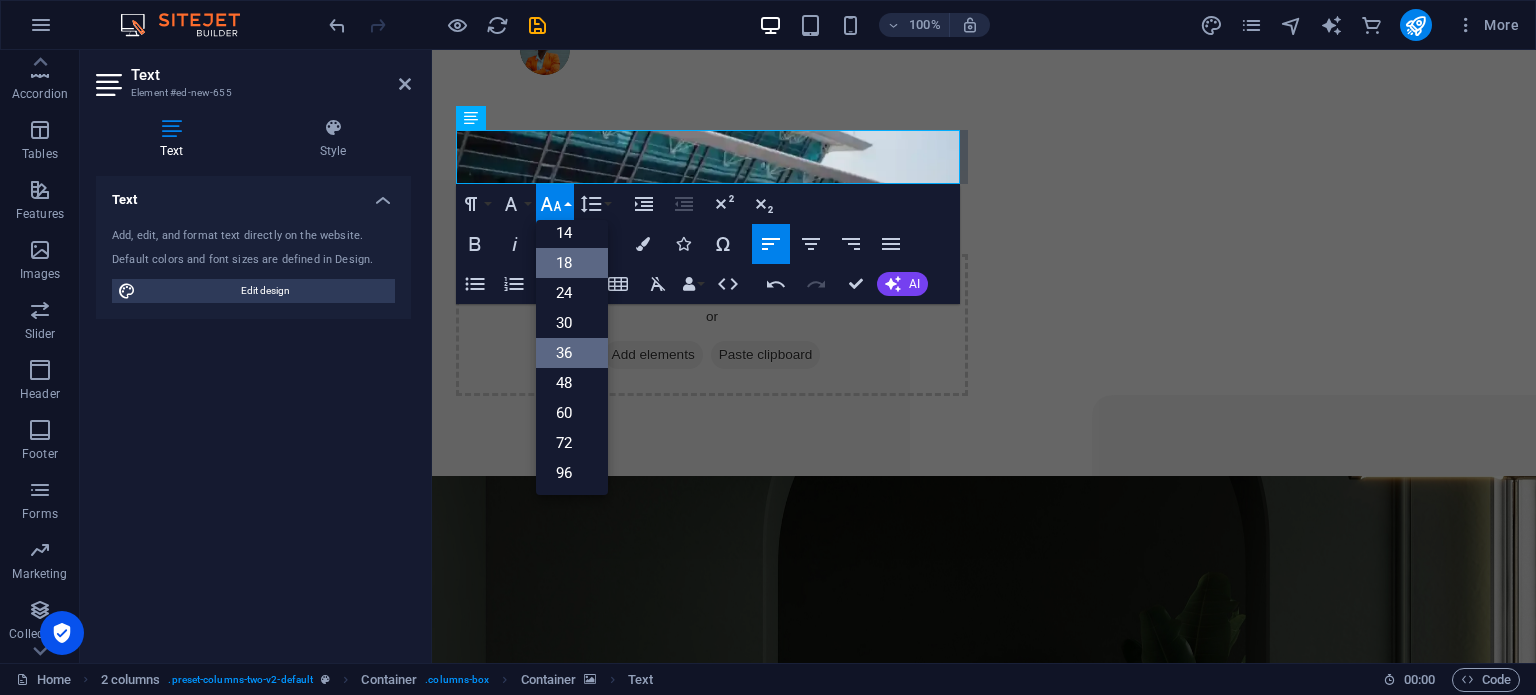 click on "36" at bounding box center [572, 353] 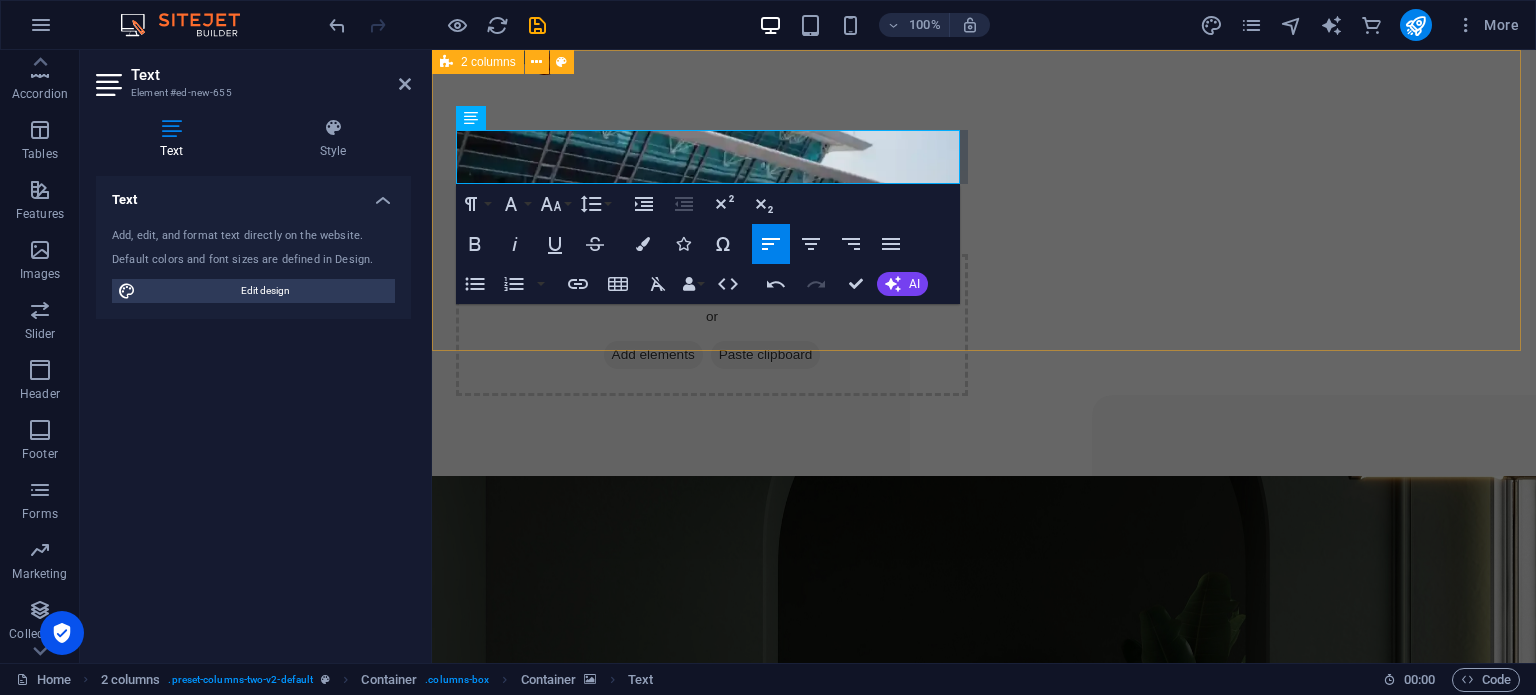 click on "PLC COURSES ​ Drop content here or  Add elements  Paste clipboard" at bounding box center (984, 263) 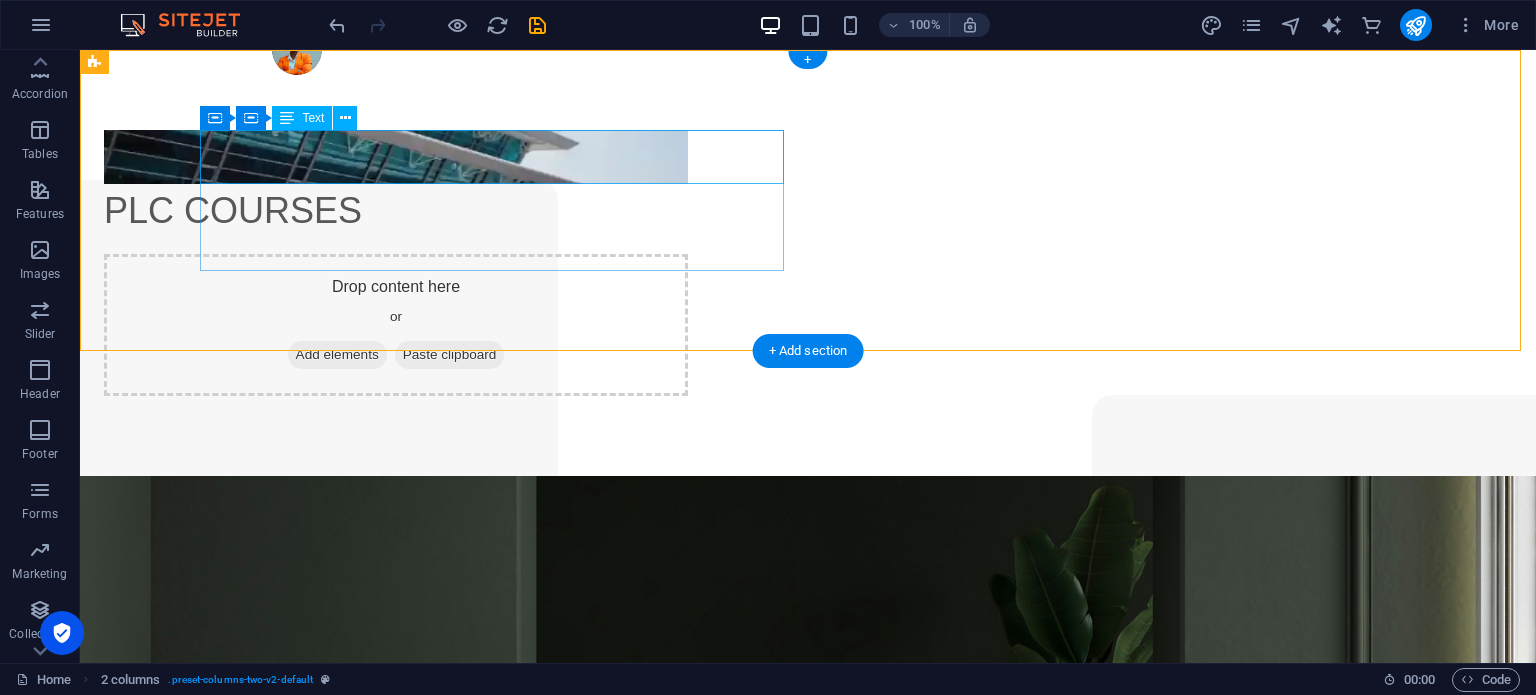 click on "PLC COURSES" at bounding box center [396, 211] 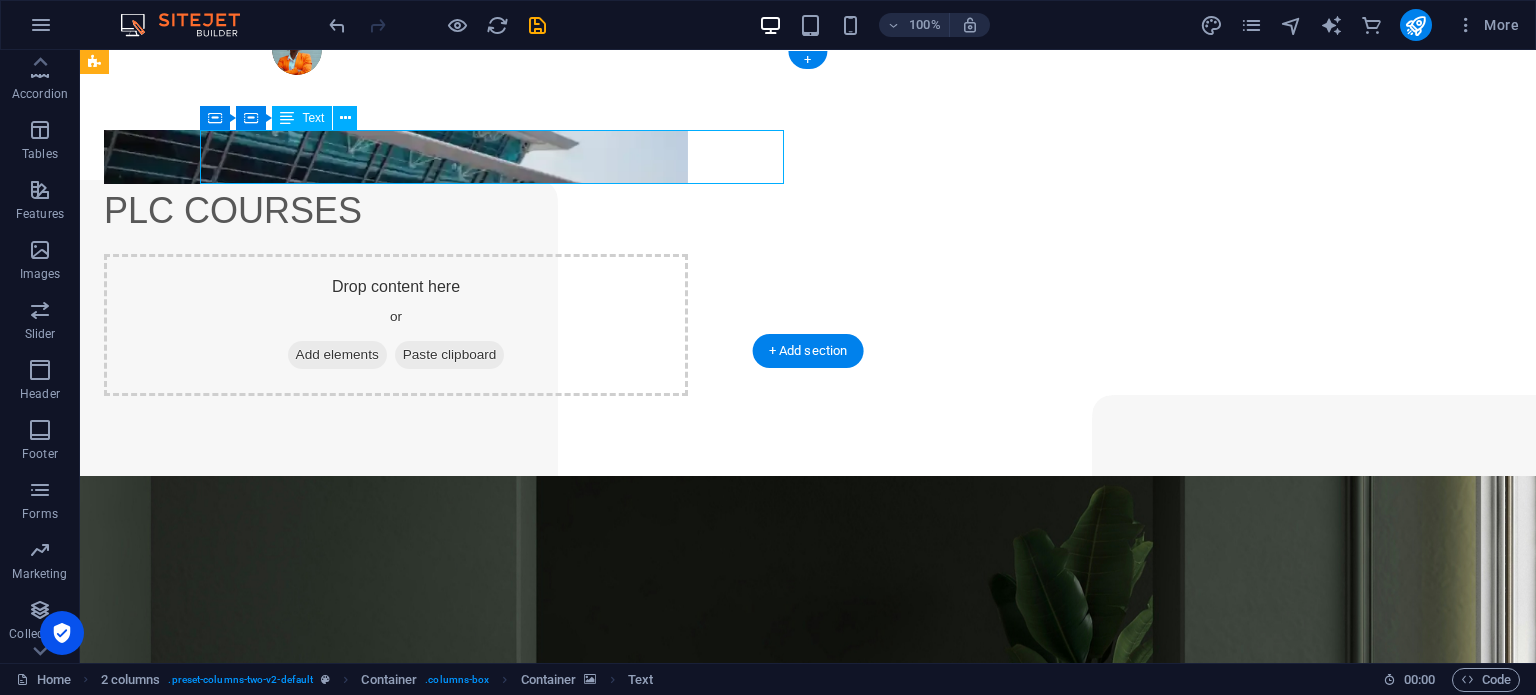 click on "PLC COURSES" at bounding box center (396, 211) 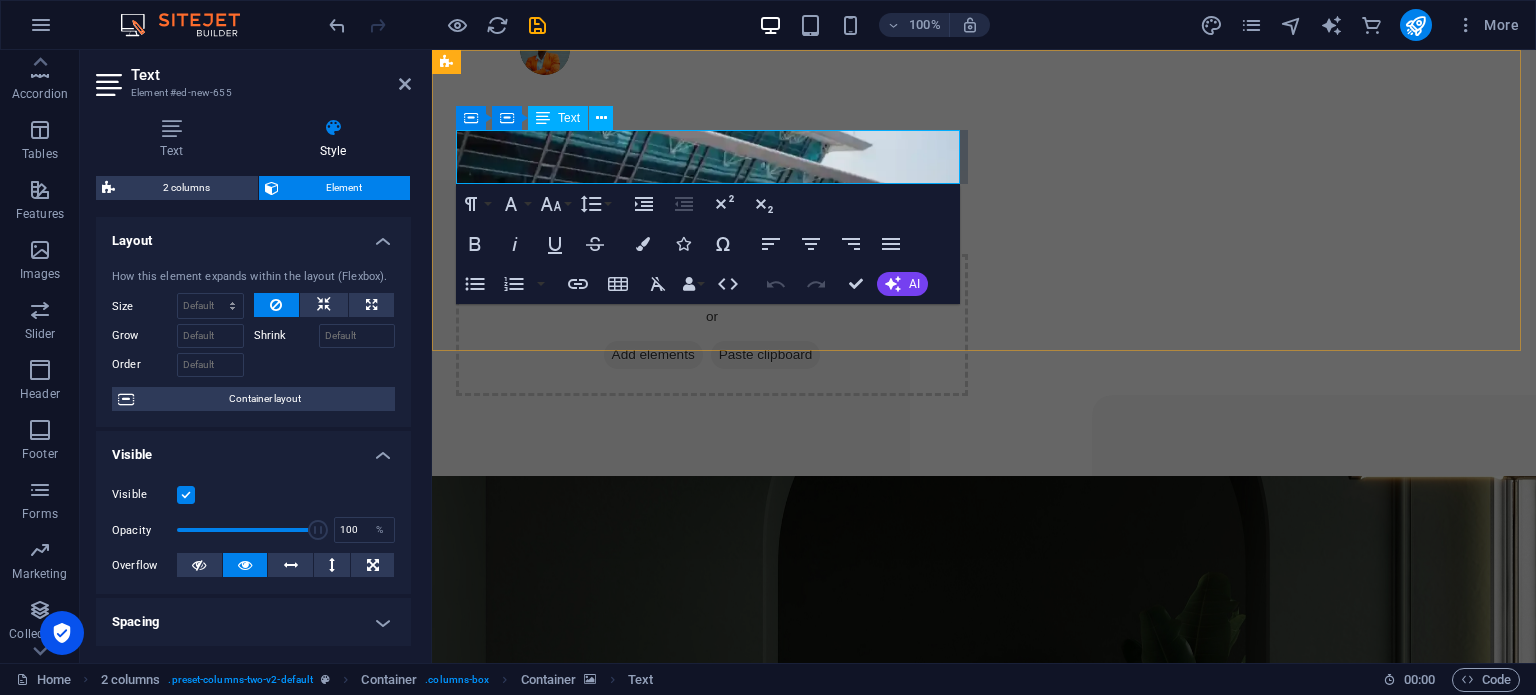 click on "PLC COURSES" at bounding box center [585, 210] 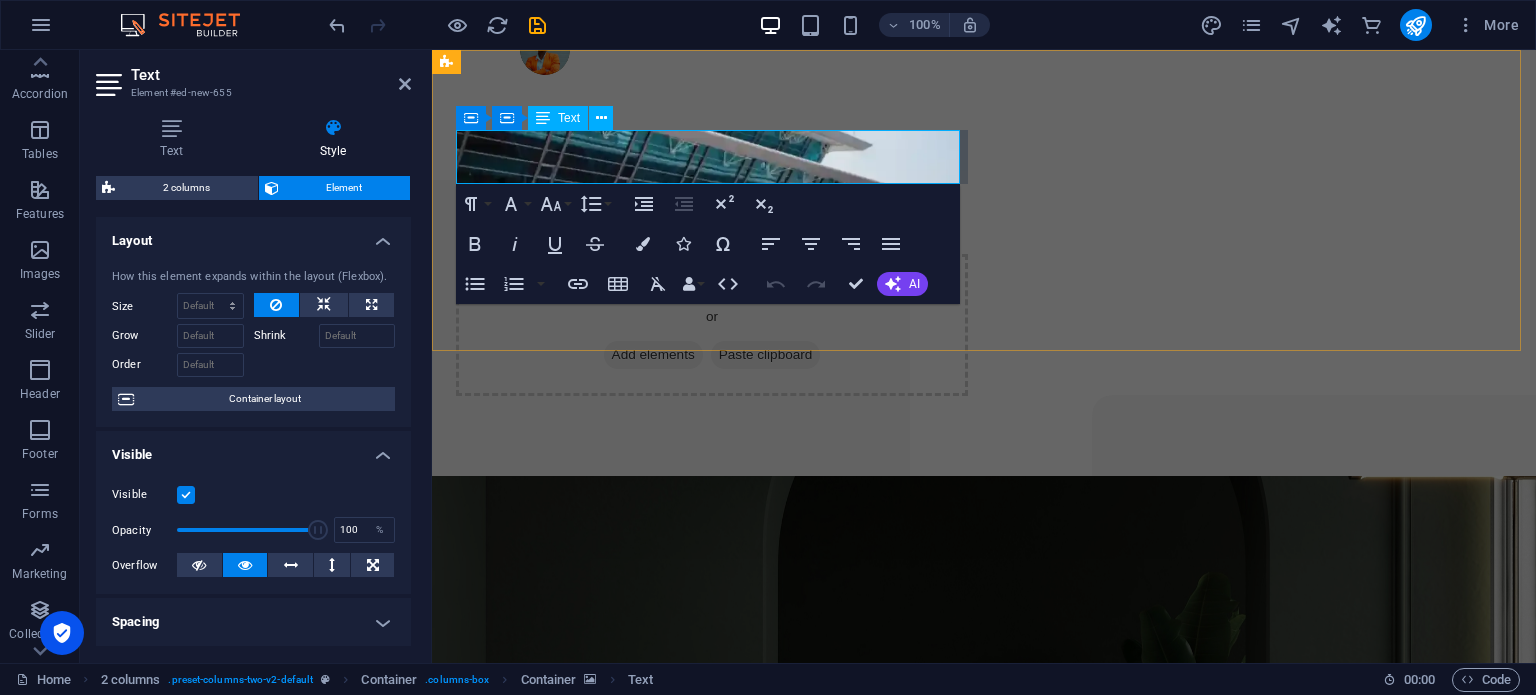click on "PLC COURSES" at bounding box center [585, 210] 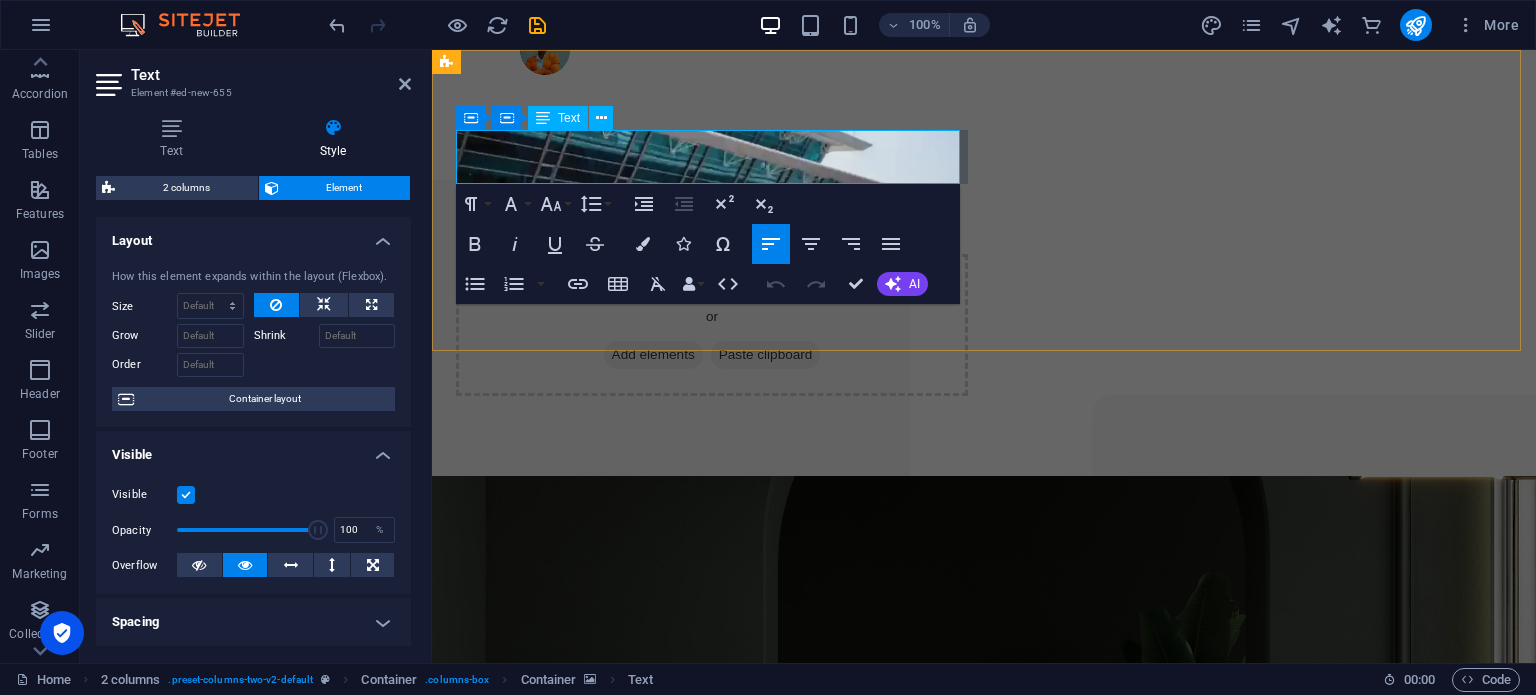 click on "PLC COURSES" at bounding box center (585, 210) 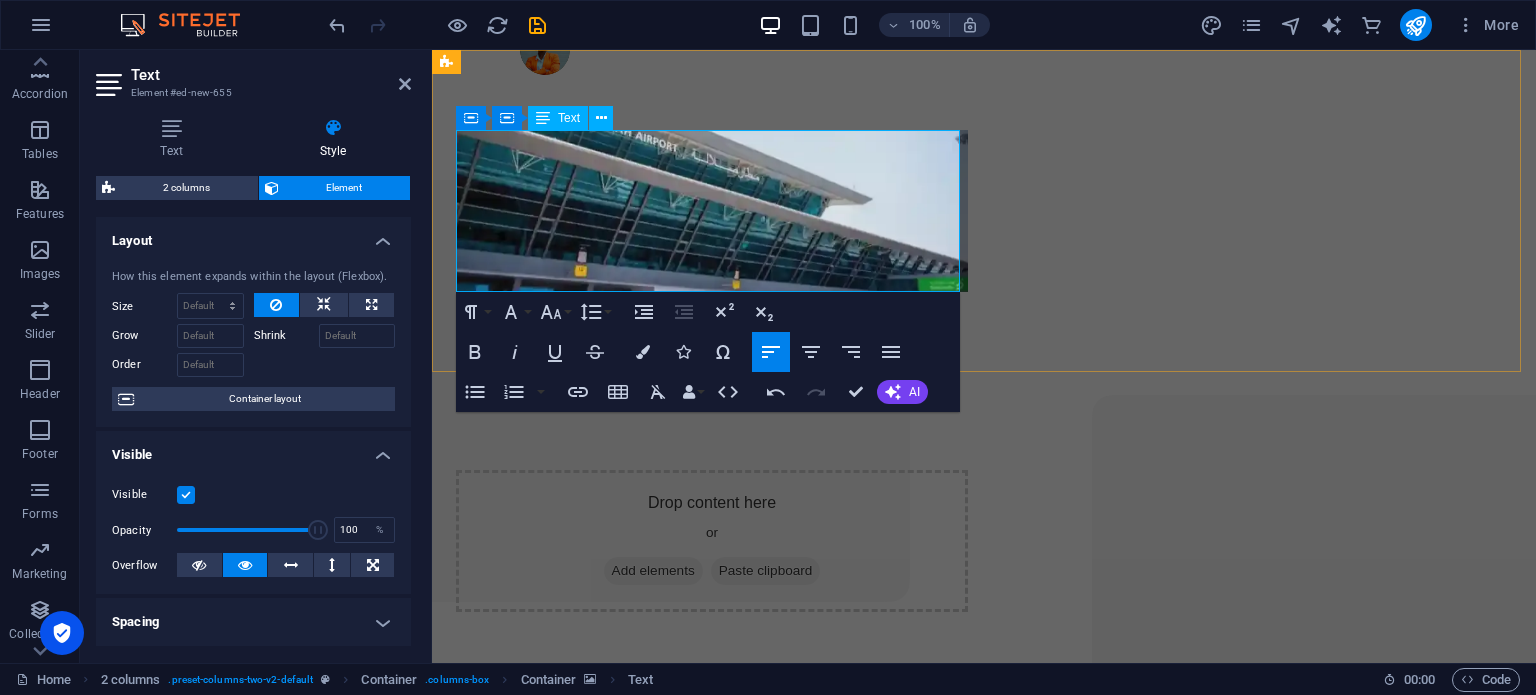 click on "PLC COURSES" at bounding box center (585, 372) 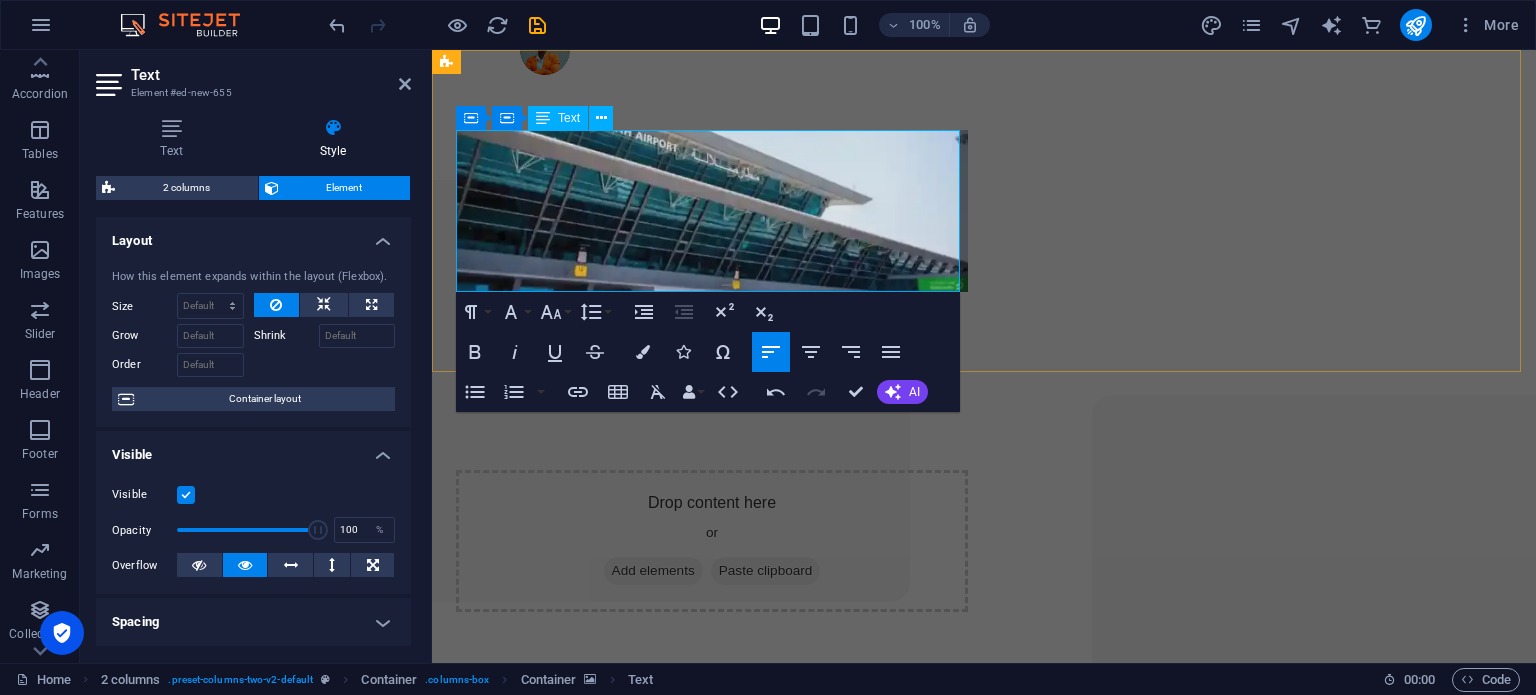 click on "PLC COURSES" at bounding box center (585, 372) 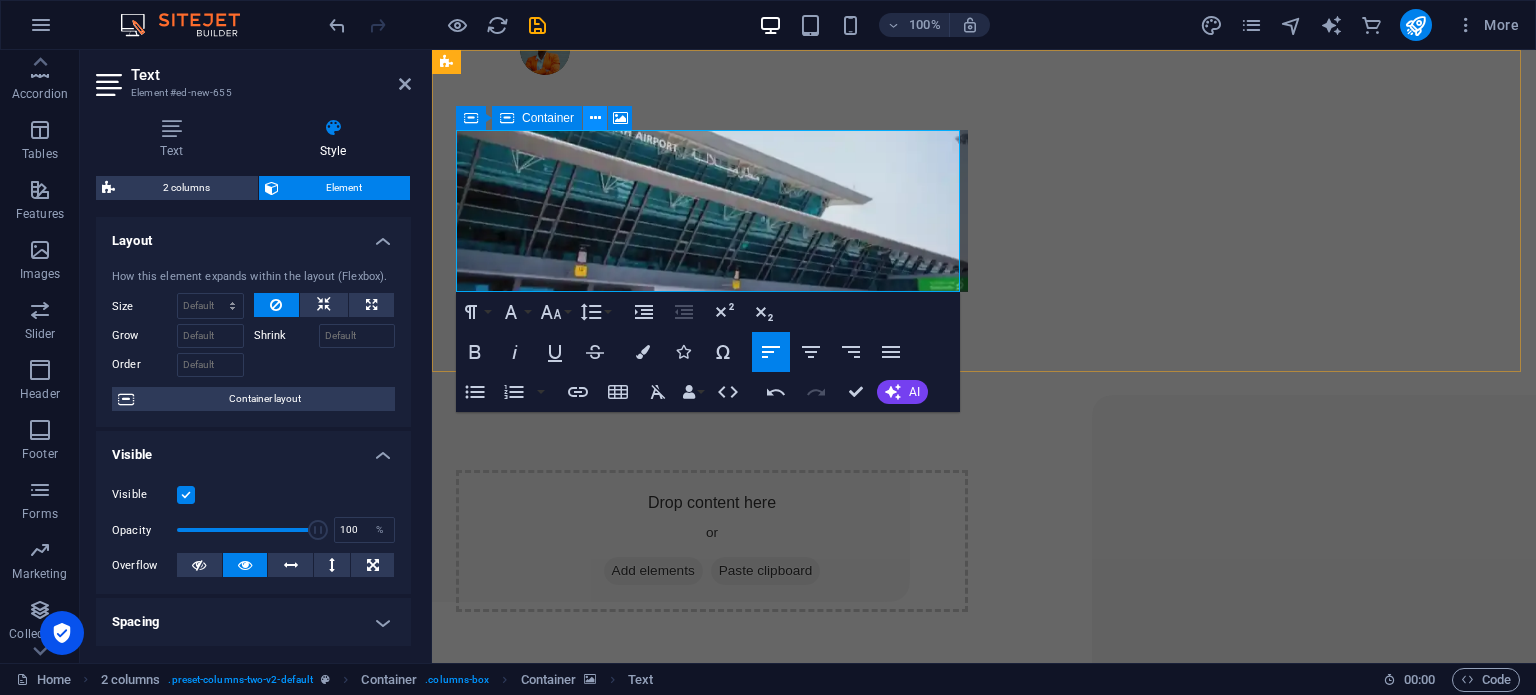 click at bounding box center [595, 118] 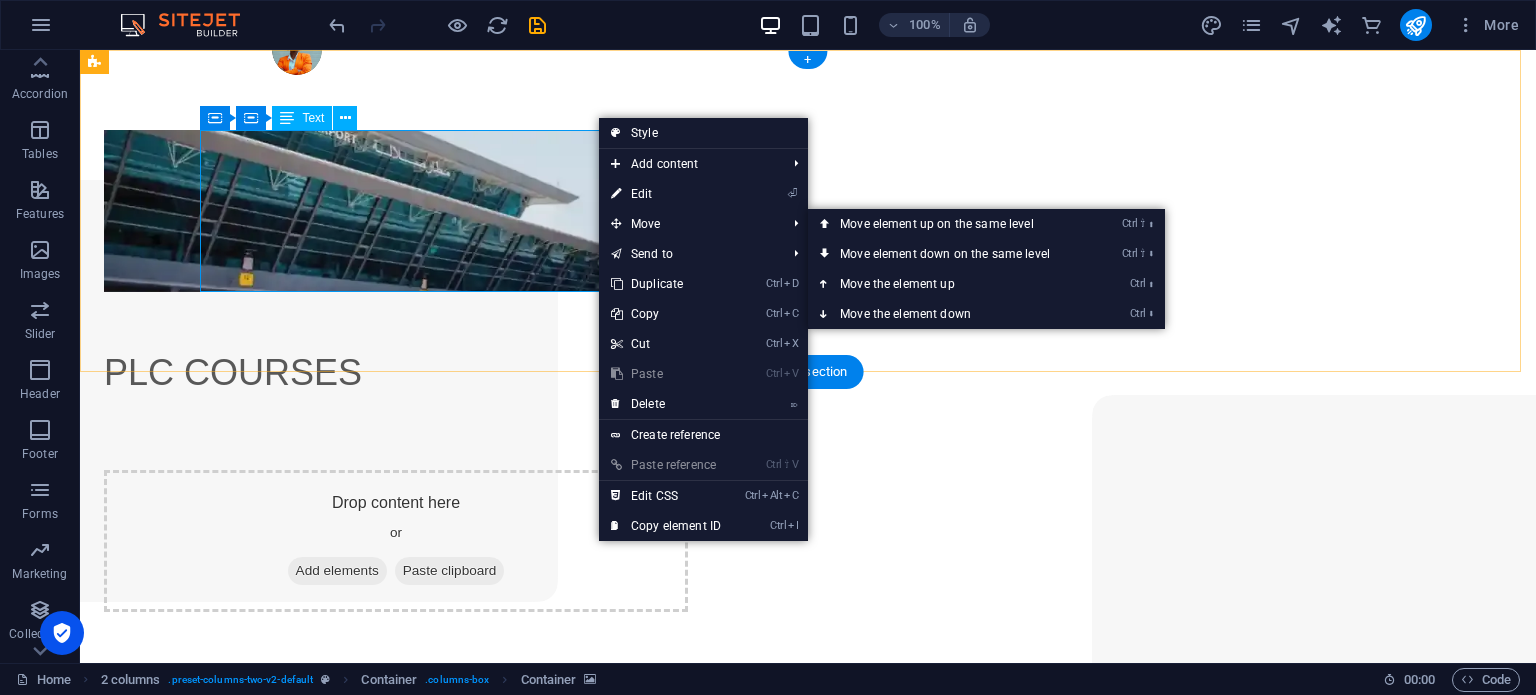 click on "PLC COURSES" at bounding box center (396, 373) 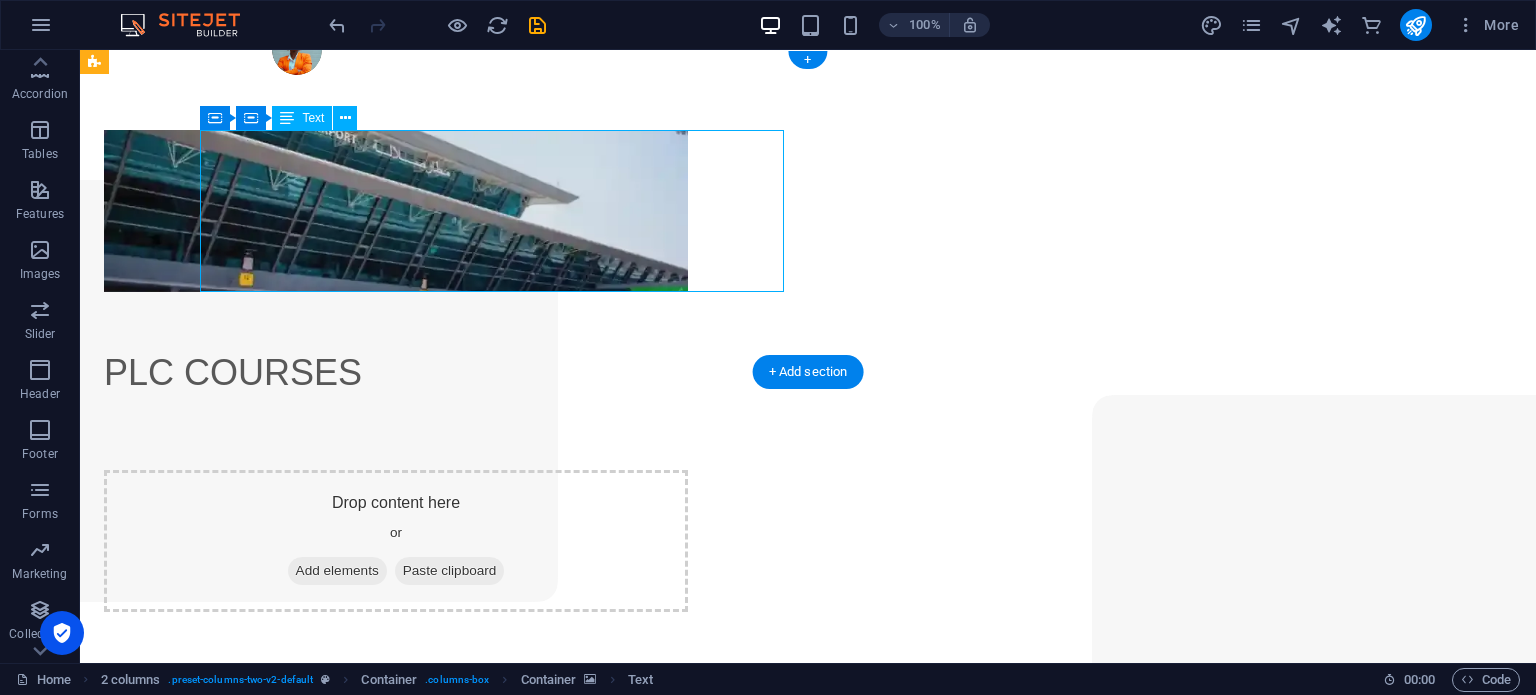 click on "PLC COURSES" at bounding box center (396, 373) 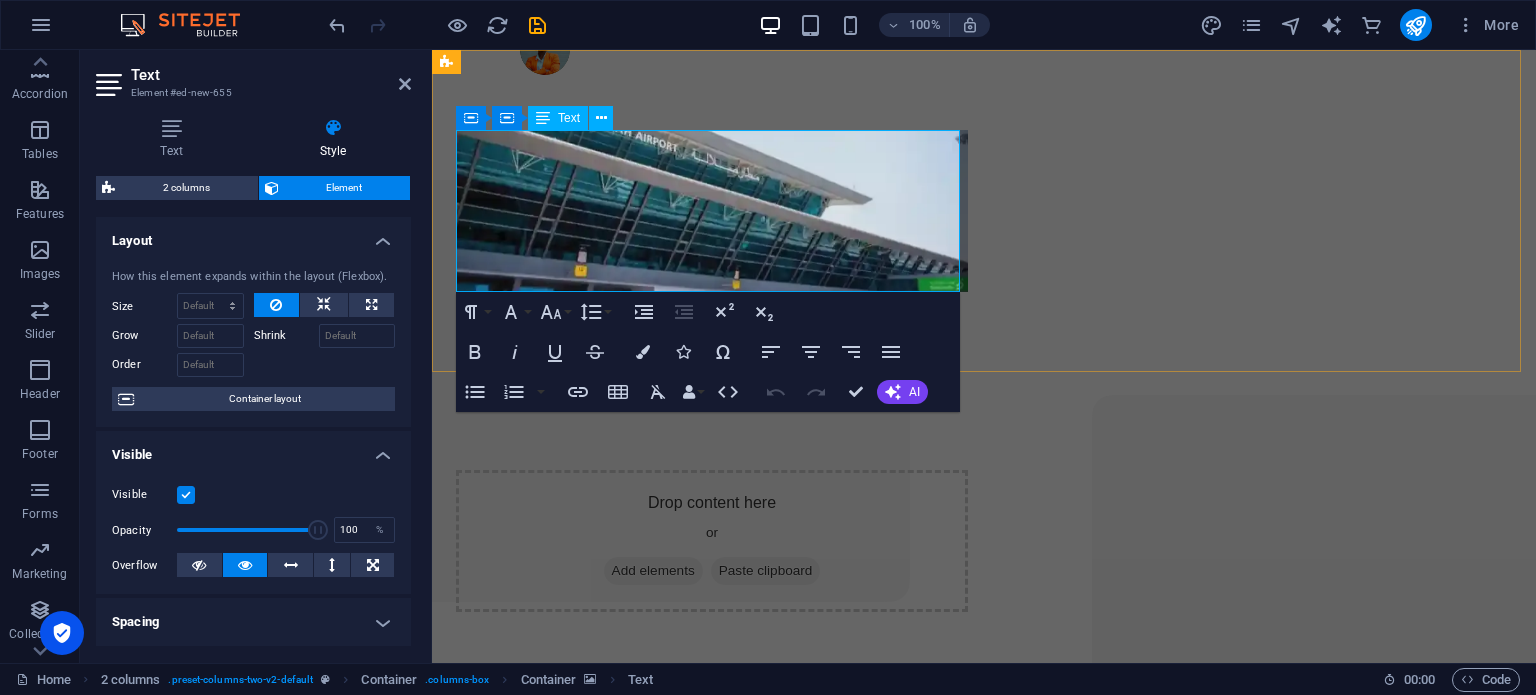 click on "PLC COURSES" at bounding box center [585, 372] 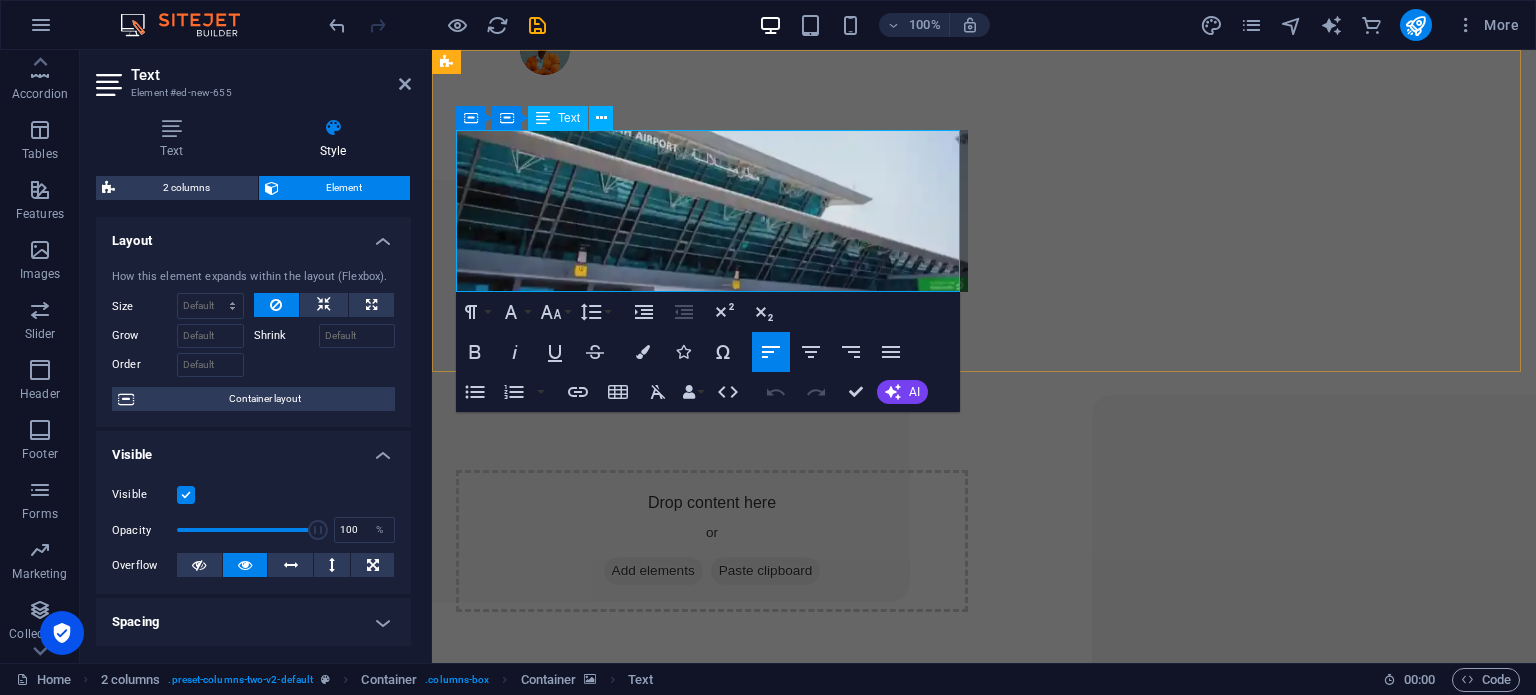 click on "PLC COURSES" at bounding box center [585, 372] 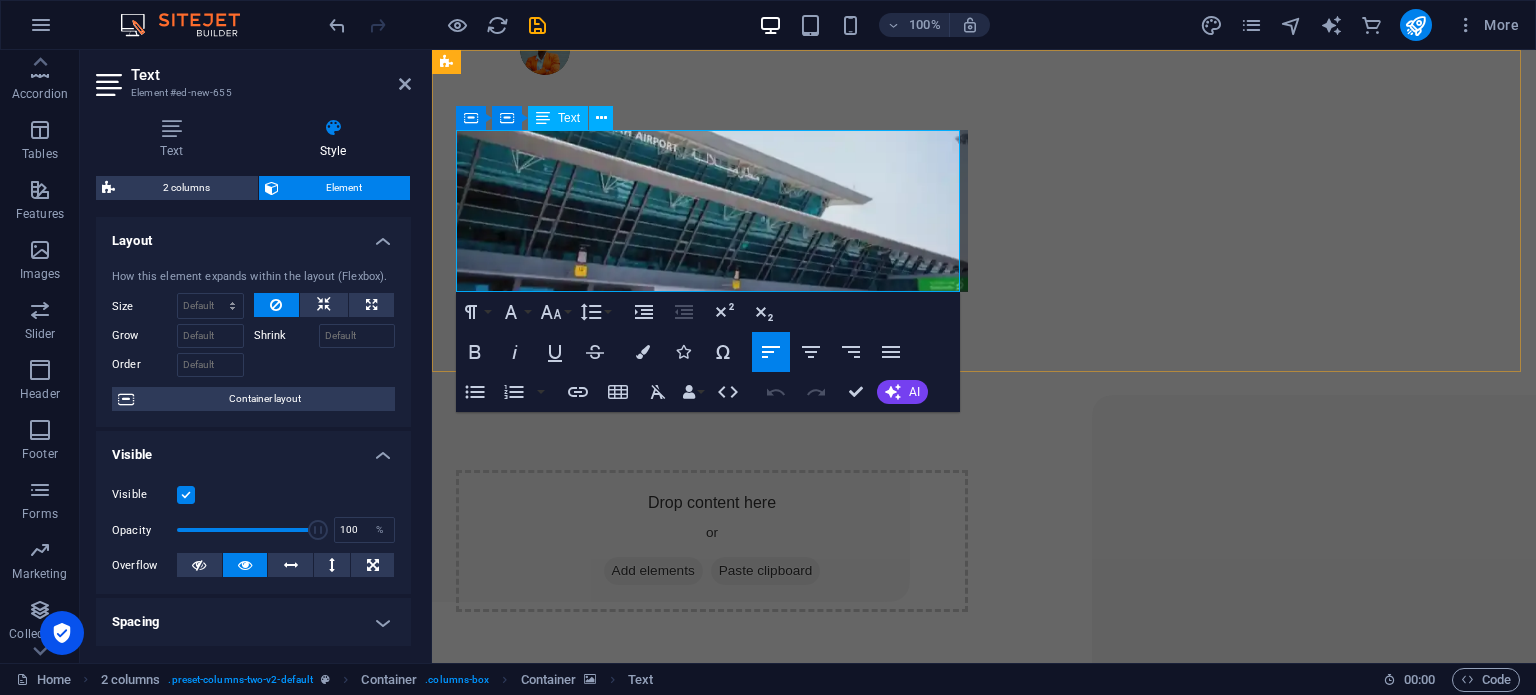 click on "PLC COURSES" at bounding box center [585, 372] 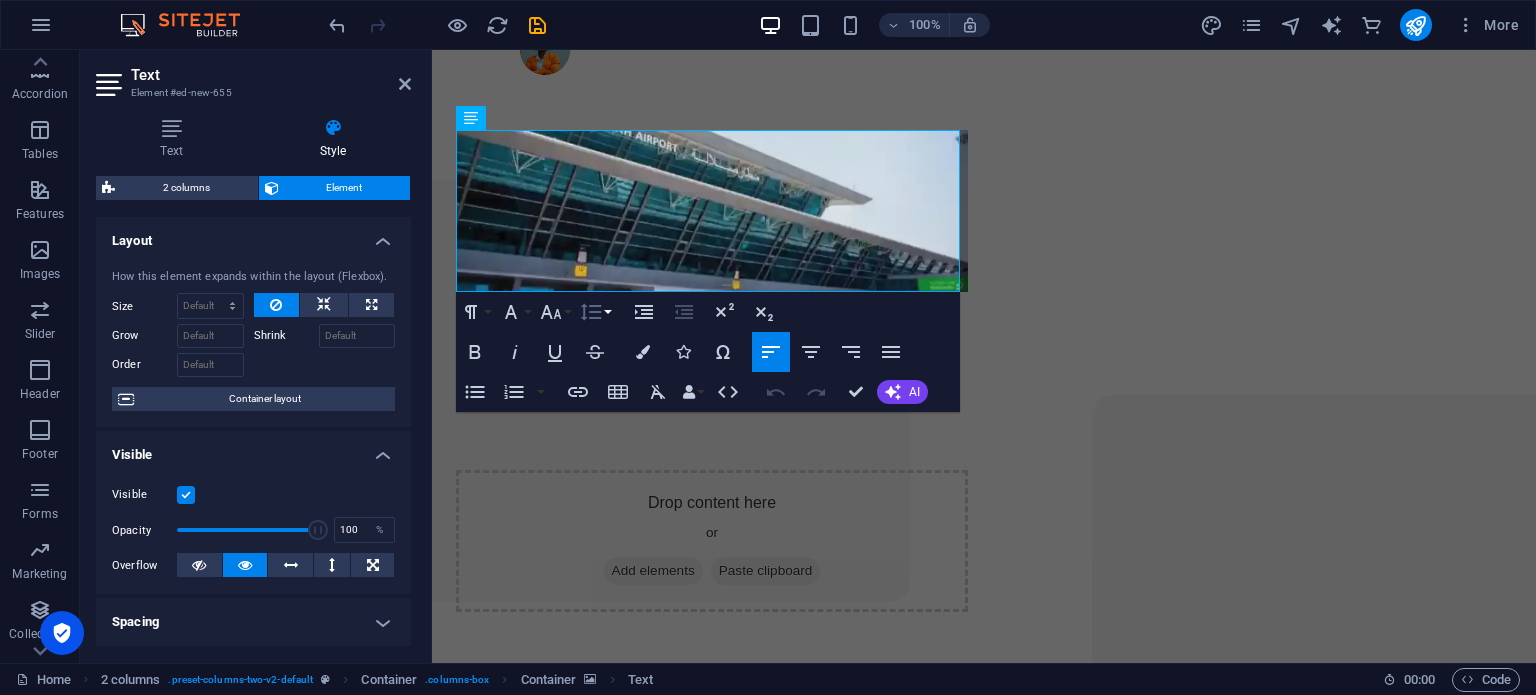click on "Line Height" at bounding box center (595, 312) 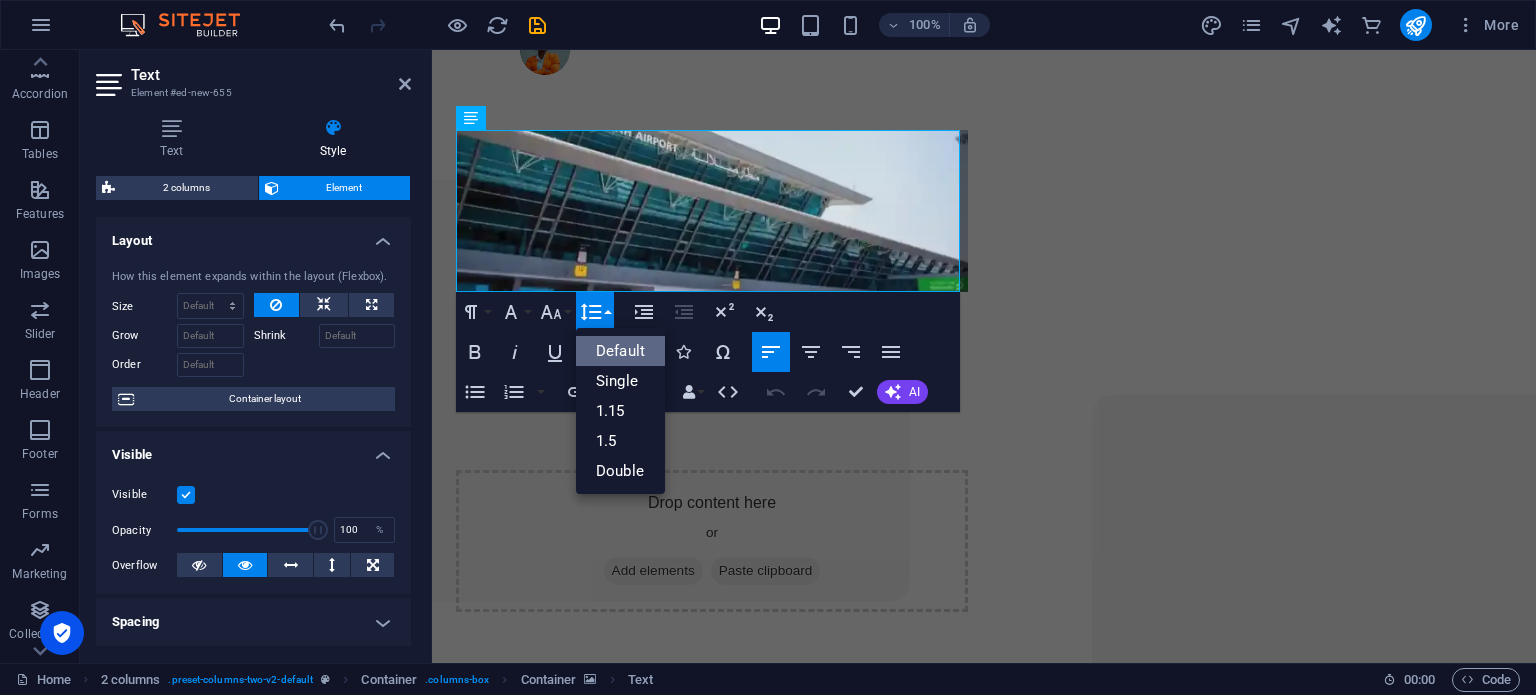 scroll, scrollTop: 0, scrollLeft: 0, axis: both 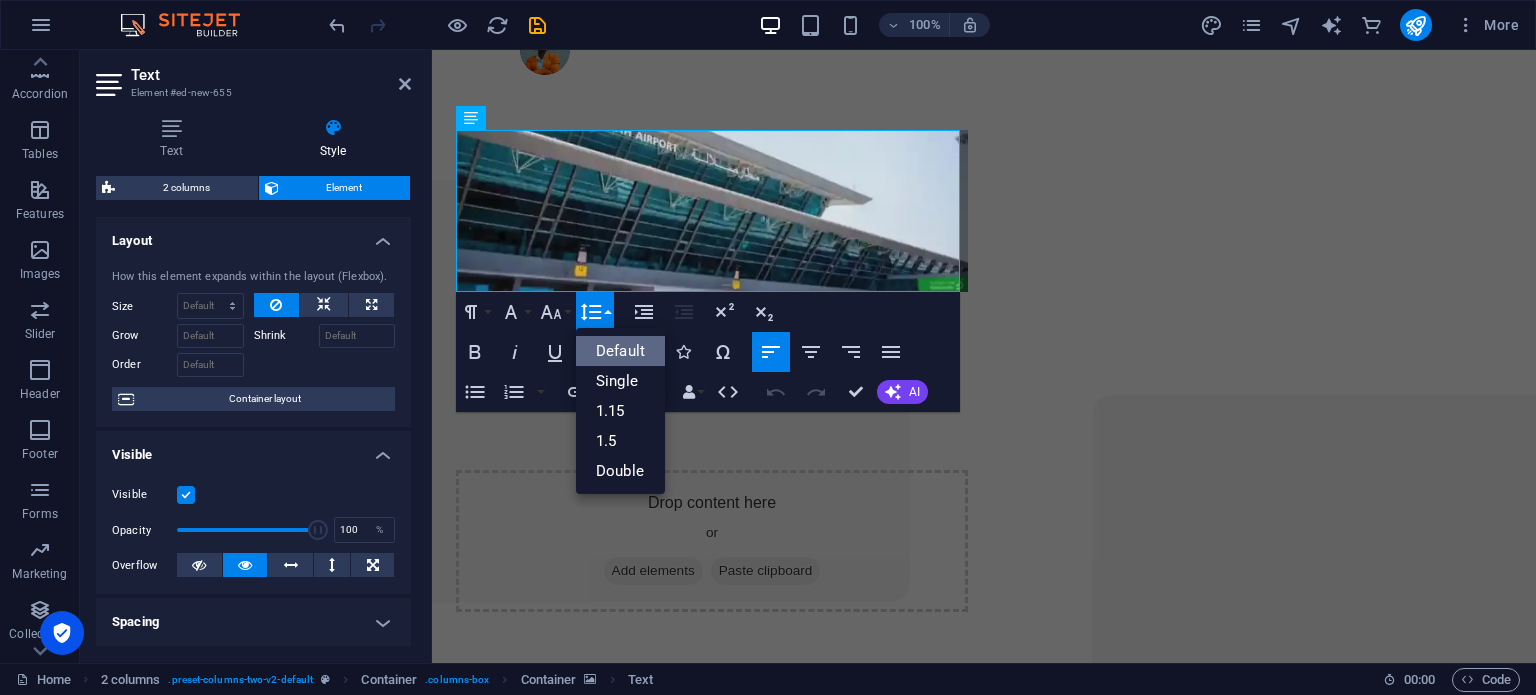click on "Decrease Indent" at bounding box center [684, 312] 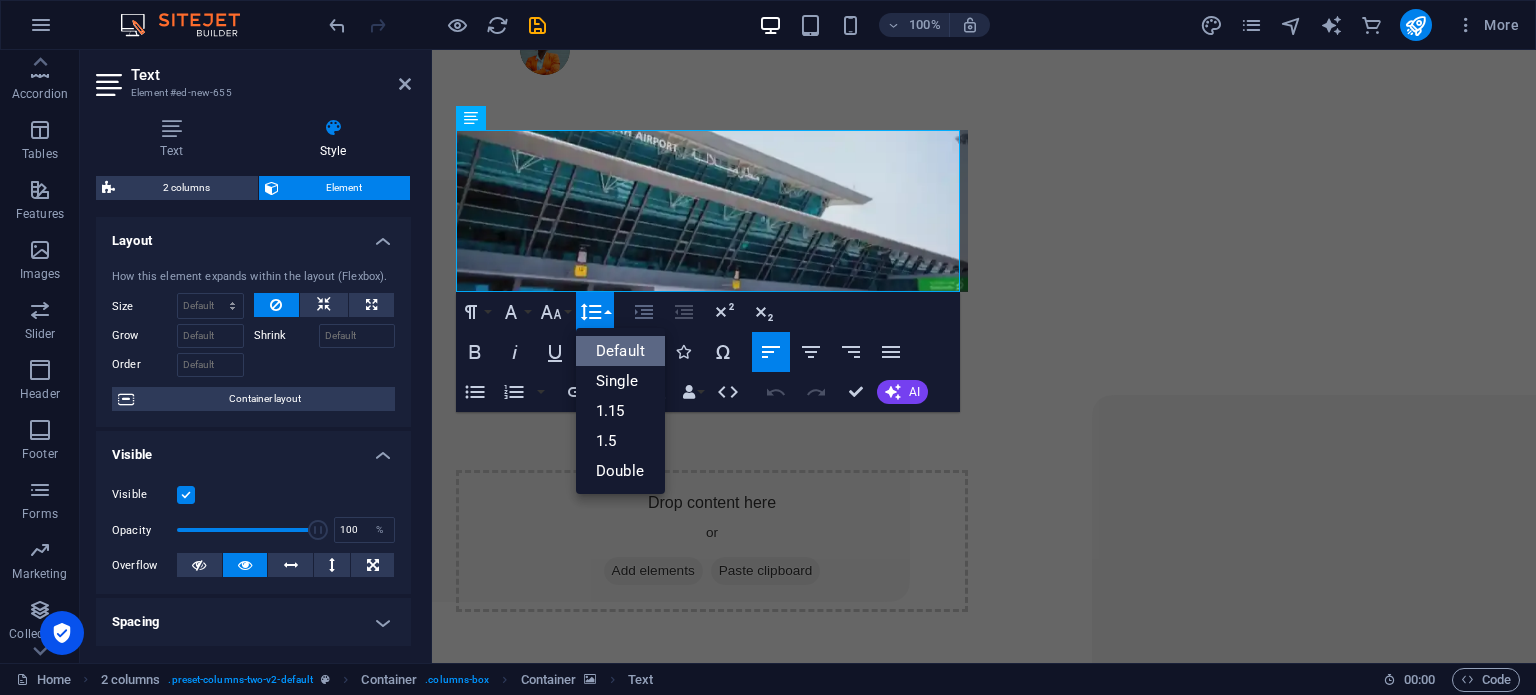 click 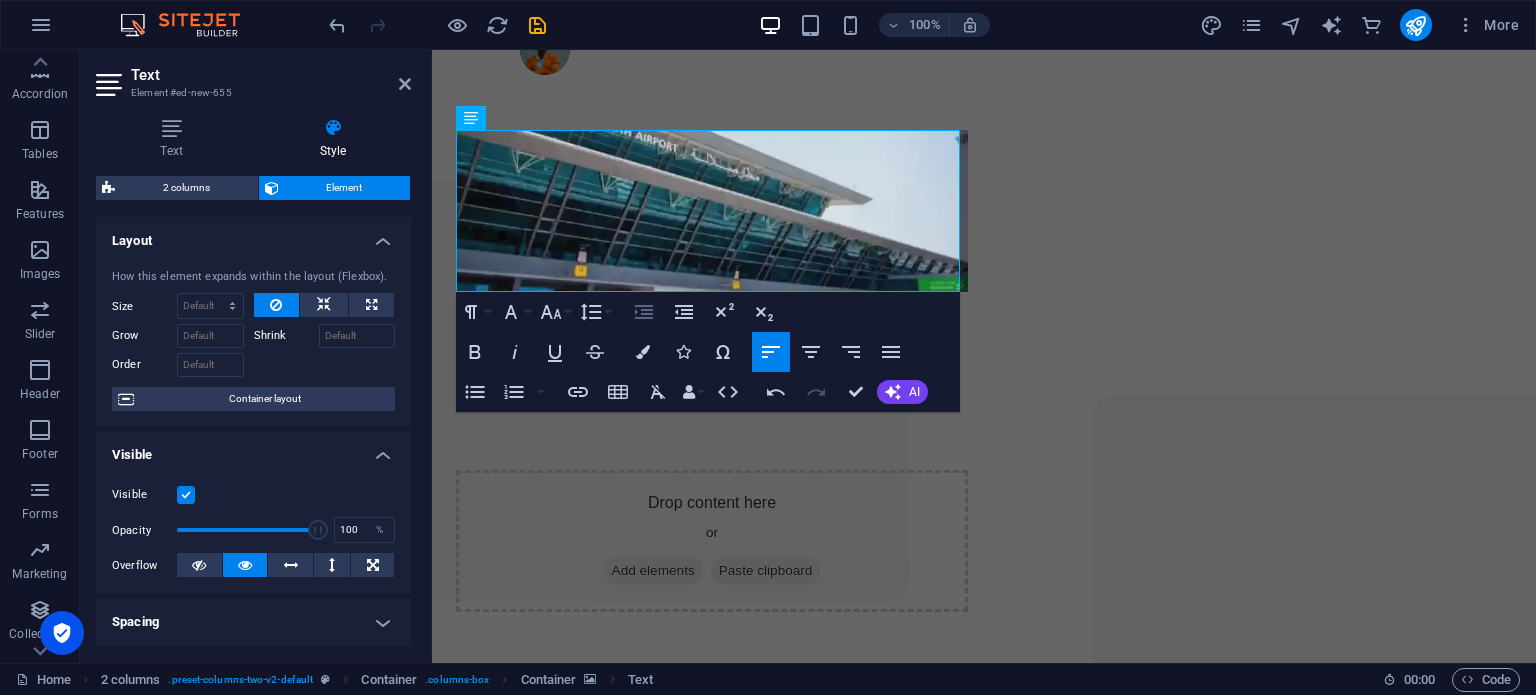 click 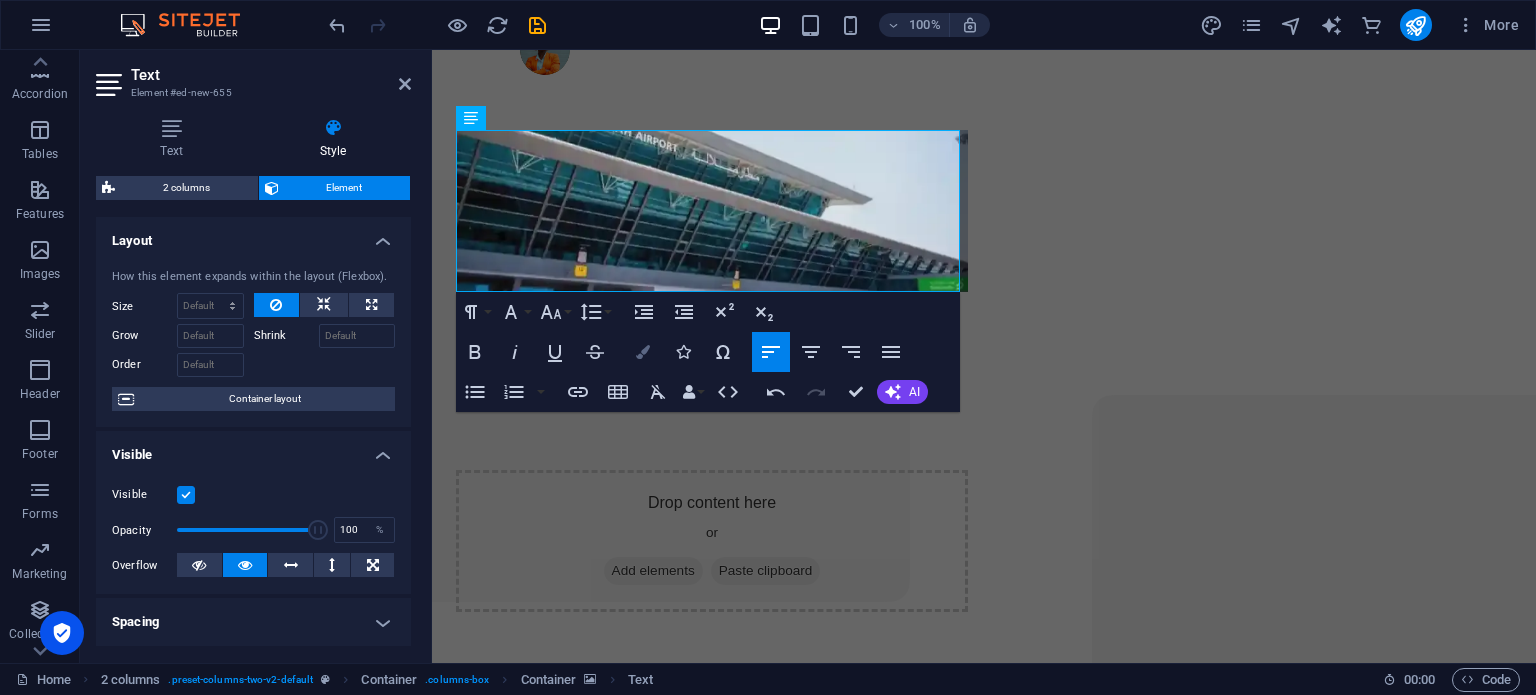 click on "Colors" at bounding box center (643, 352) 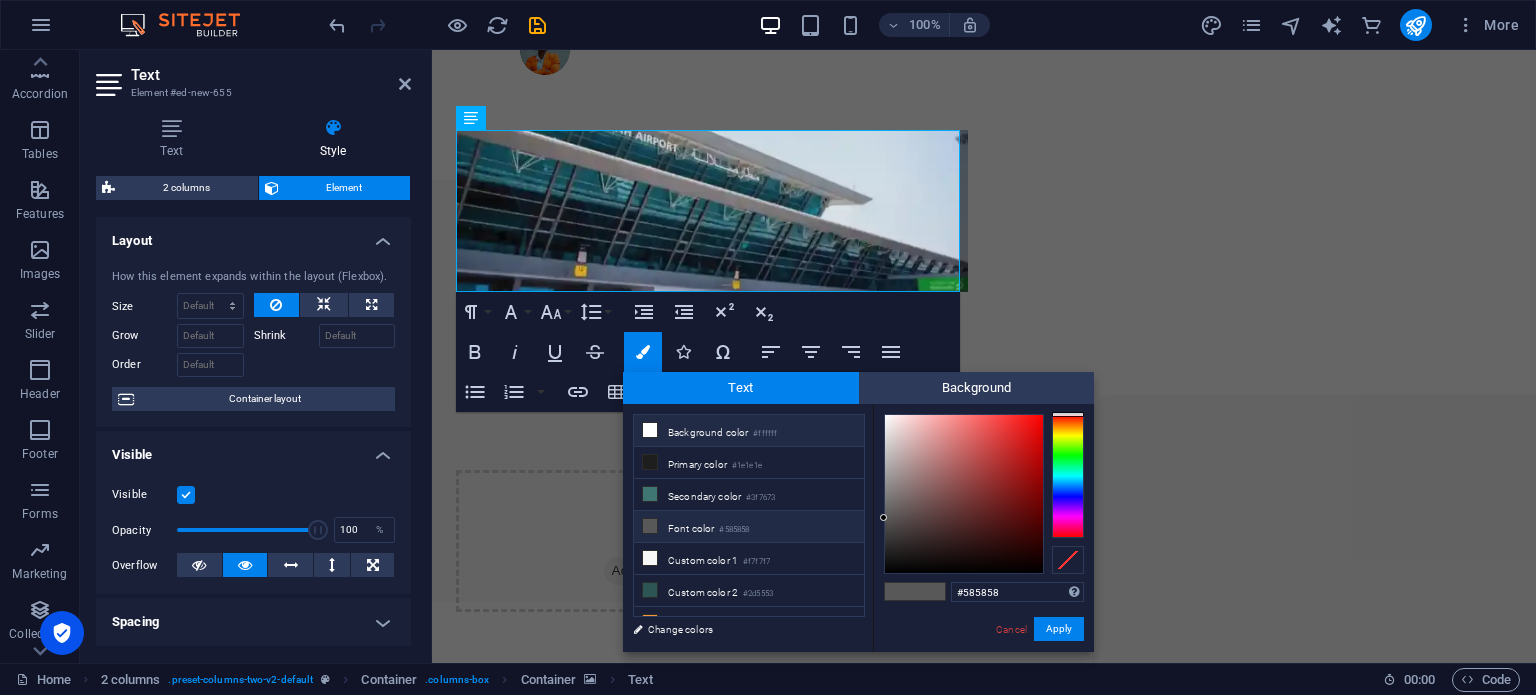 click on "Background color
#ffffff" at bounding box center (749, 431) 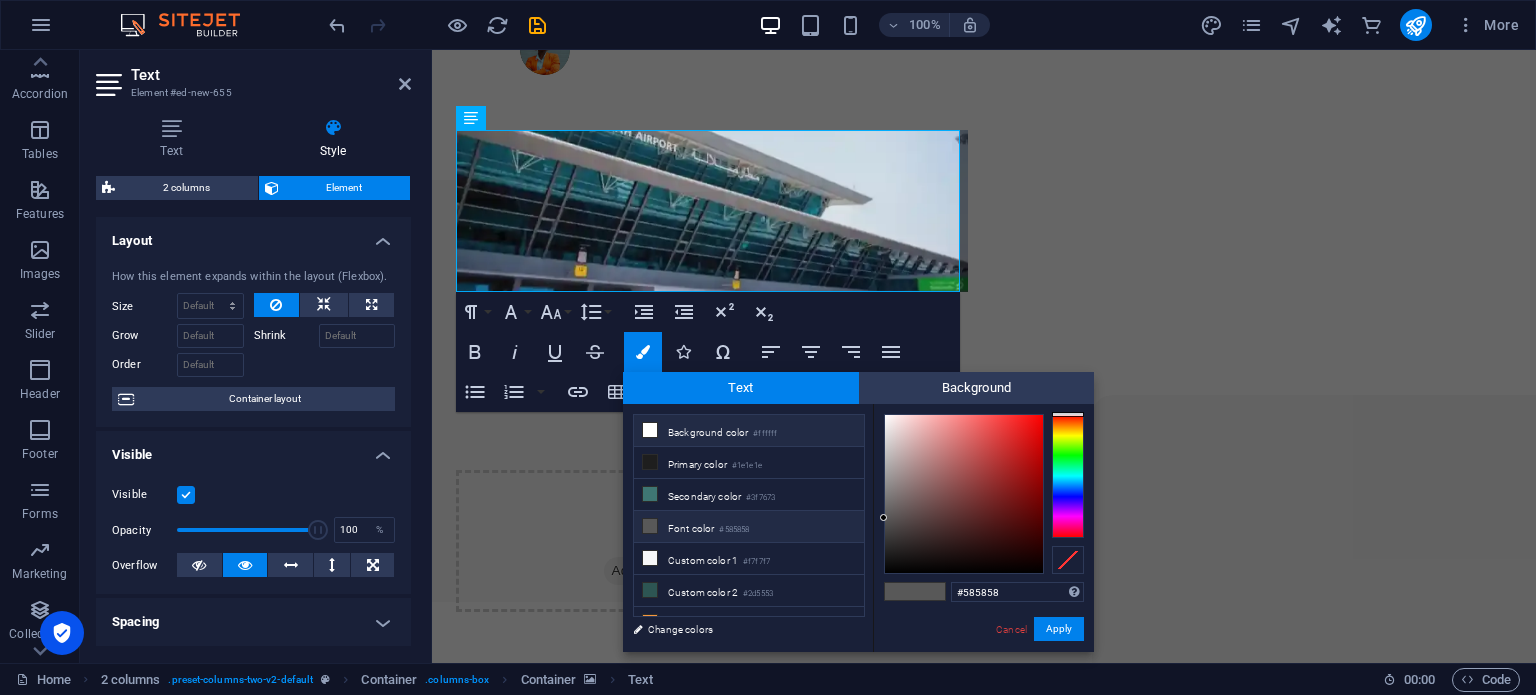 type on "#ffffff" 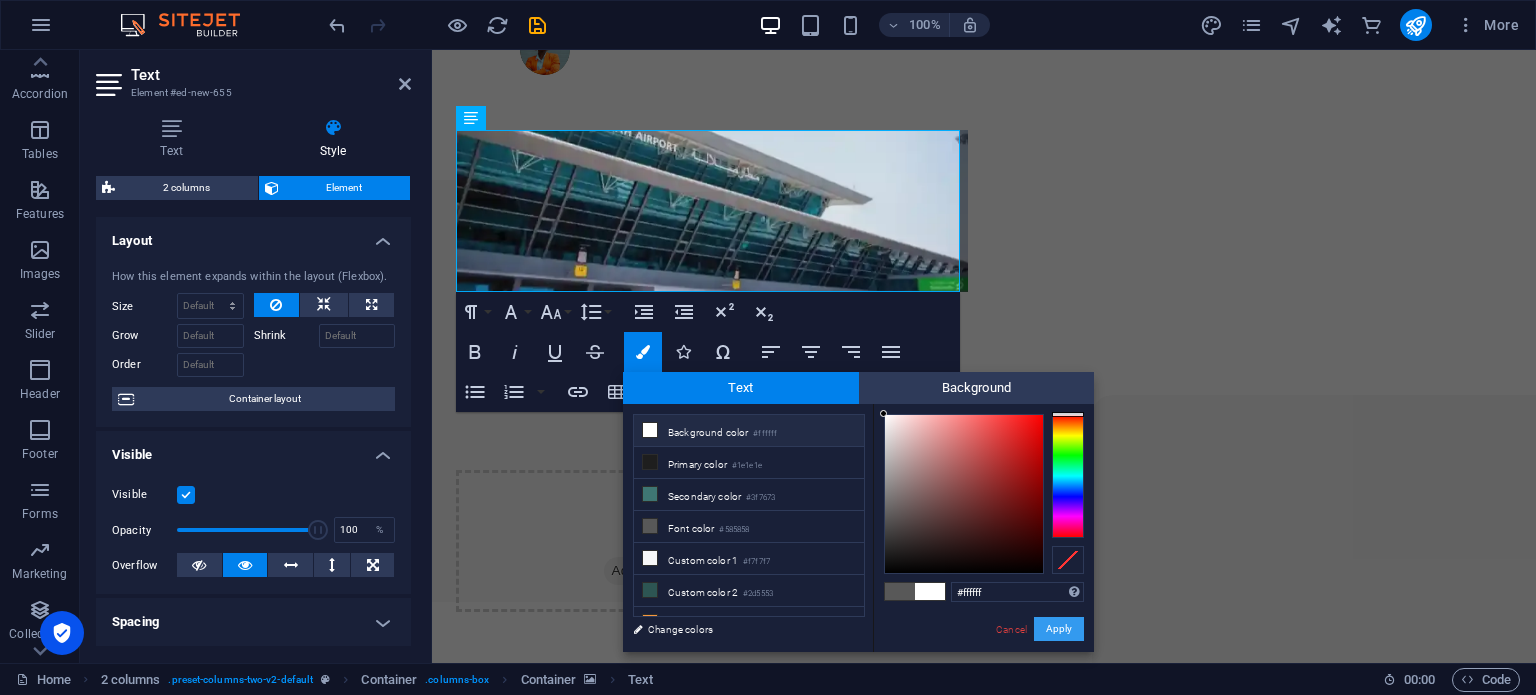 click on "Apply" at bounding box center [1059, 629] 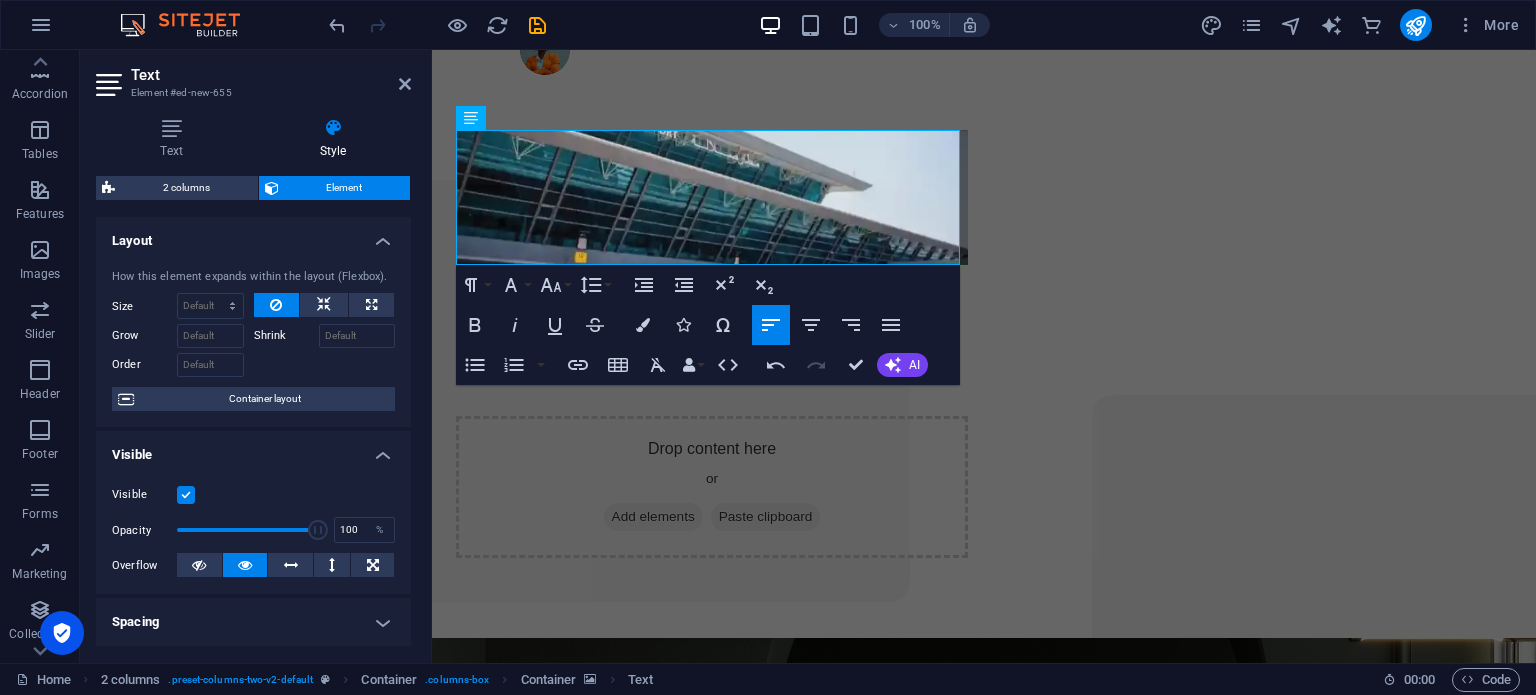 click on "PLC COURSES" at bounding box center (745, 345) 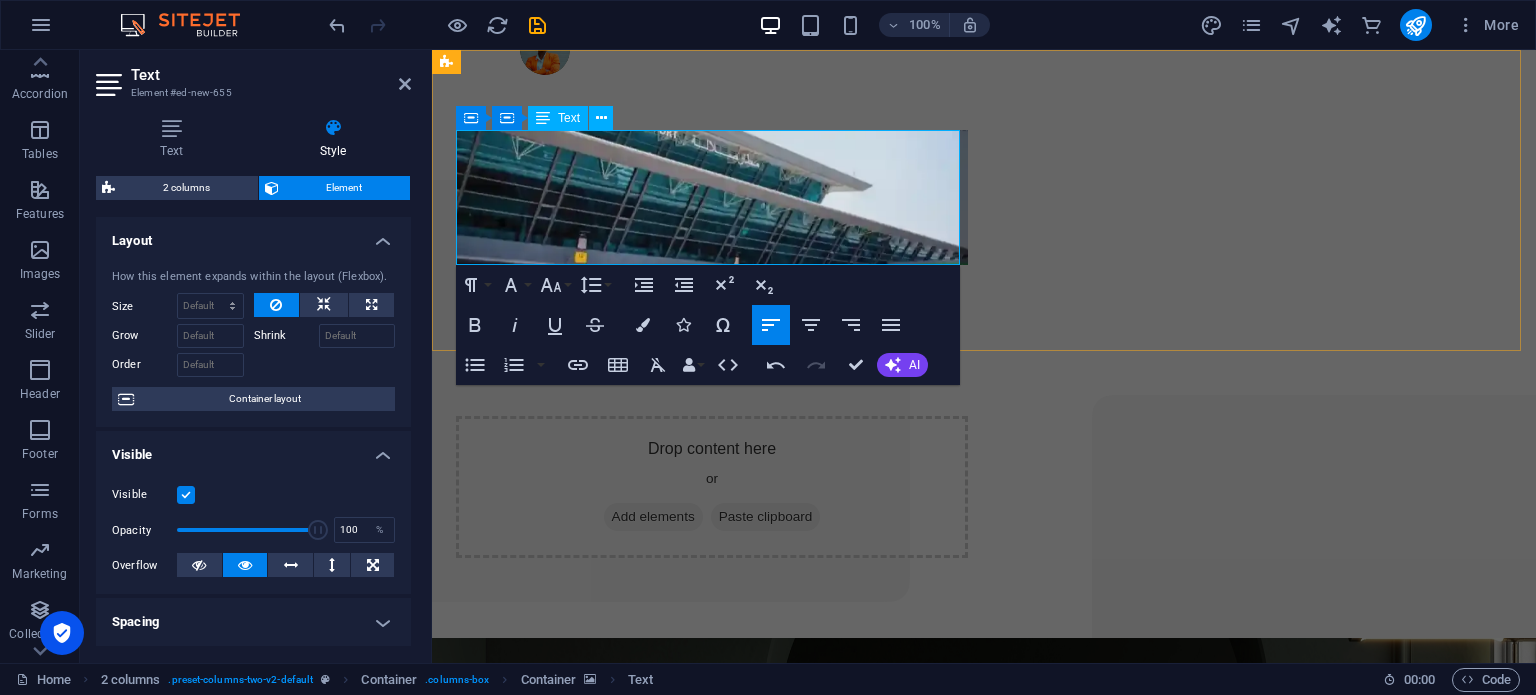 drag, startPoint x: 876, startPoint y: 202, endPoint x: 1049, endPoint y: 220, distance: 173.9339 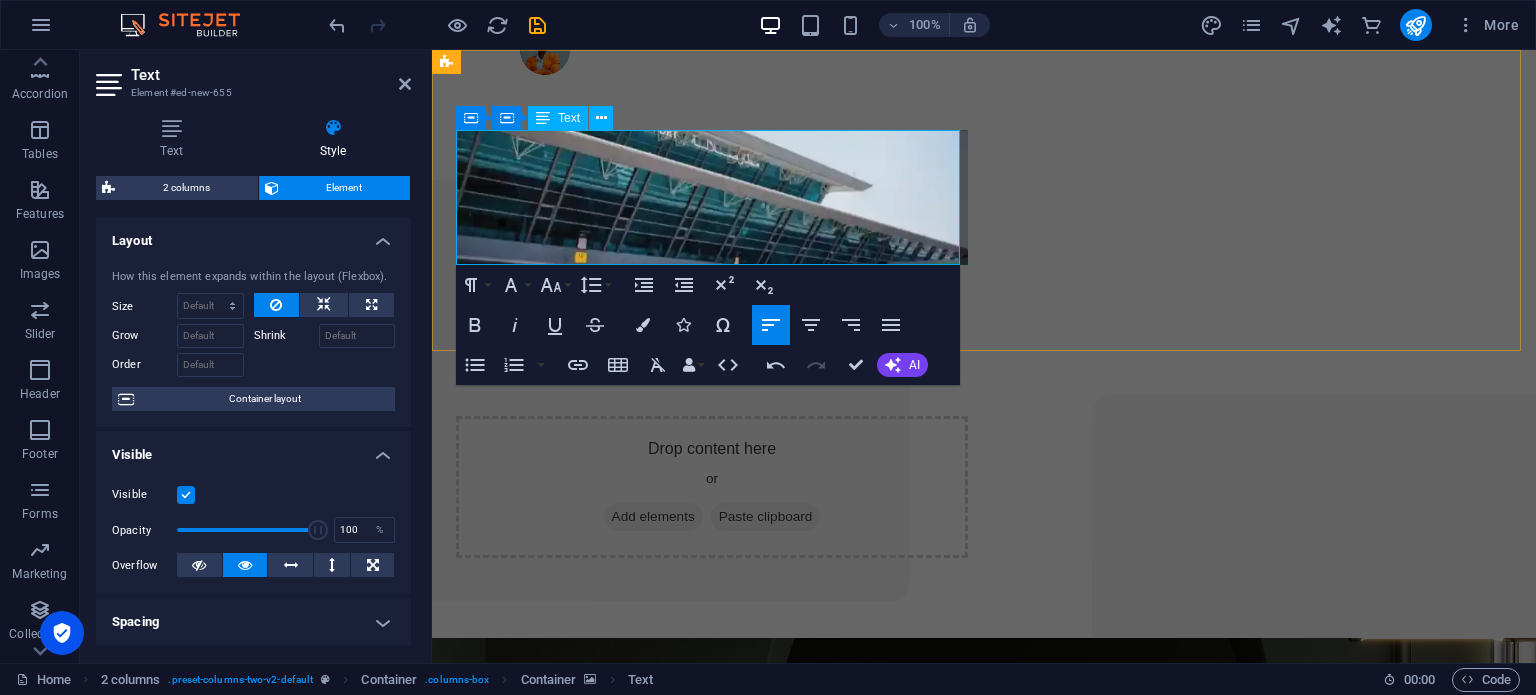 click on "PLC COURSES" at bounding box center (792, 346) 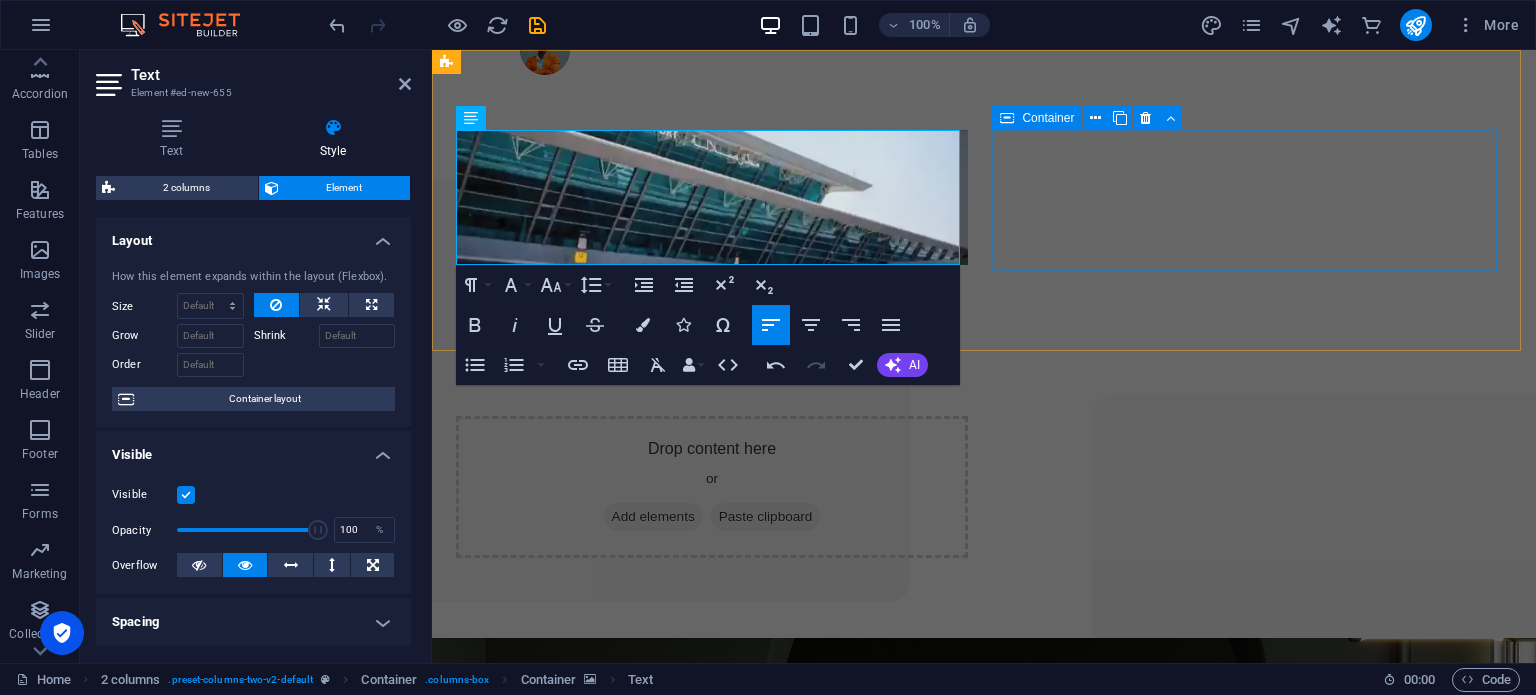click on "Welcome to the best PLC SCADA Training in [GEOGRAPHIC_DATA] Turn your room with panto into a lot more minimalist and modern with ease and speed" at bounding box center [984, 1739] 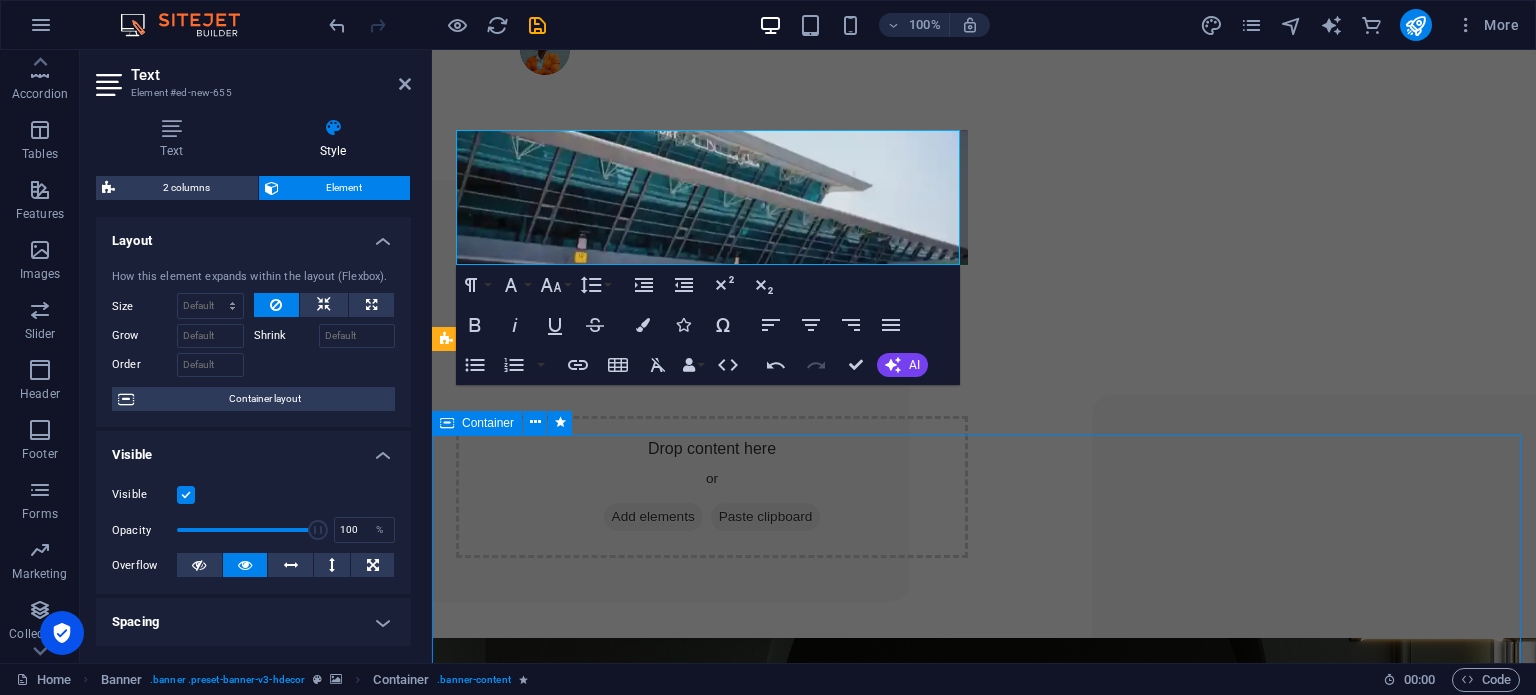 click on "Products About Us Testimonials Stores Contact" at bounding box center (984, 1462) 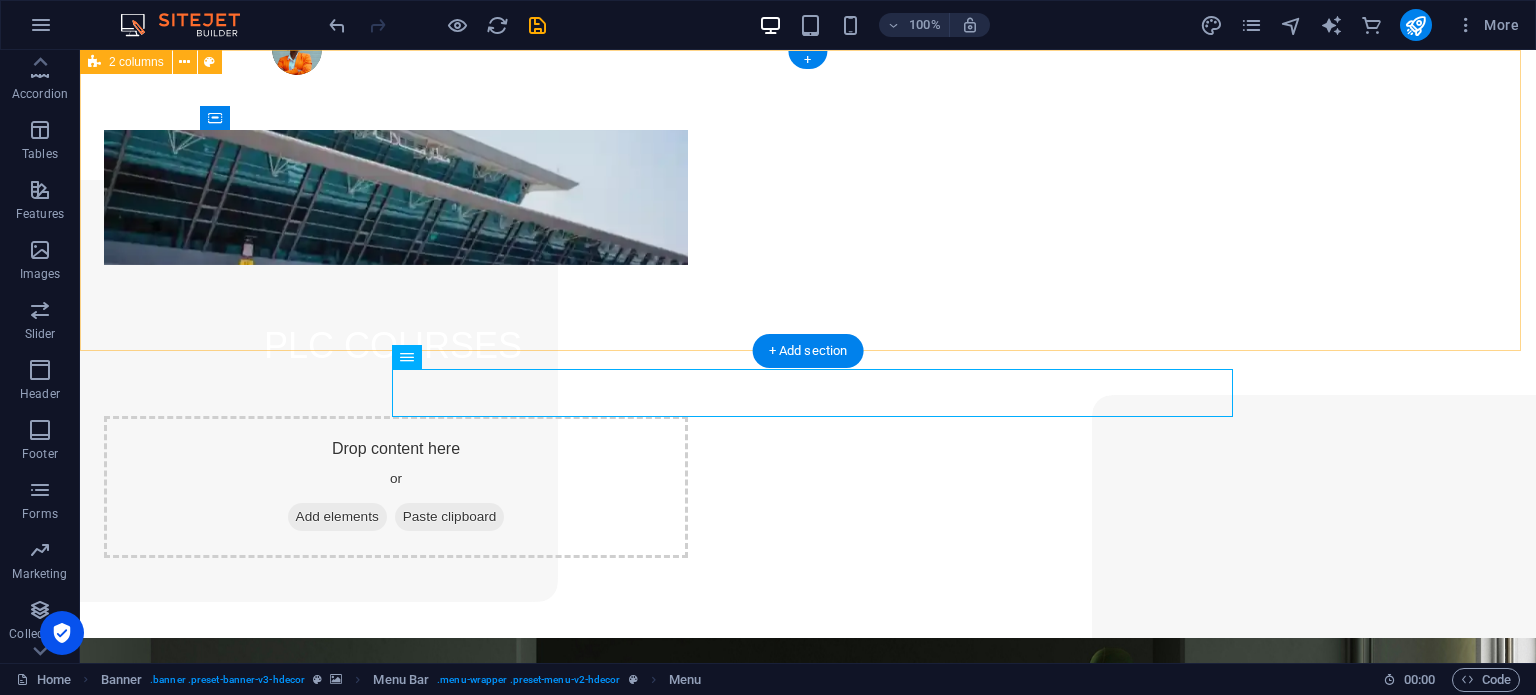 click on "PLC COURSES Drop content here or  Add elements  Paste clipboard" at bounding box center (808, 344) 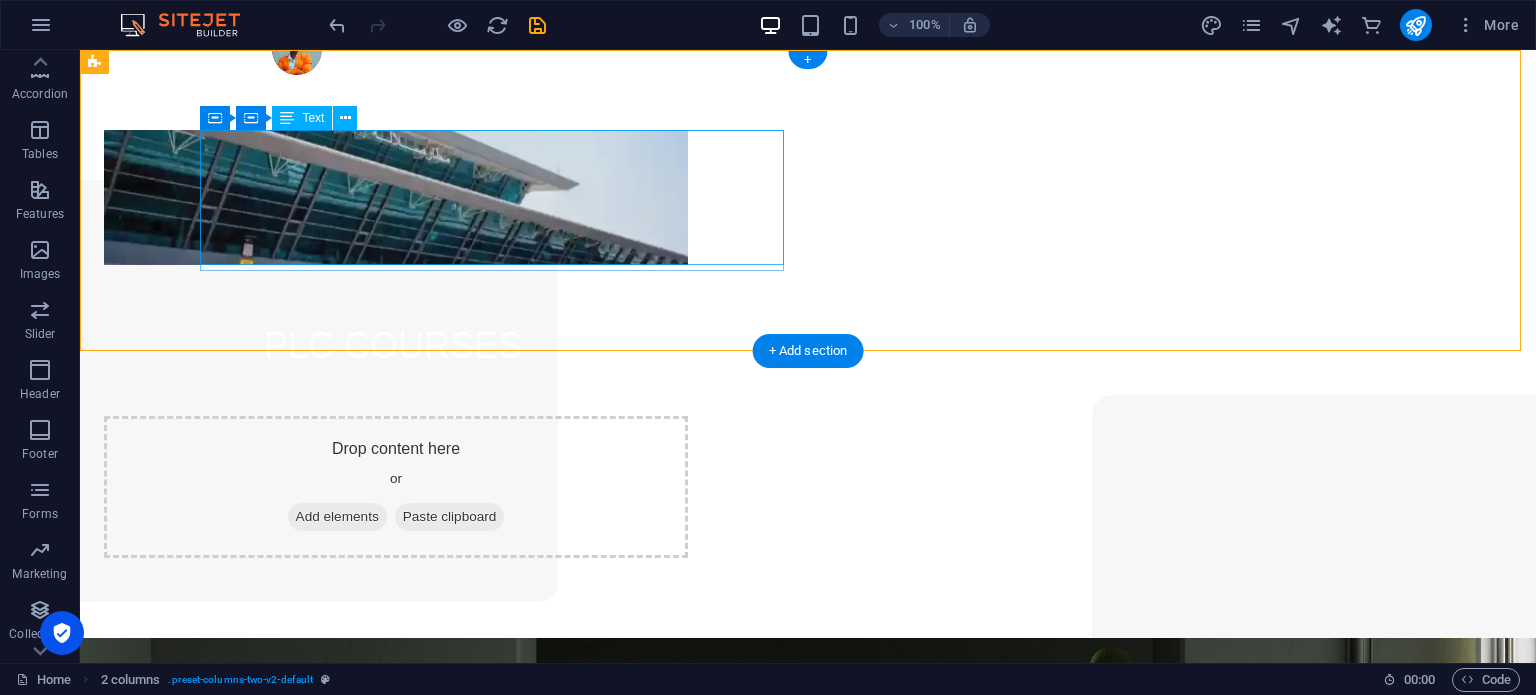click on "PLC COURSES" at bounding box center (396, 332) 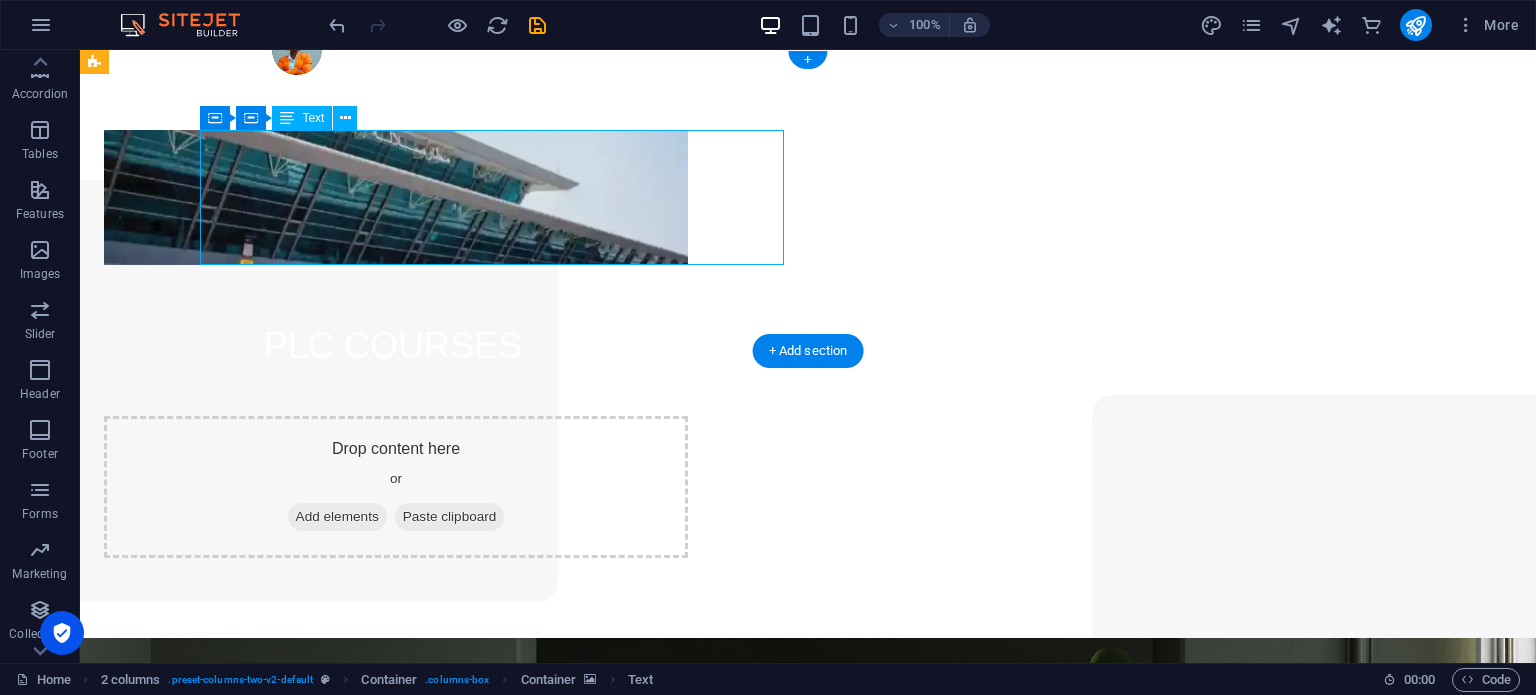 click on "PLC COURSES" at bounding box center [396, 332] 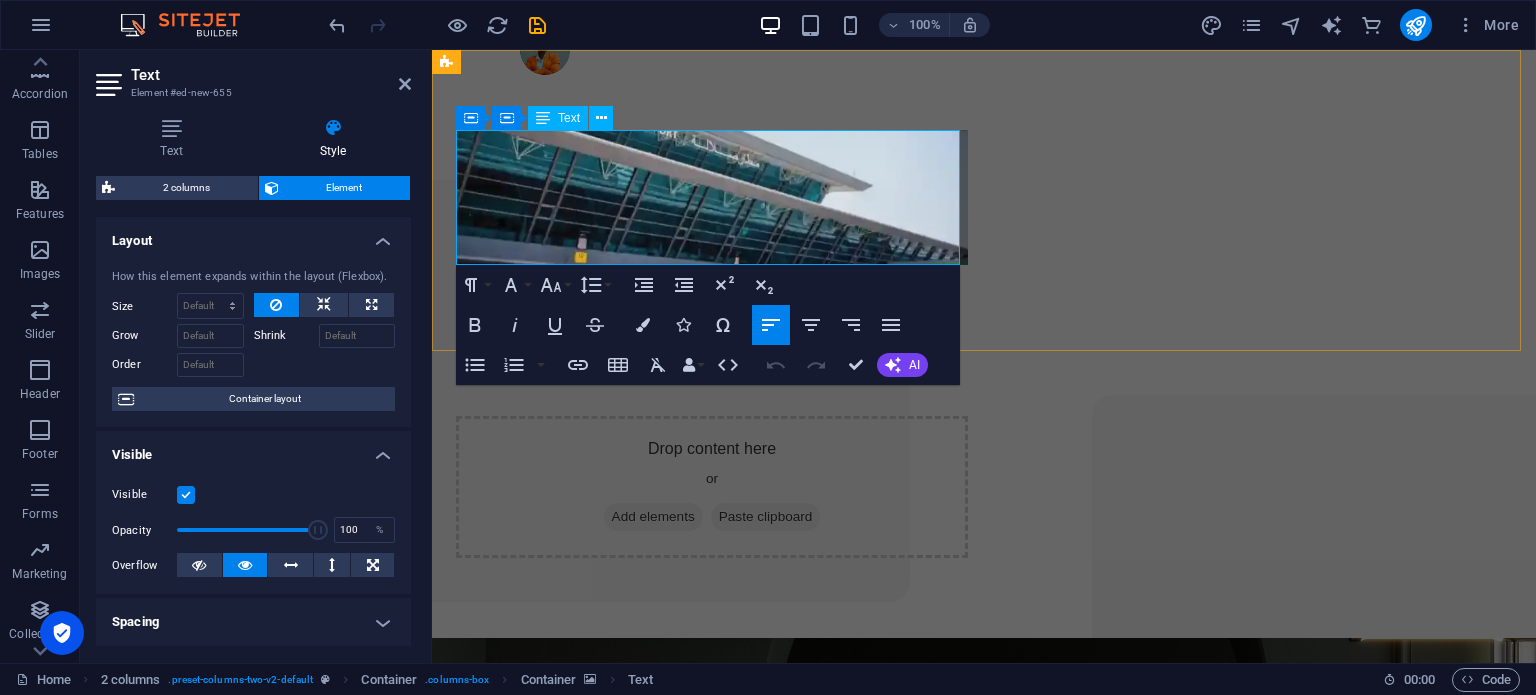 click on "PLC COURSES" at bounding box center [712, 332] 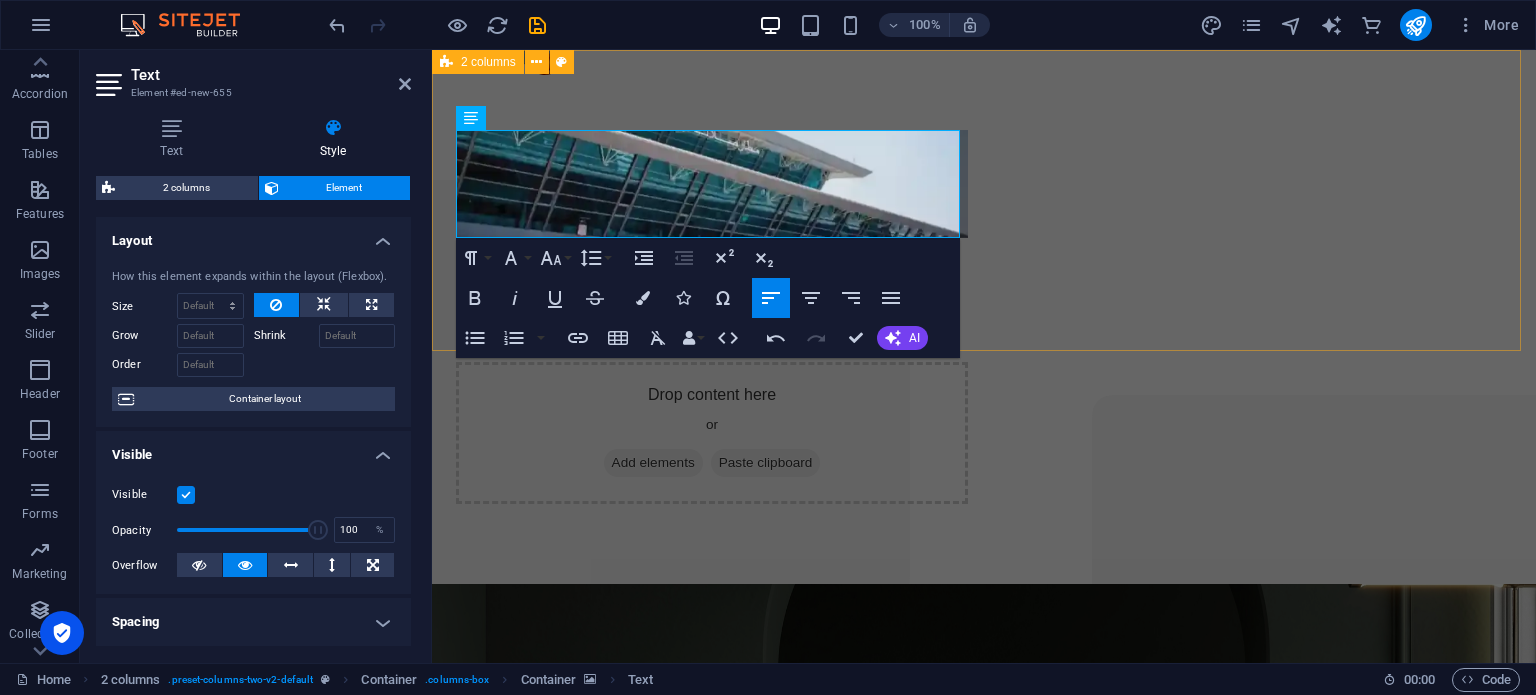 click on "PLC COURSES Drop content here or  Add elements  Paste clipboard" at bounding box center [984, 317] 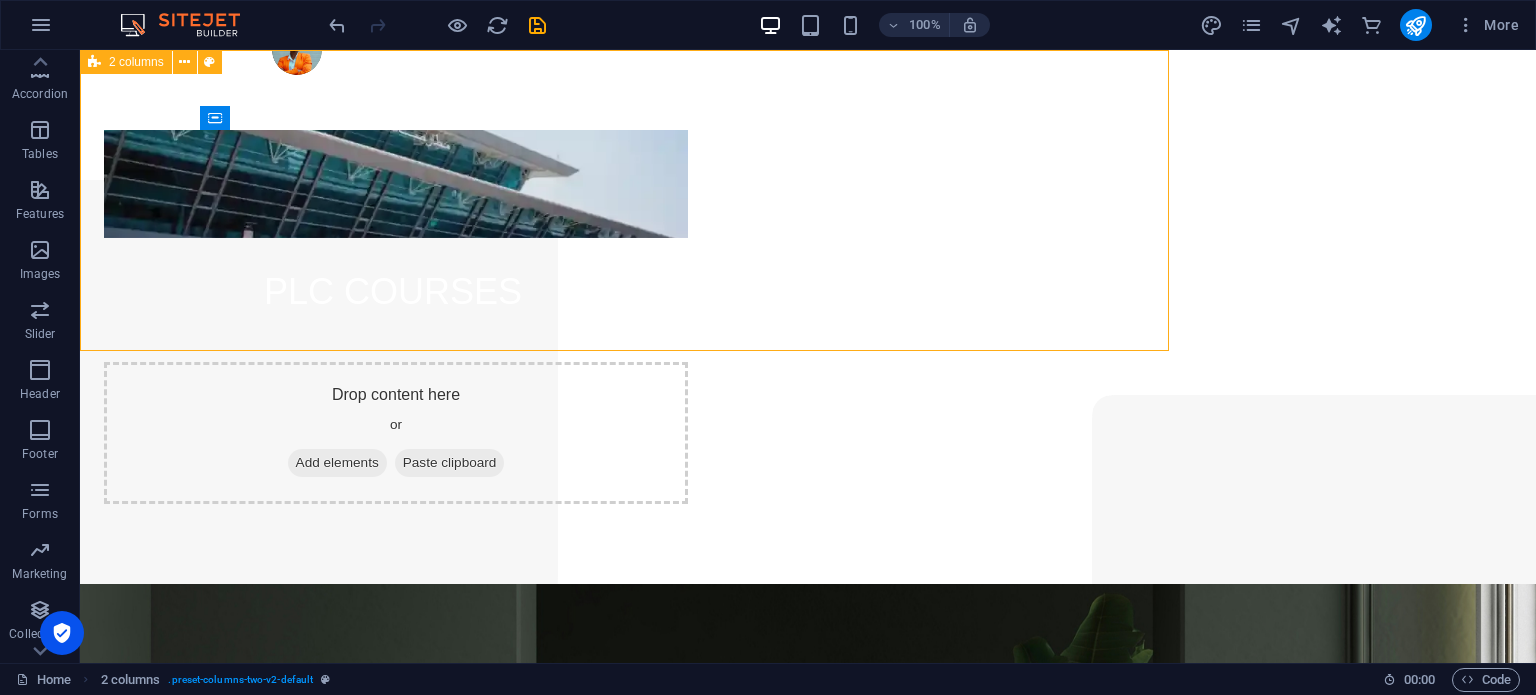 click on "PLC COURSES Drop content here or  Add elements  Paste clipboard" at bounding box center [808, 317] 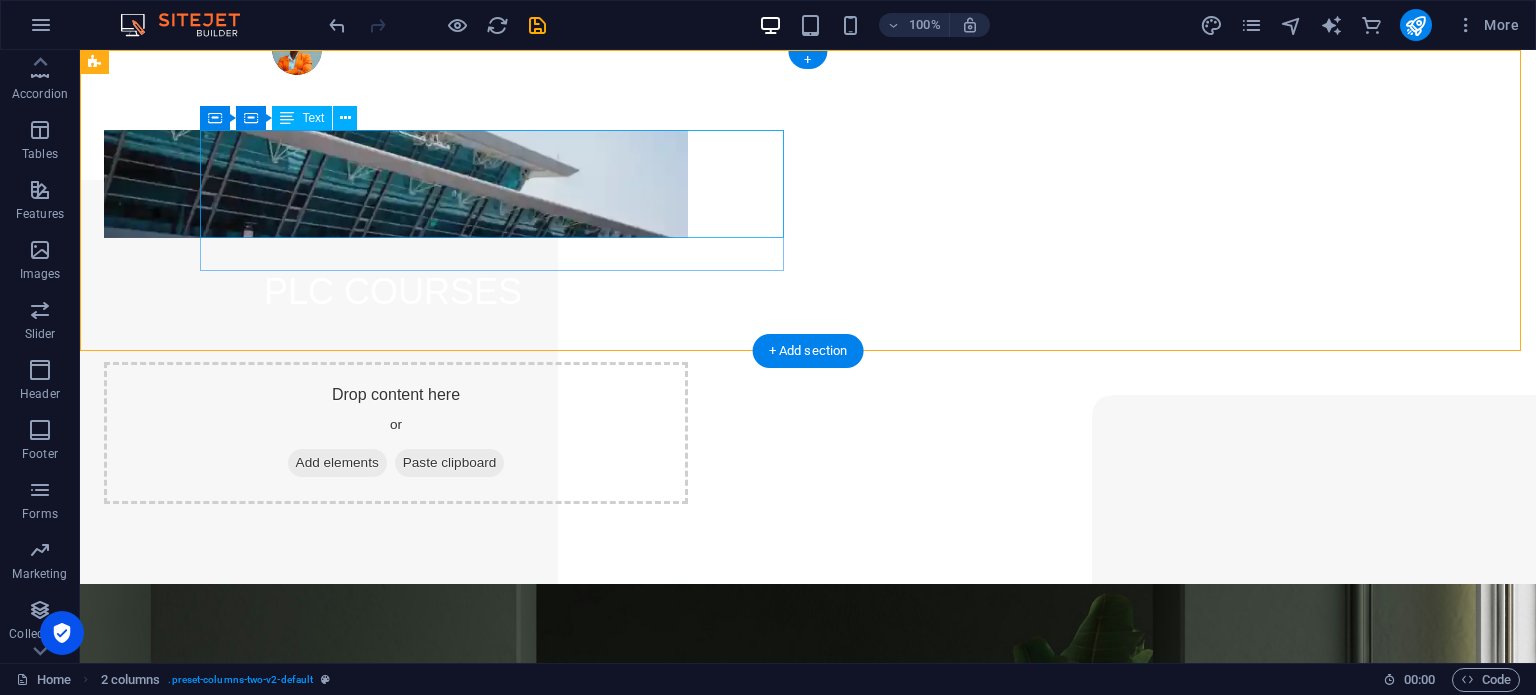 click on "PLC COURSES" at bounding box center (396, 292) 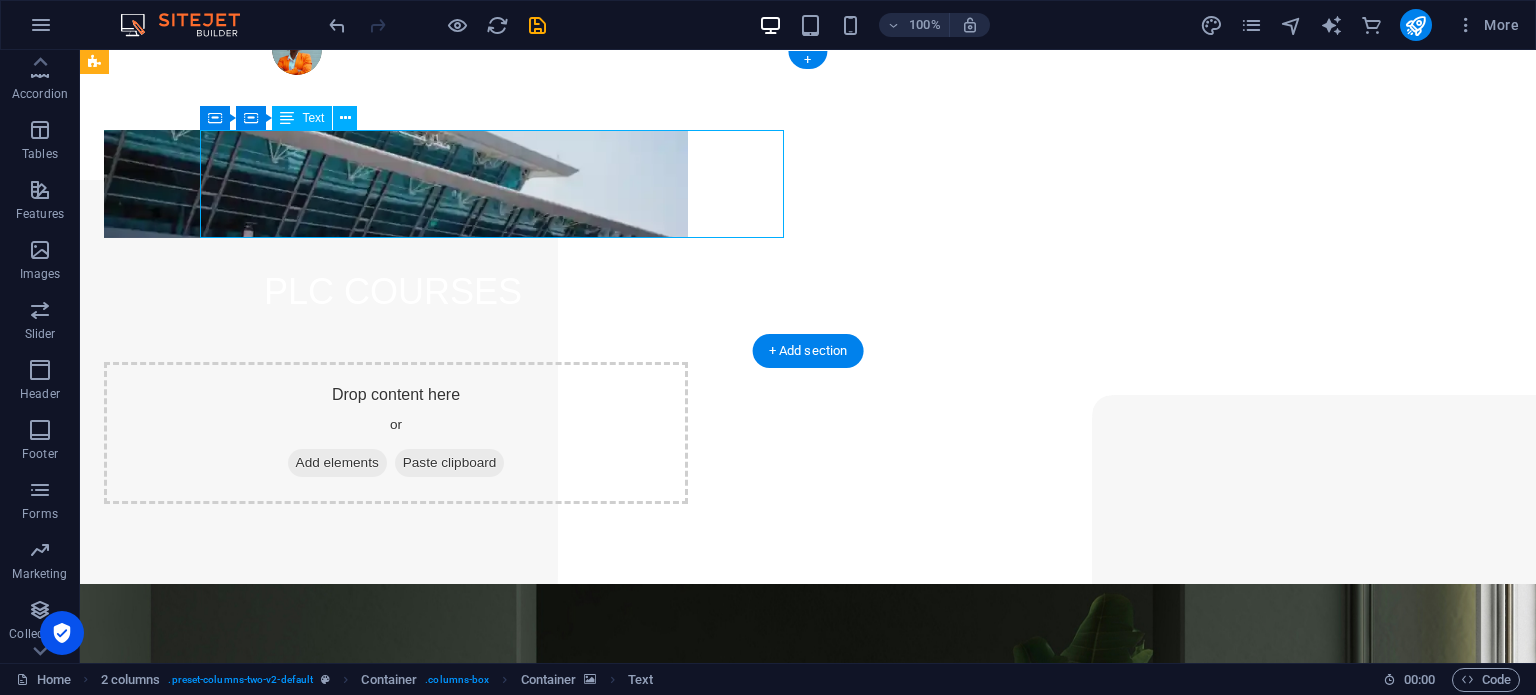 click on "PLC COURSES" at bounding box center (396, 292) 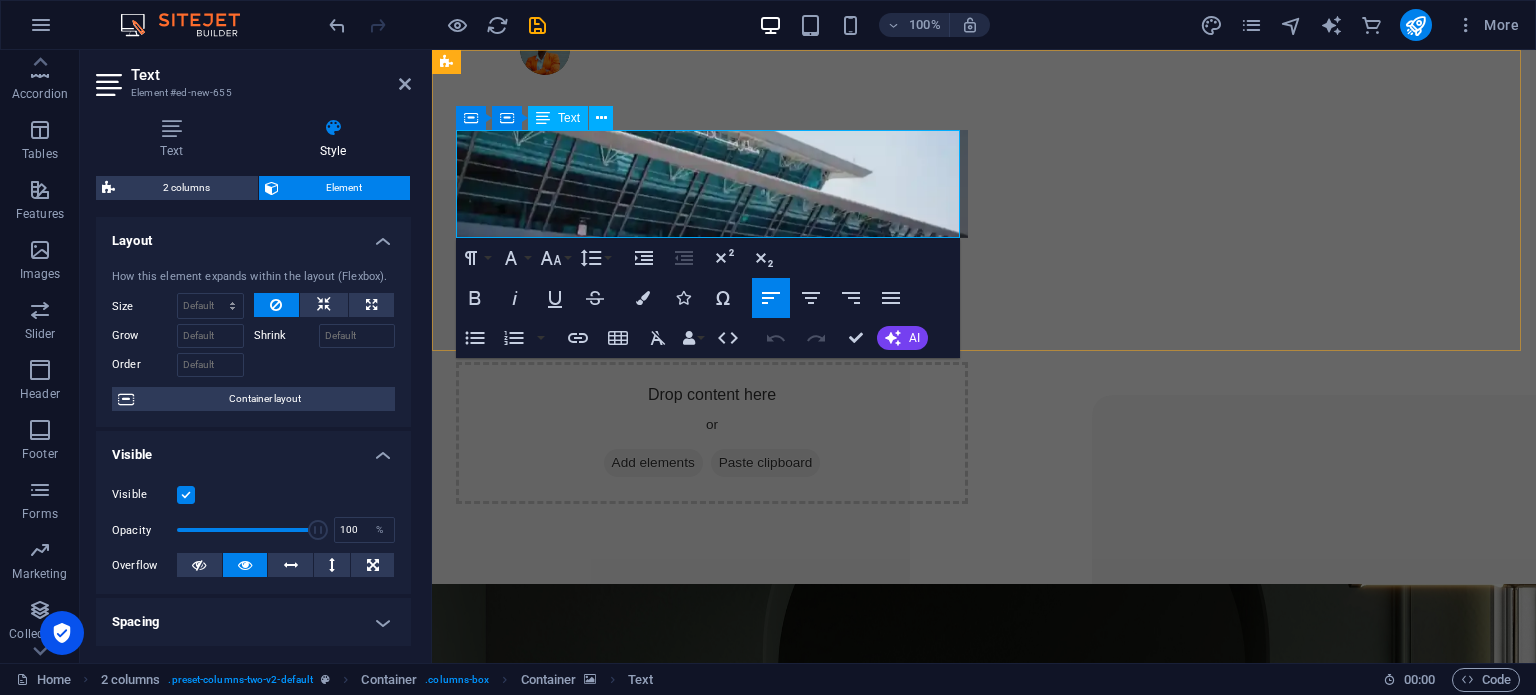 click on "PLC COURSES" at bounding box center (792, 292) 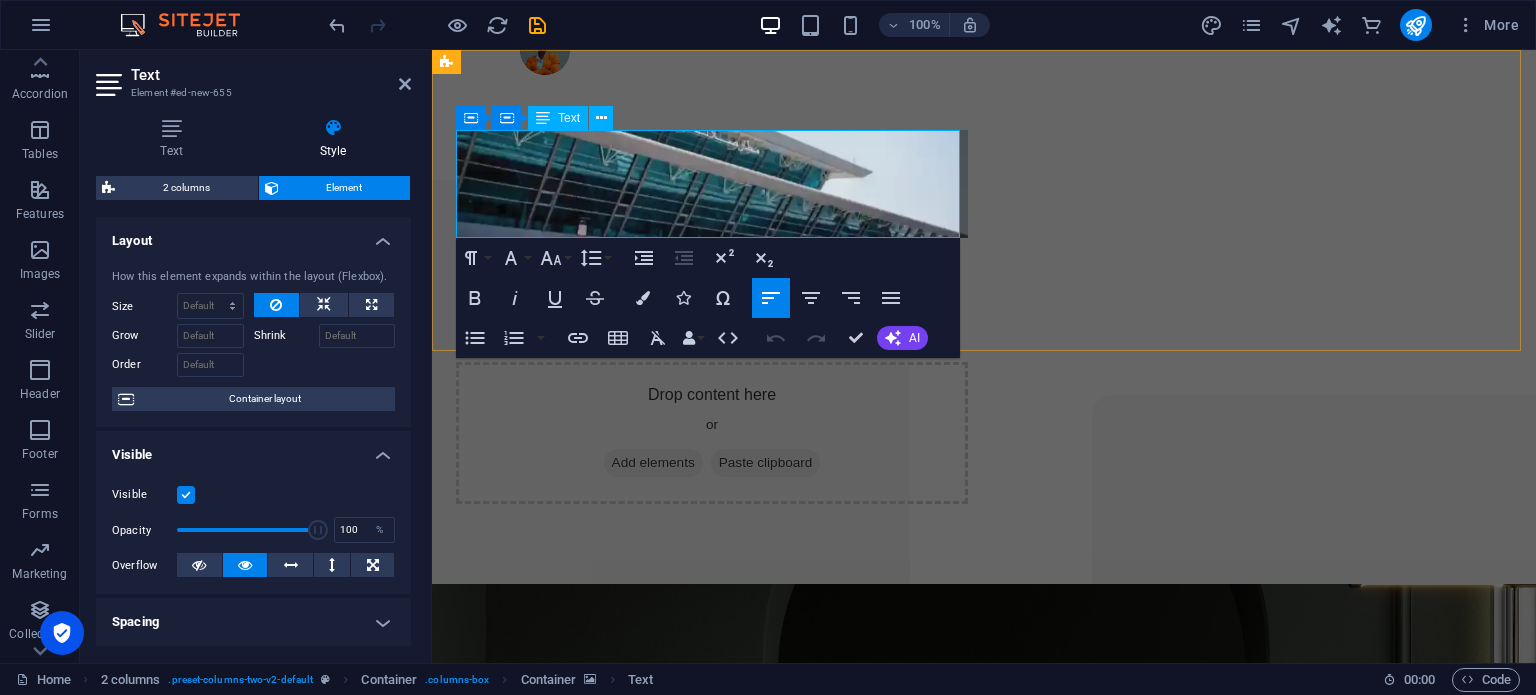 click on "PLC COURSES" at bounding box center (792, 292) 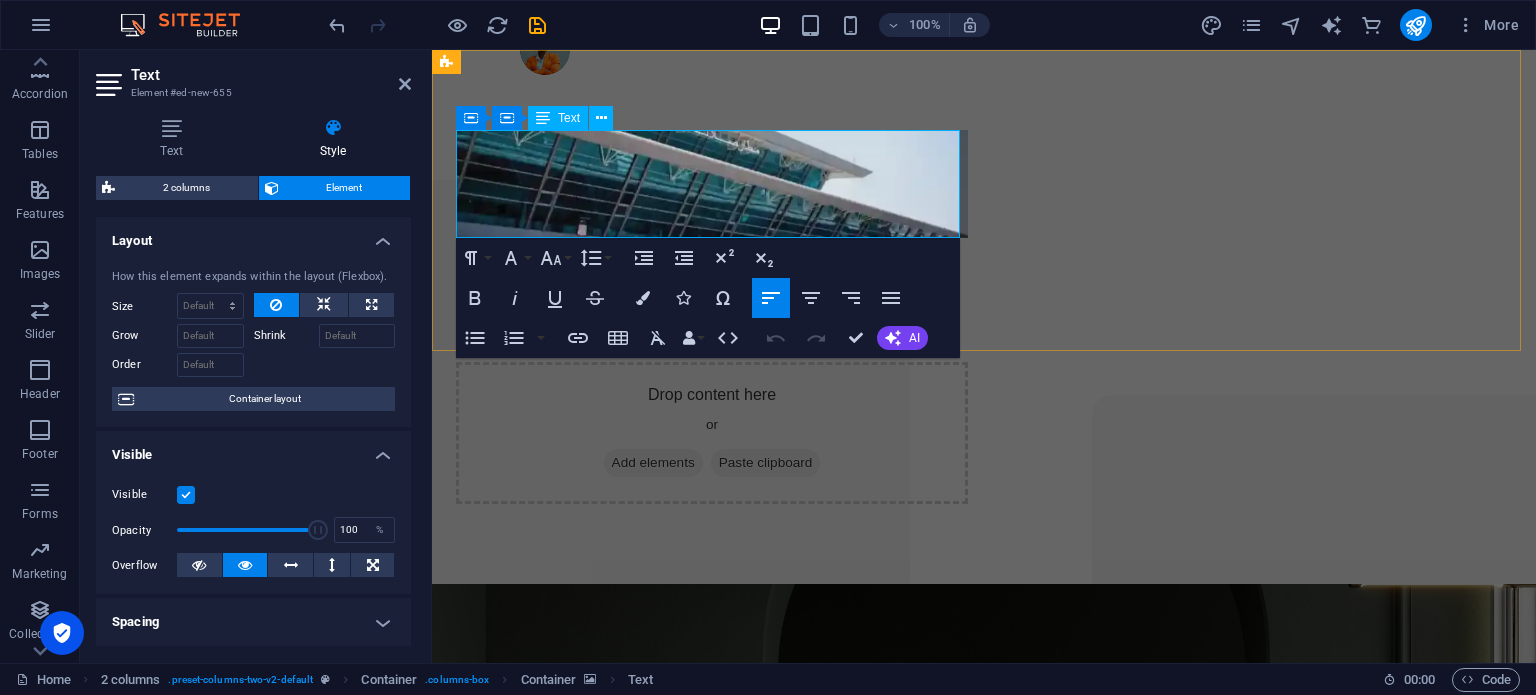 click on "PLC COURSES" at bounding box center (792, 292) 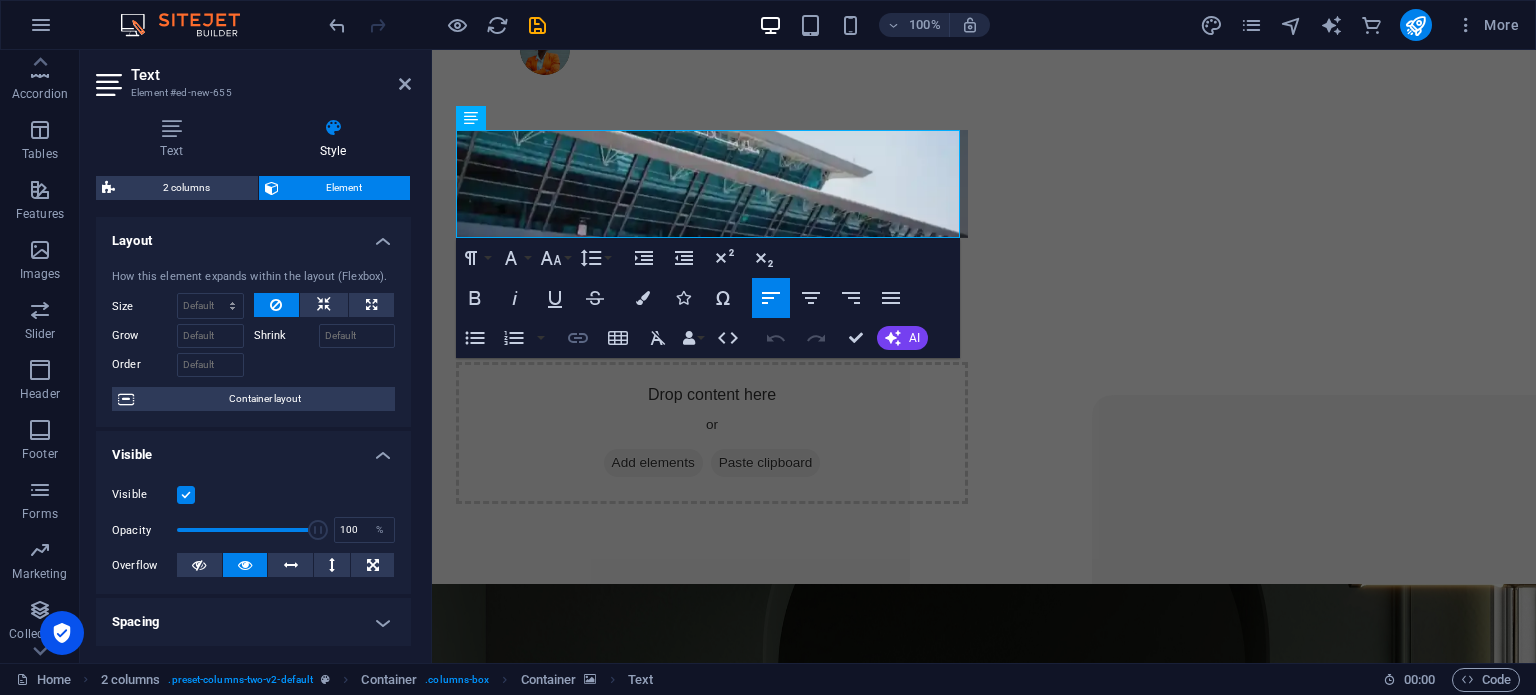 click 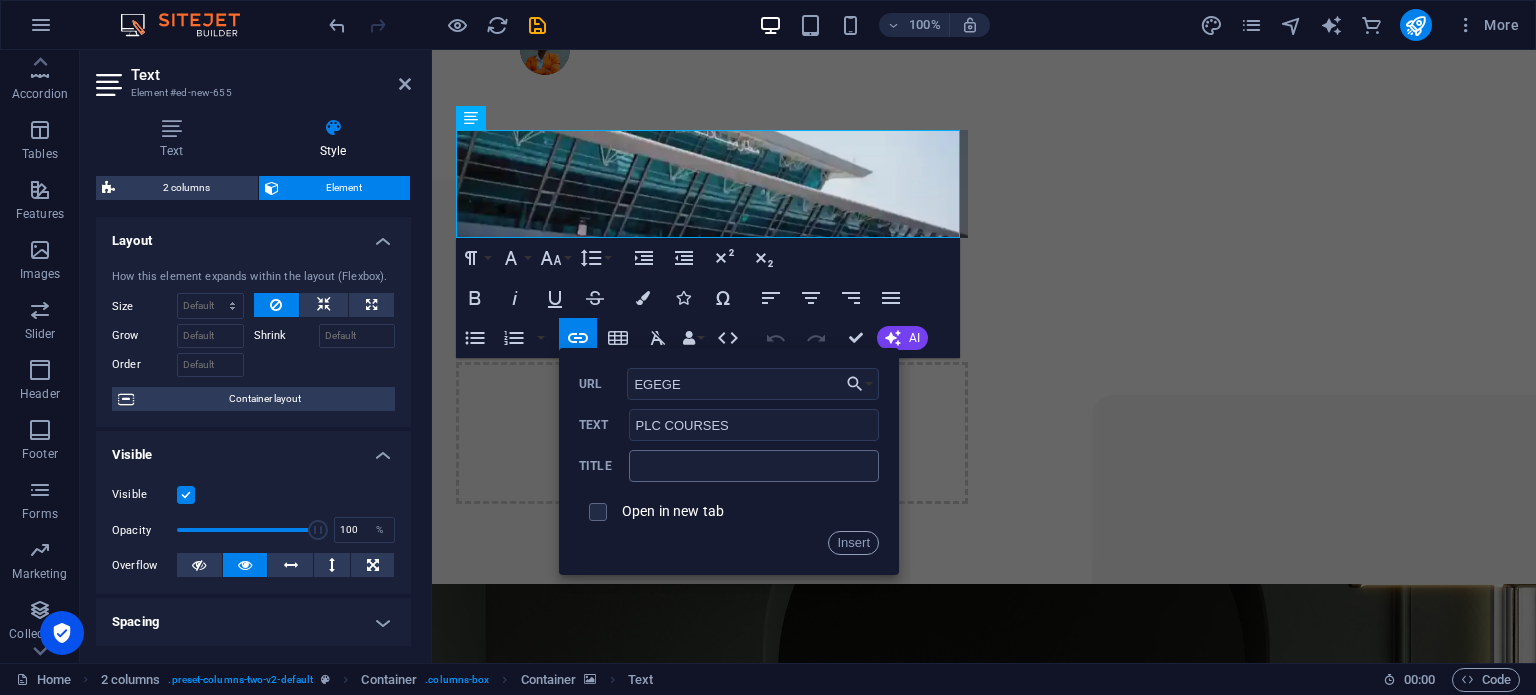 type on "EGEGEG" 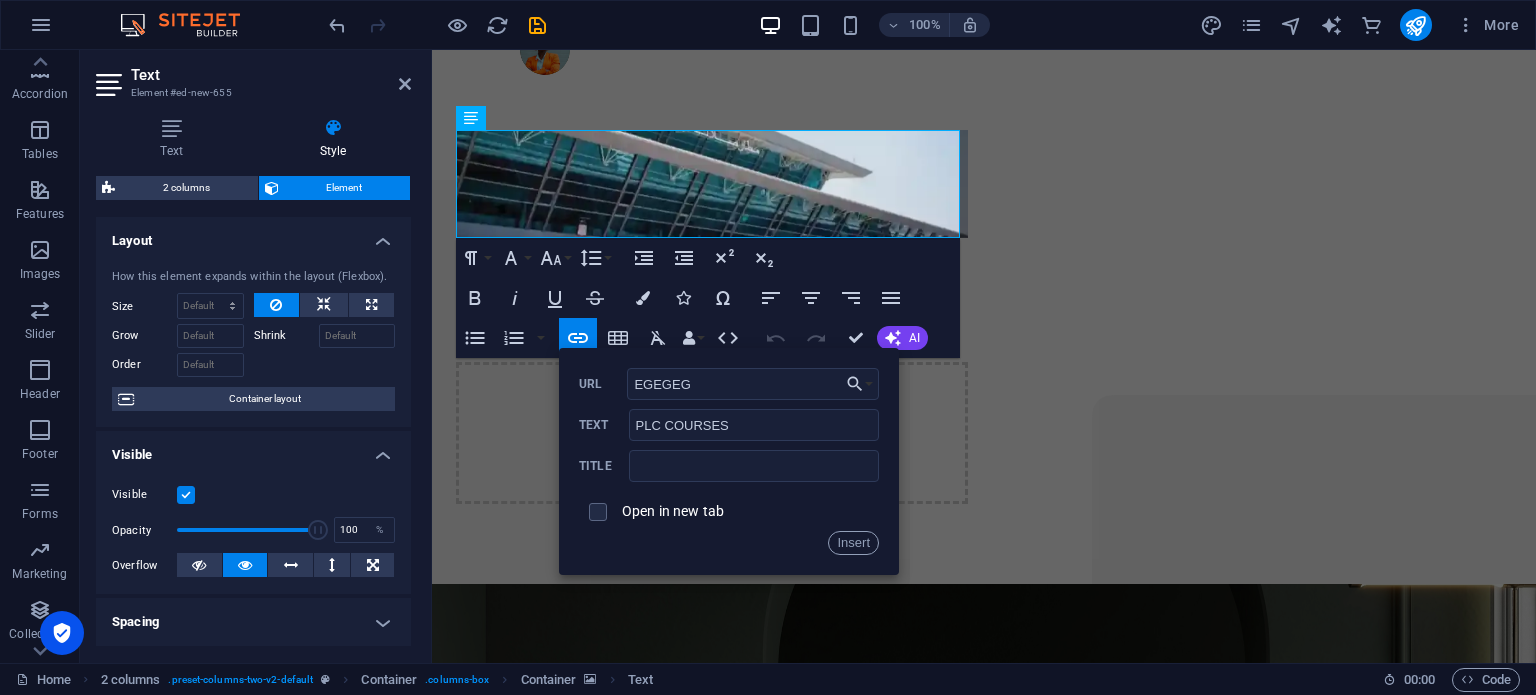 click on "Back Choose Link Home Contact Privacy Legal Notice Choose file ... EGEGEG URL PLC COURSES Text Title Open in new tab Insert" at bounding box center (729, 461) 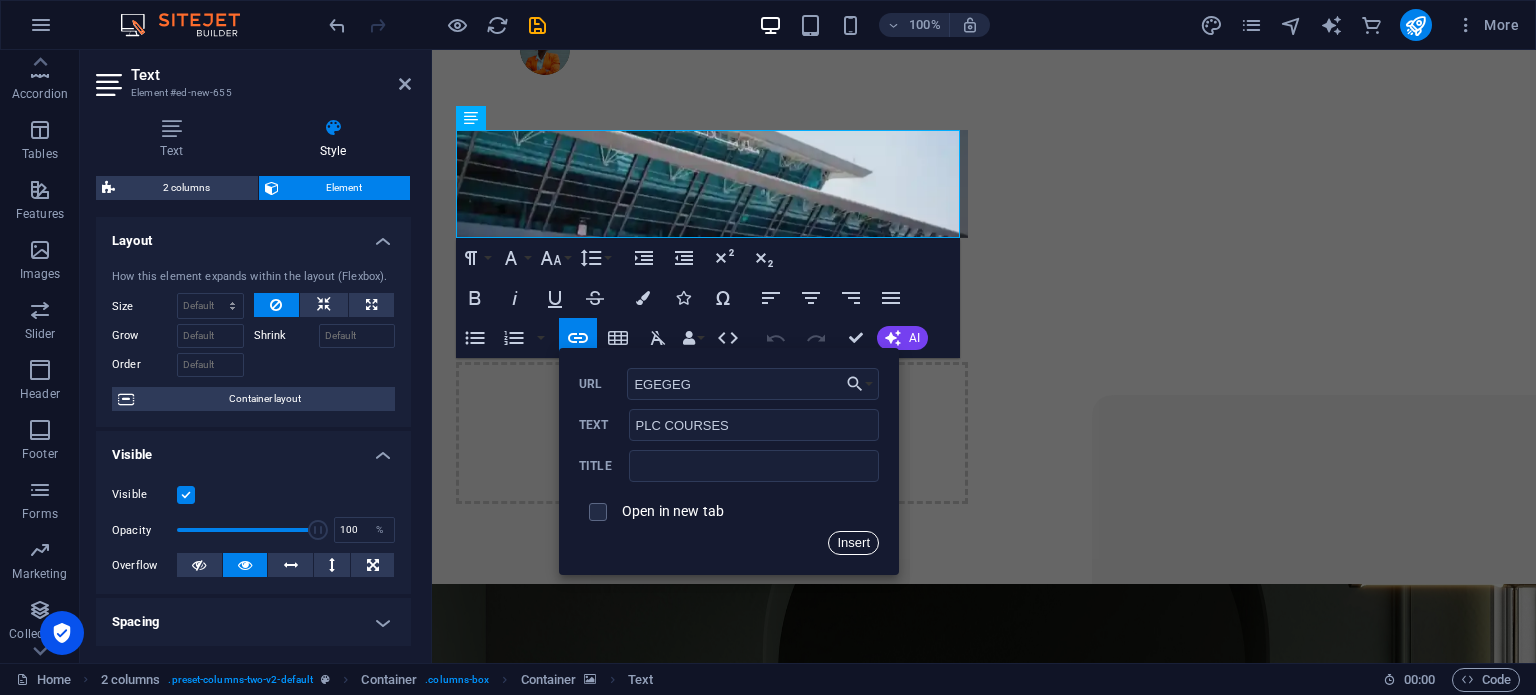 click on "Insert" at bounding box center (853, 543) 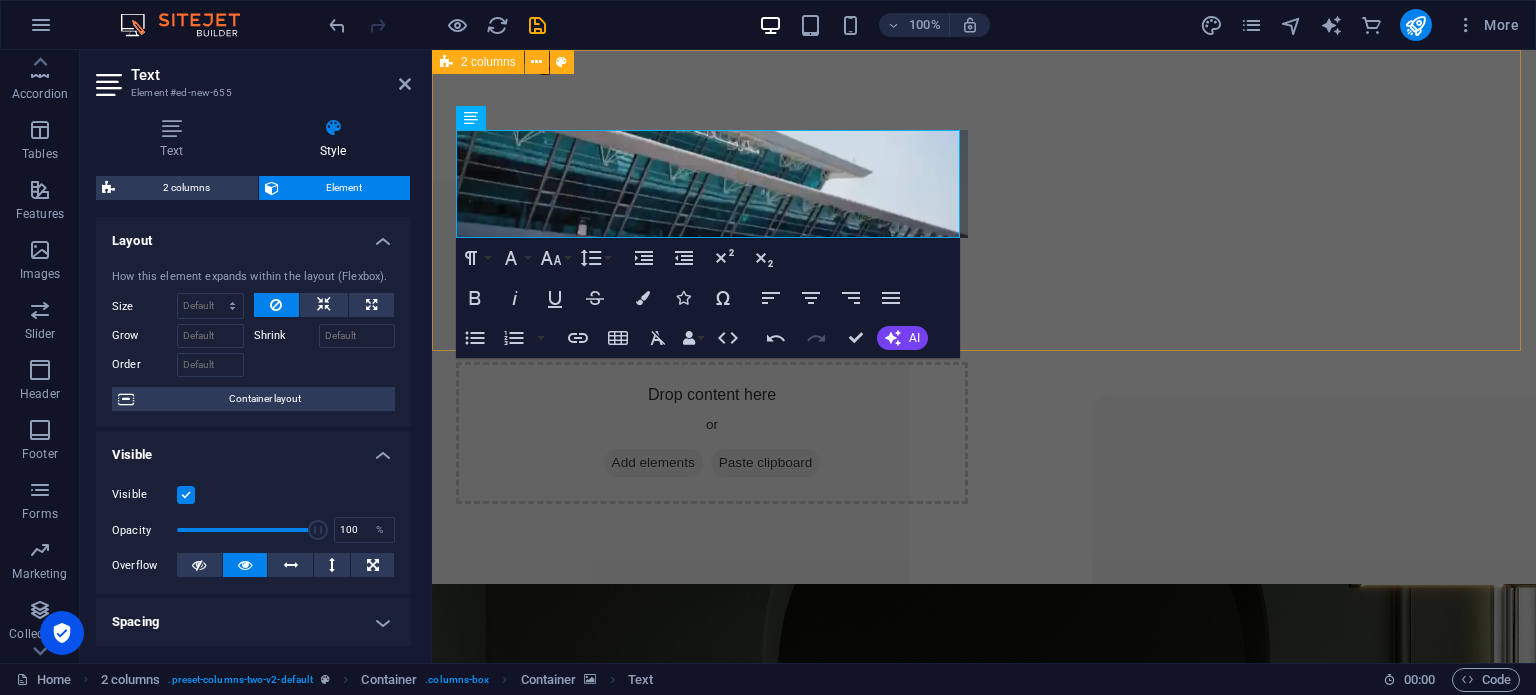 click on "PLC COURSES Drop content here or  Add elements  Paste clipboard" at bounding box center (984, 317) 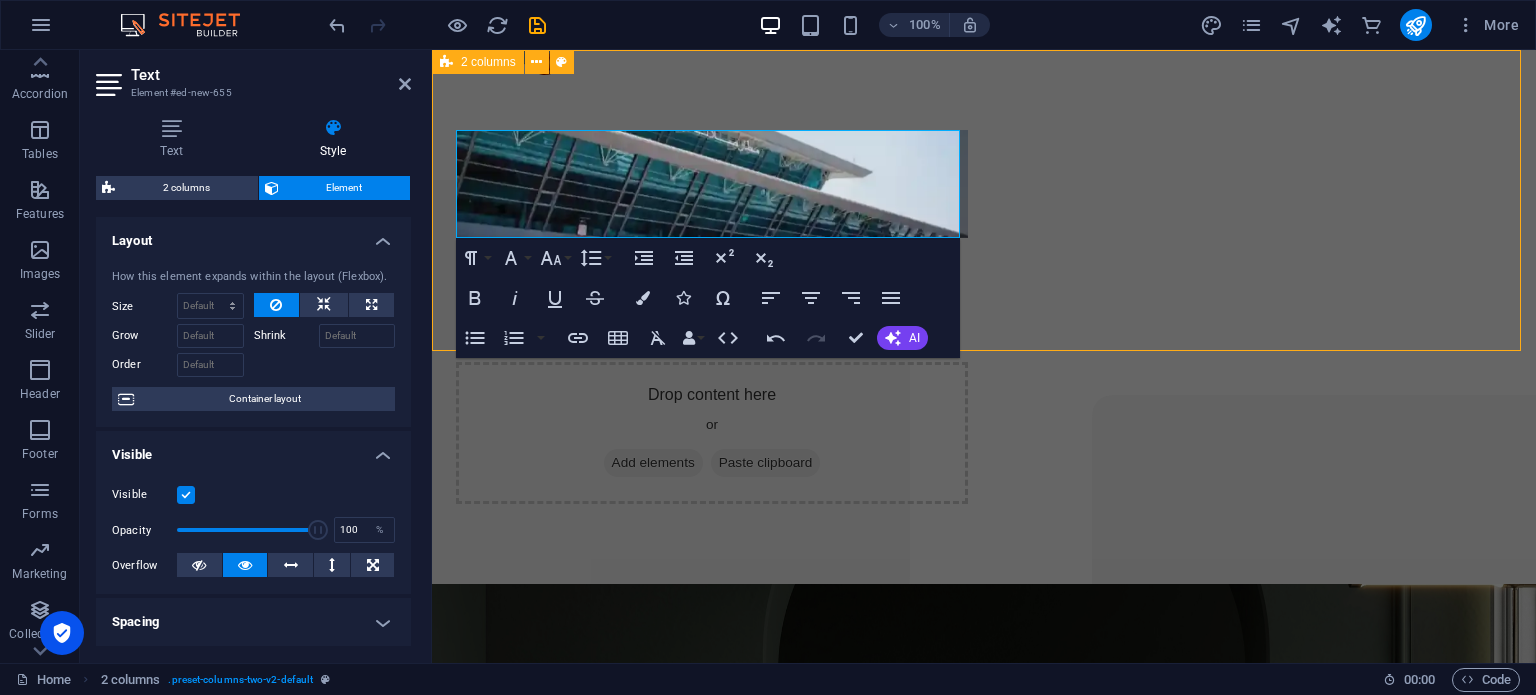 click on "PLC COURSES Drop content here or  Add elements  Paste clipboard" at bounding box center (984, 317) 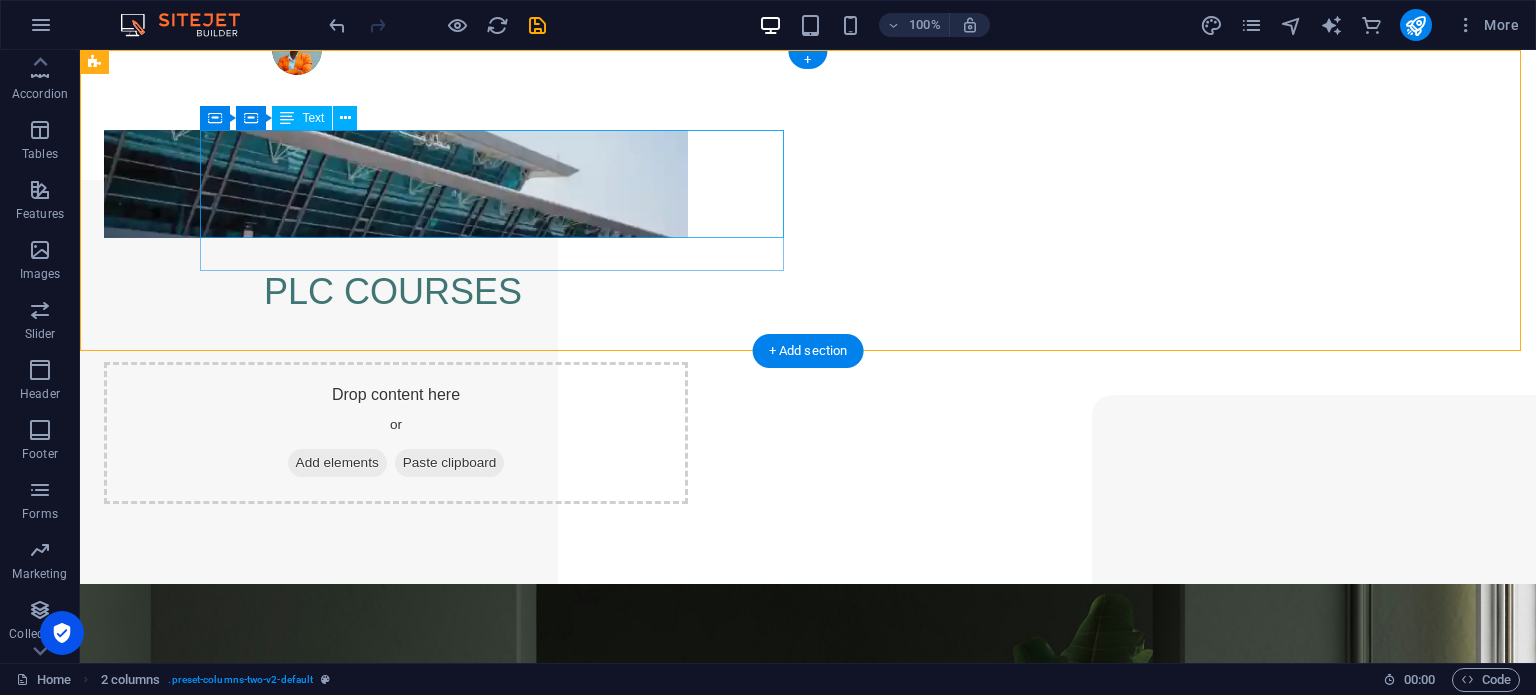 click on "PLC COURSES" at bounding box center [396, 292] 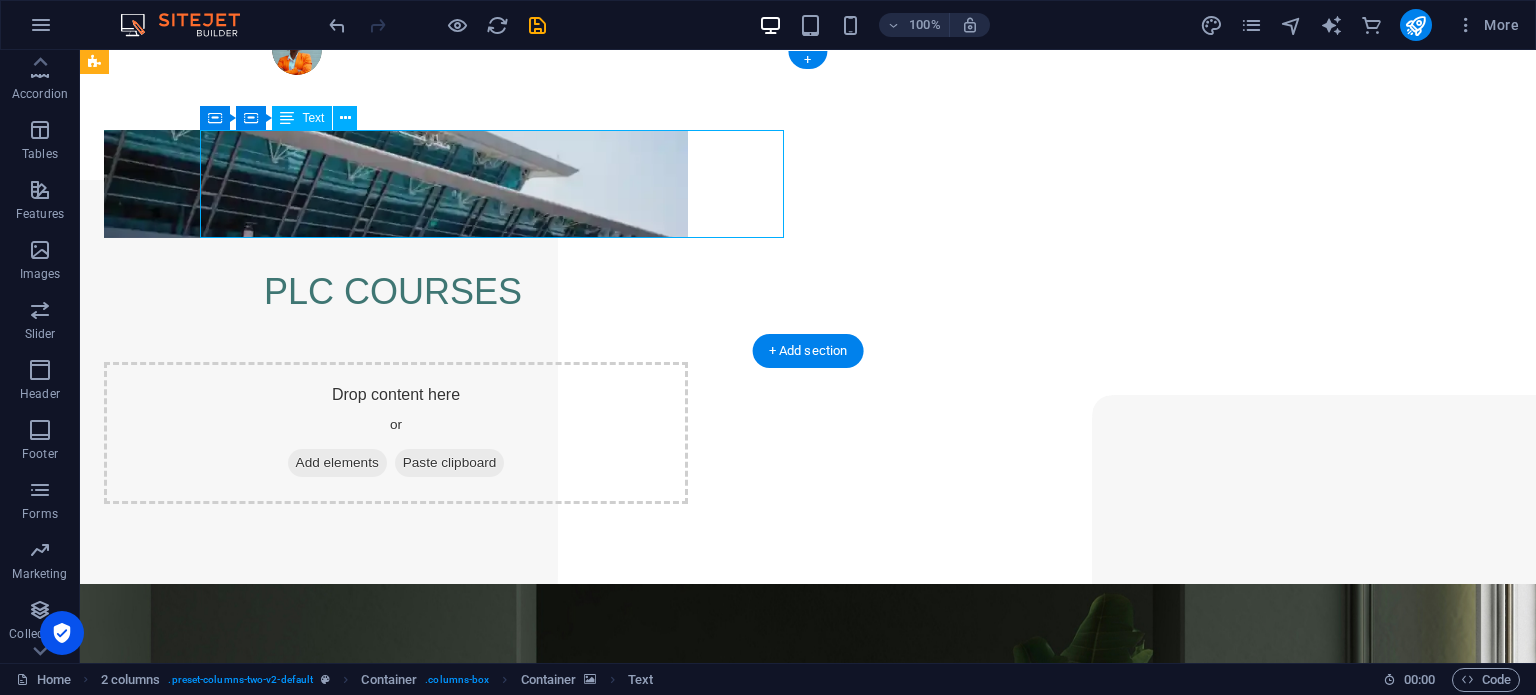 click on "PLC COURSES" at bounding box center [396, 292] 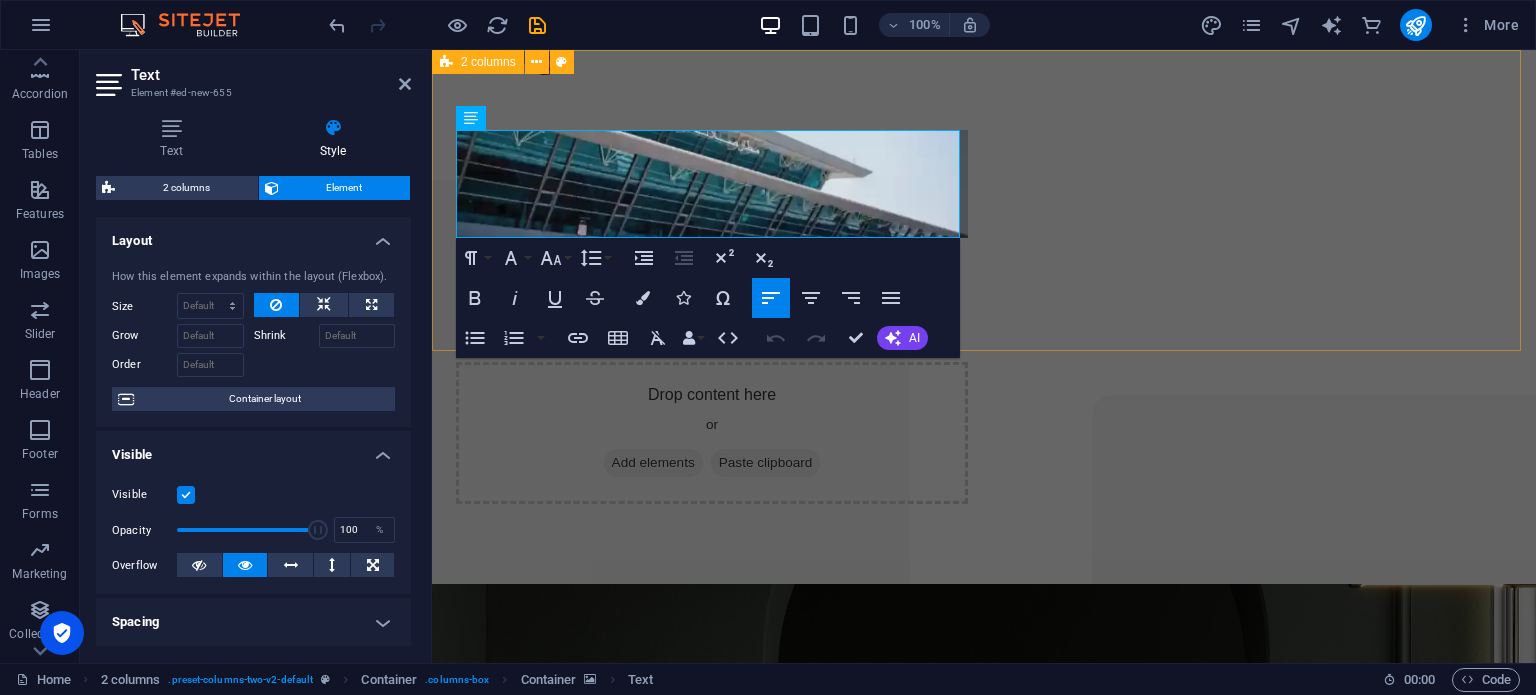 click on "PLC COURSES Drop content here or  Add elements  Paste clipboard" at bounding box center (984, 317) 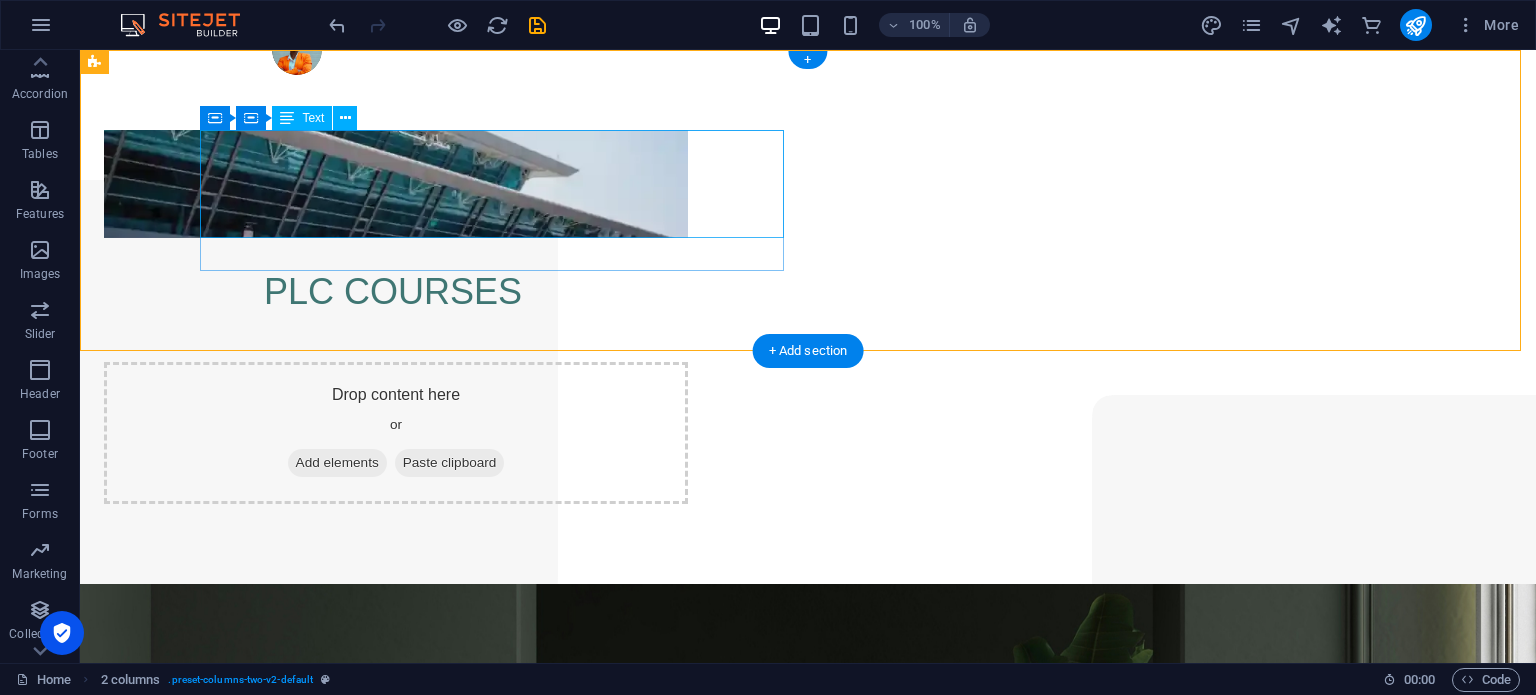 click on "PLC COURSES" at bounding box center (396, 292) 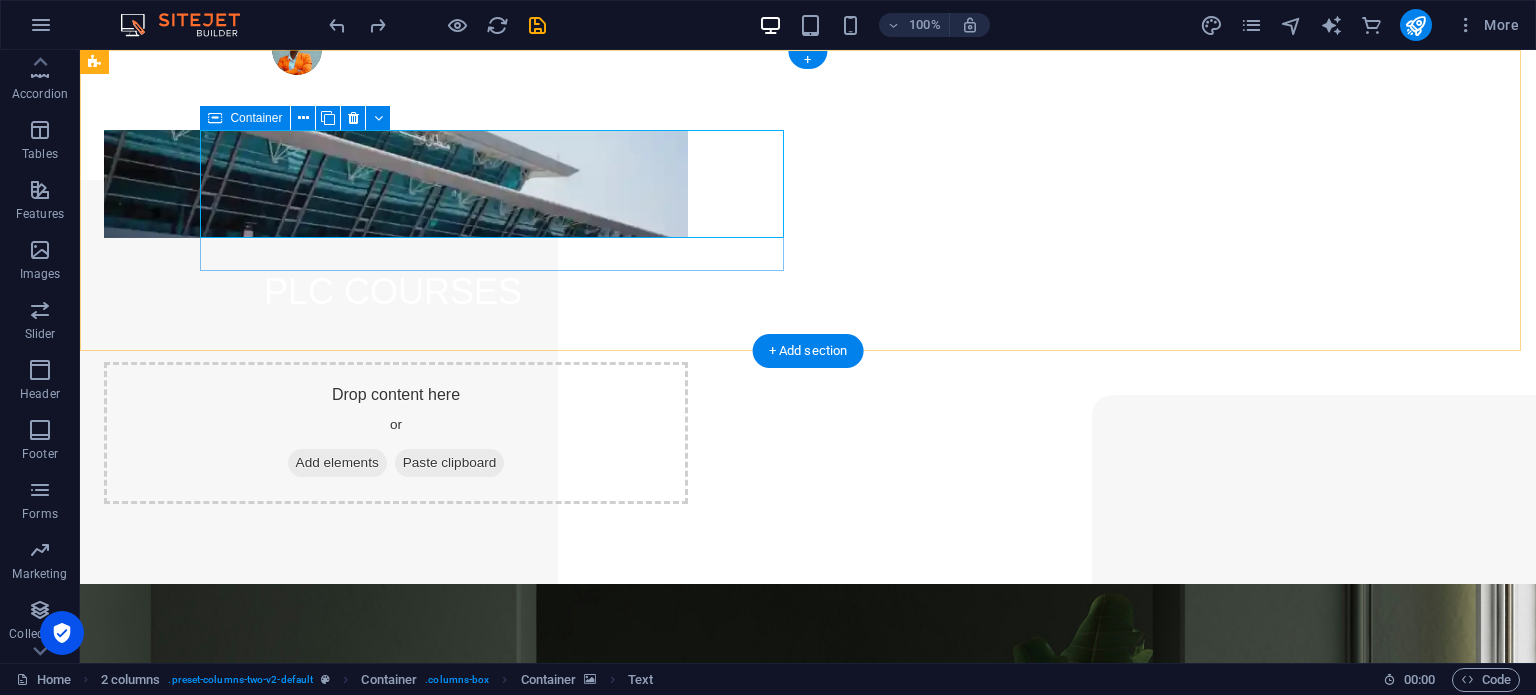 click on "PLC COURSES" at bounding box center (396, 238) 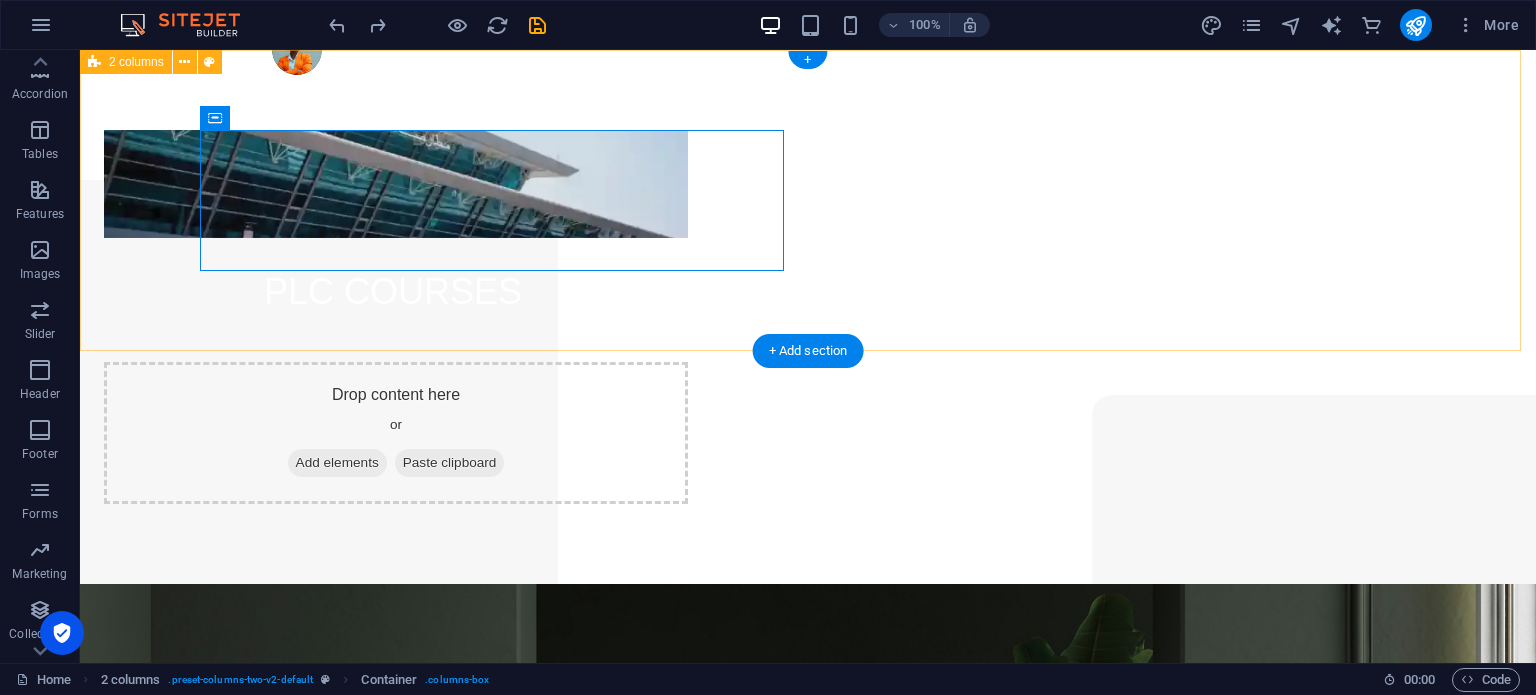 click on "PLC COURSES Drop content here or  Add elements  Paste clipboard" at bounding box center (808, 317) 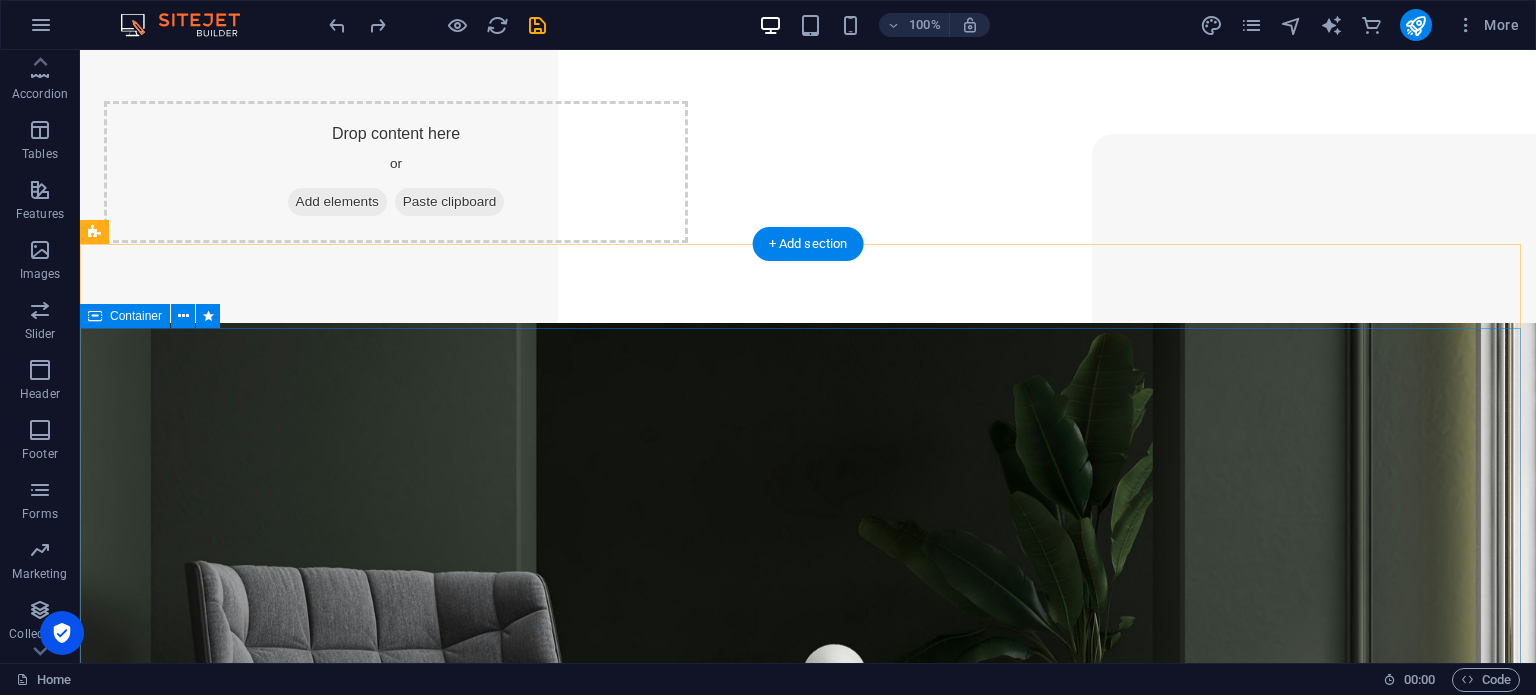 scroll, scrollTop: 300, scrollLeft: 0, axis: vertical 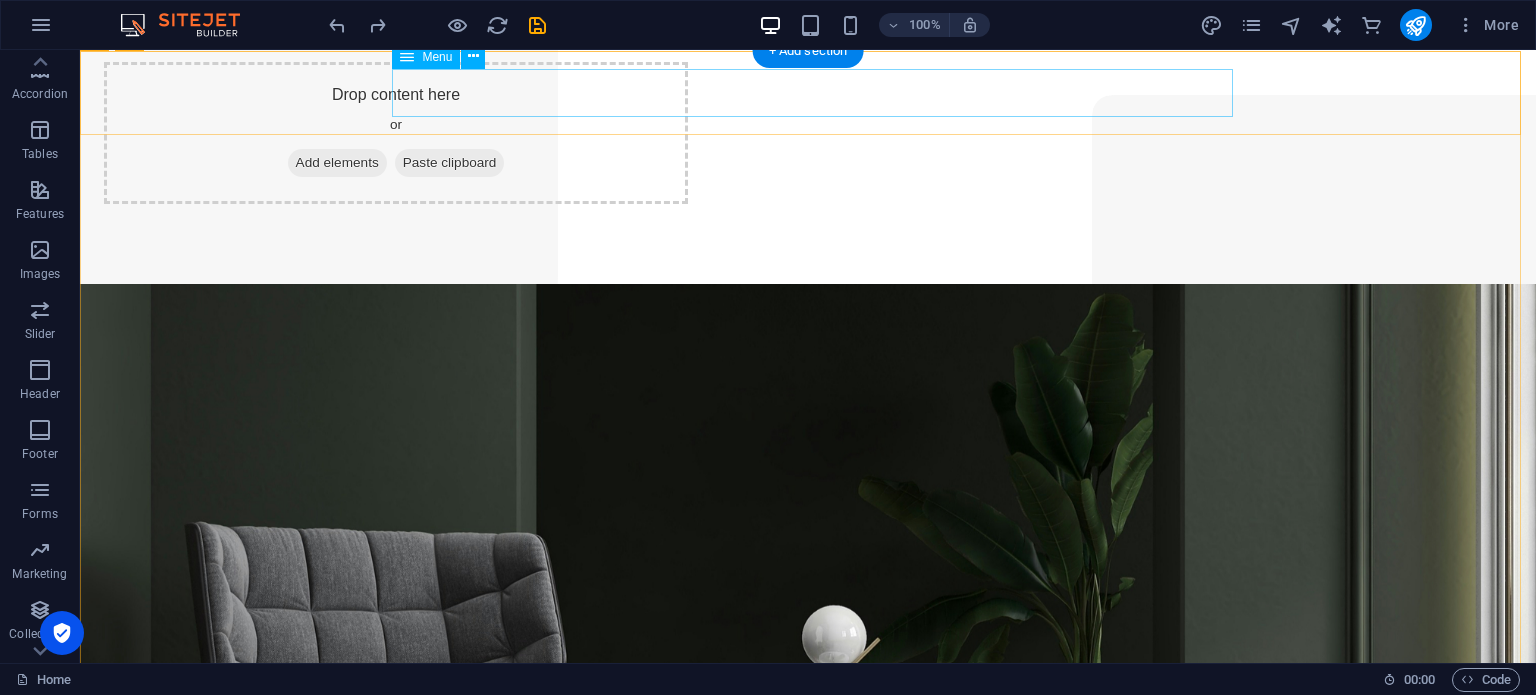 click on "Products About Us Testimonials Stores Contact" at bounding box center [808, 1108] 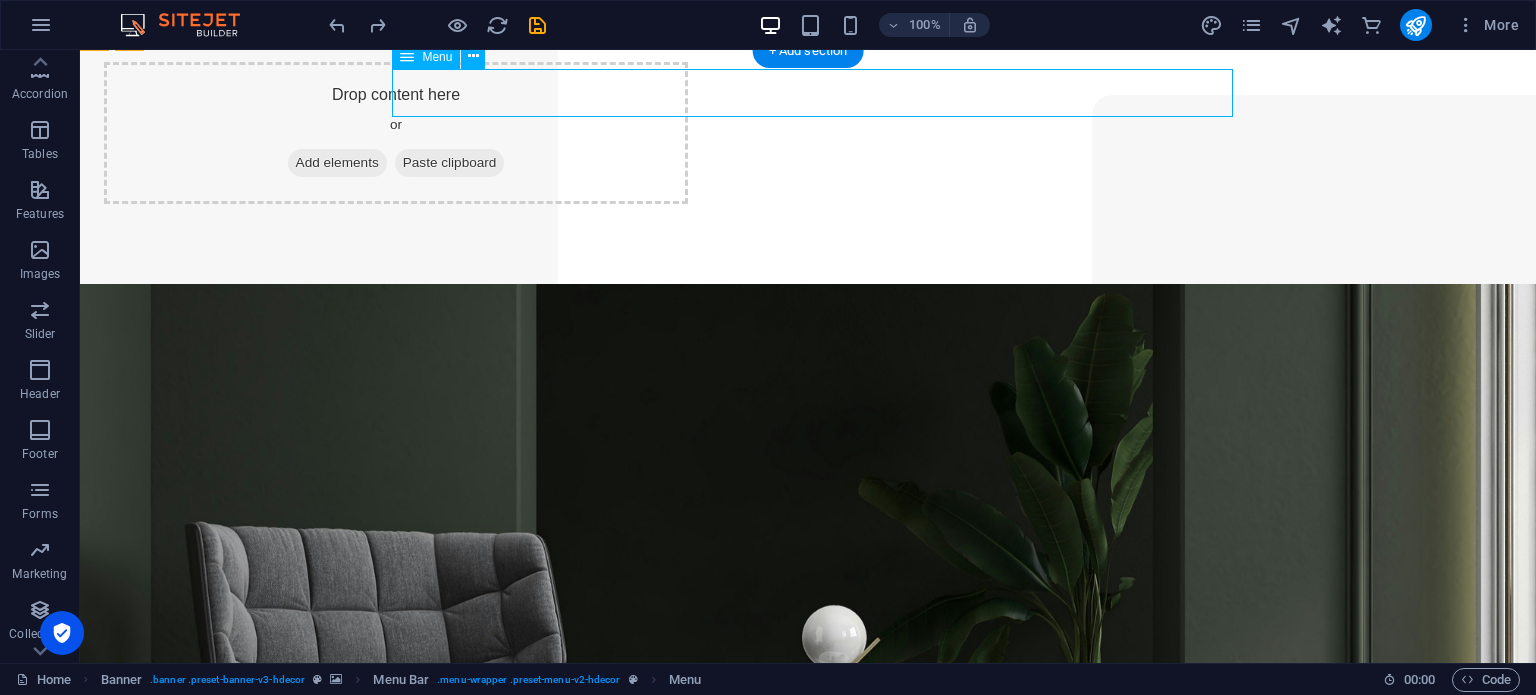 click on "Products About Us Testimonials Stores Contact" at bounding box center (808, 1108) 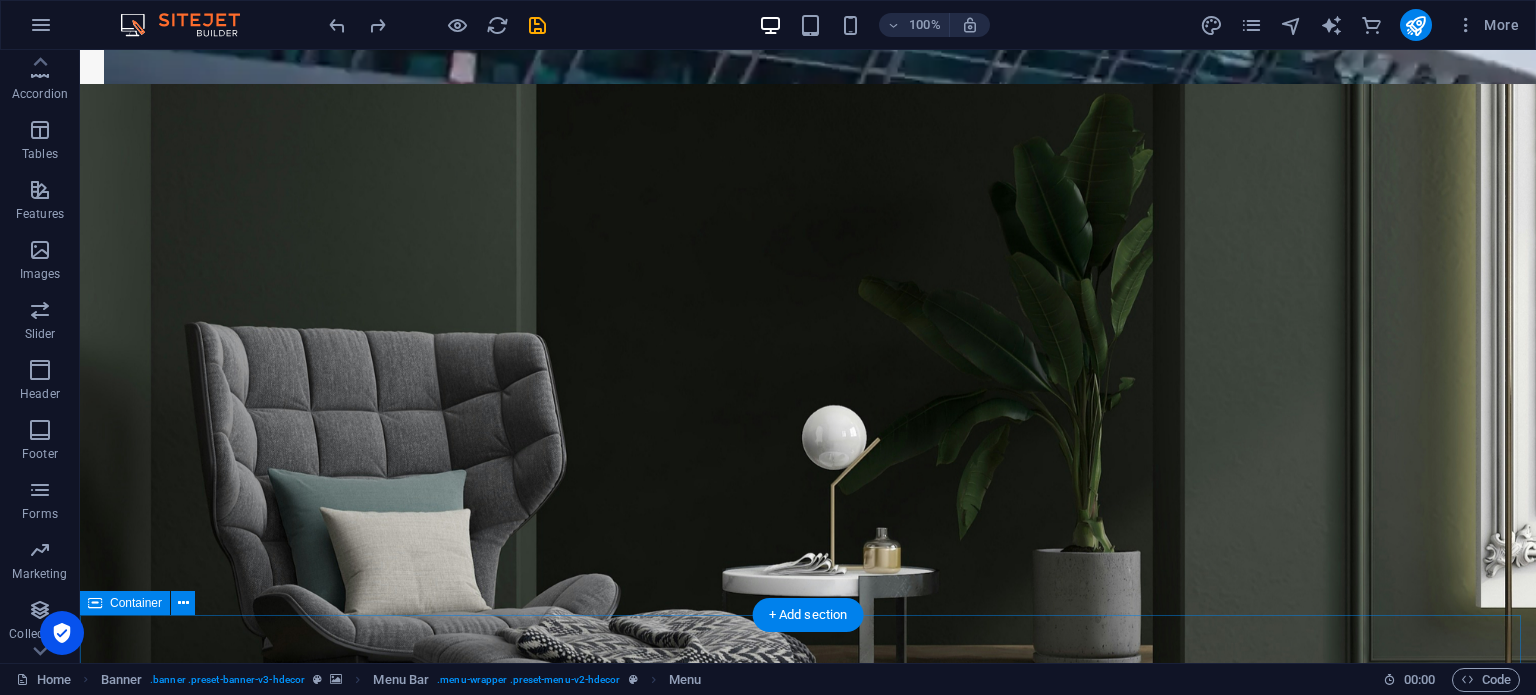 scroll, scrollTop: 700, scrollLeft: 0, axis: vertical 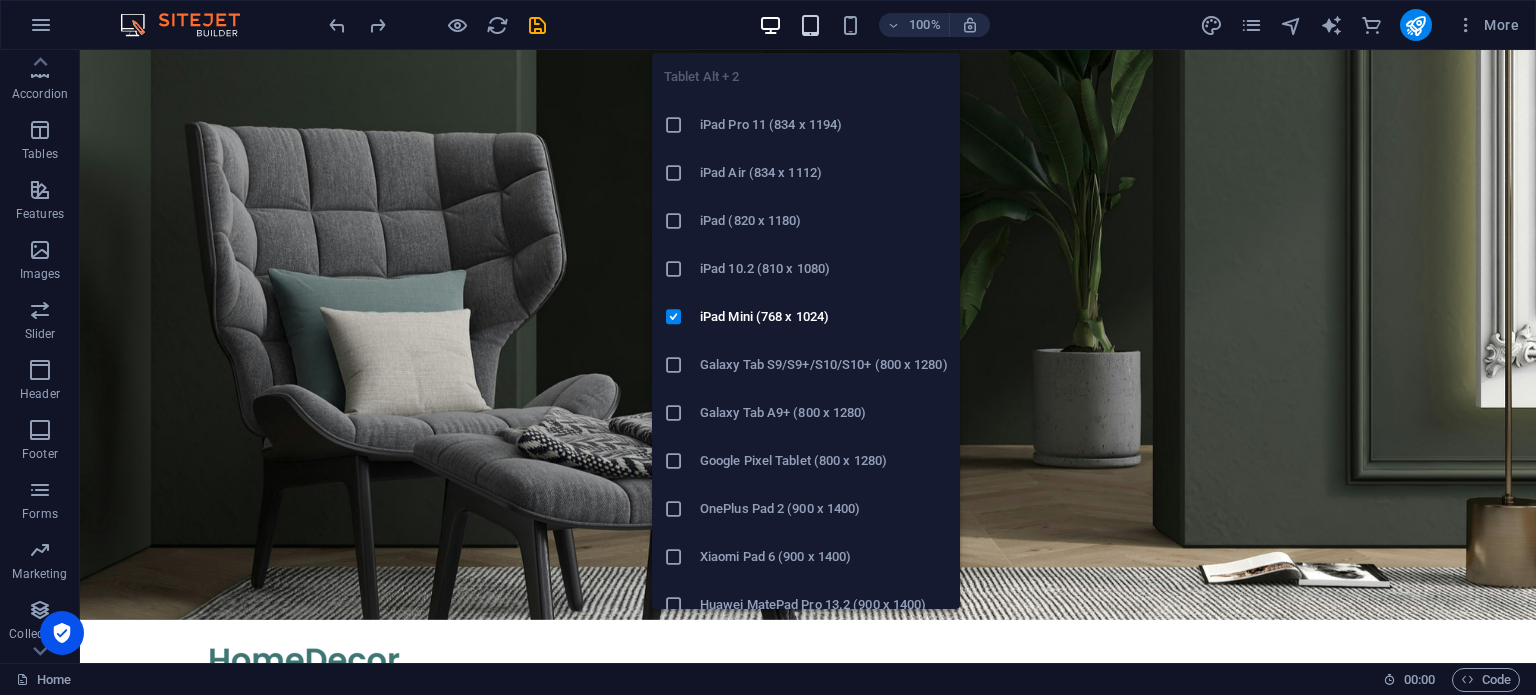 click at bounding box center [810, 25] 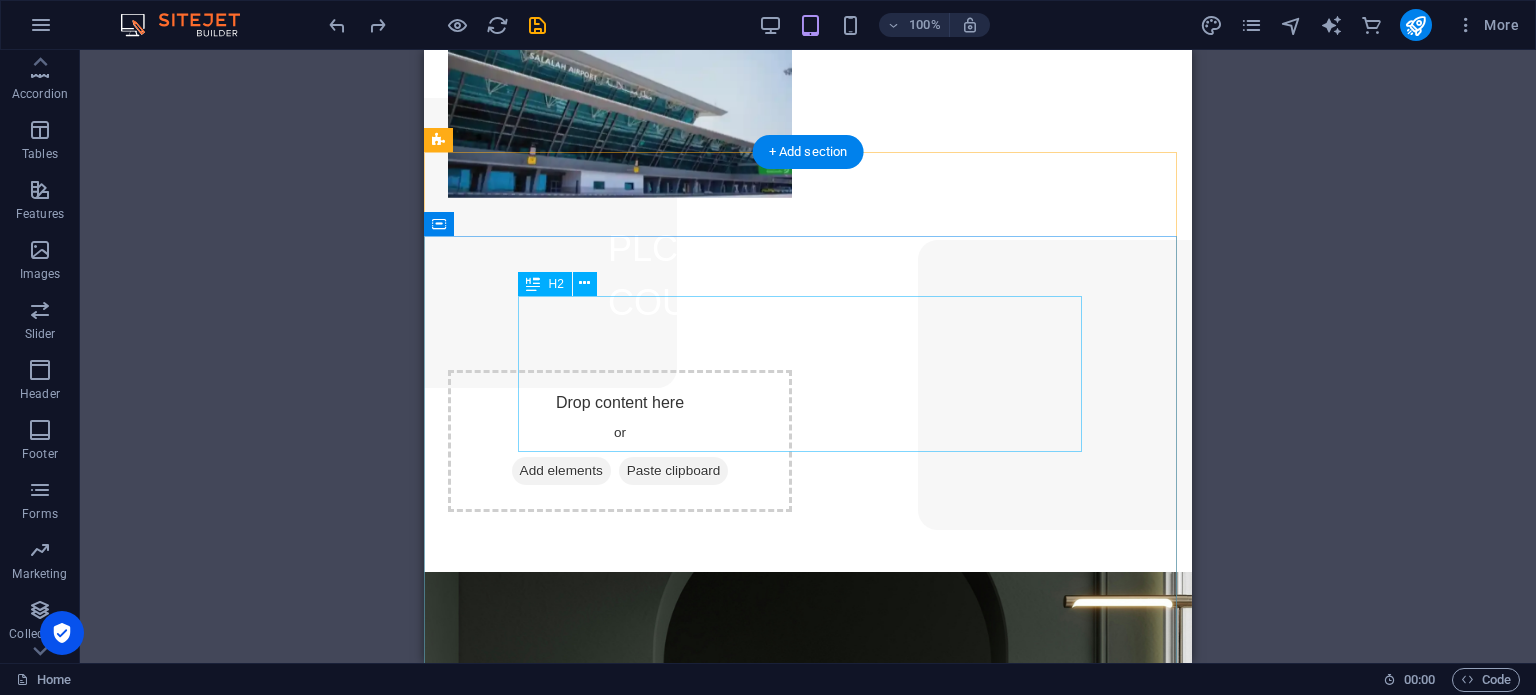 scroll, scrollTop: 0, scrollLeft: 0, axis: both 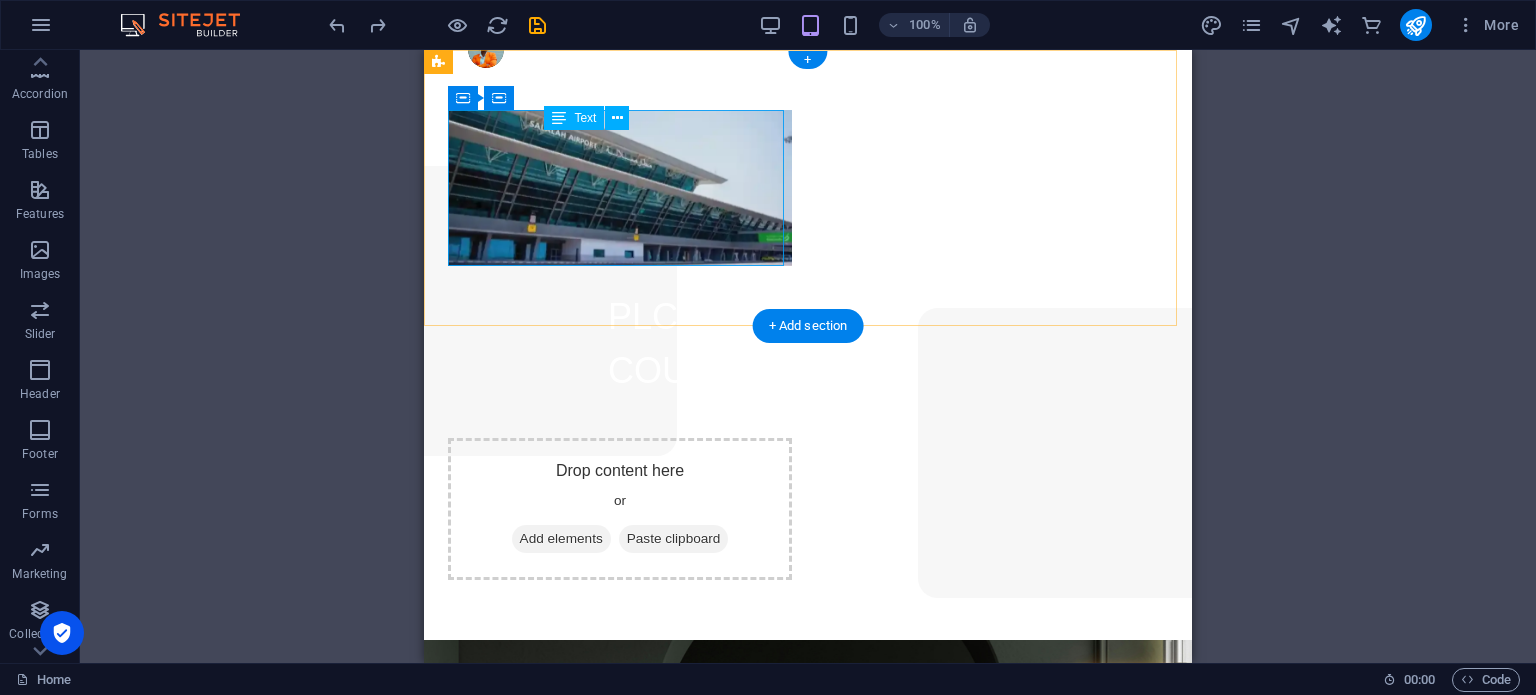 click on "PLC COURSES" at bounding box center [620, 344] 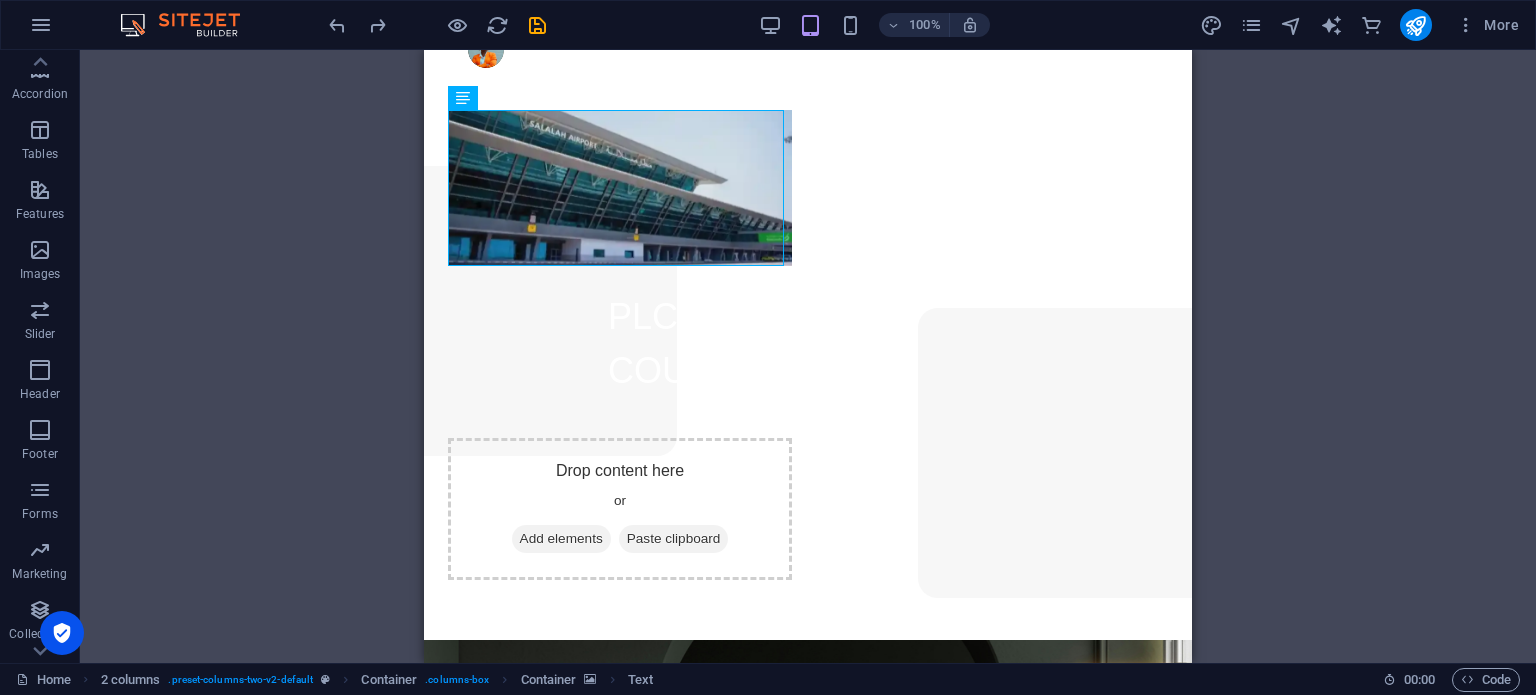 click on "100%" at bounding box center (874, 25) 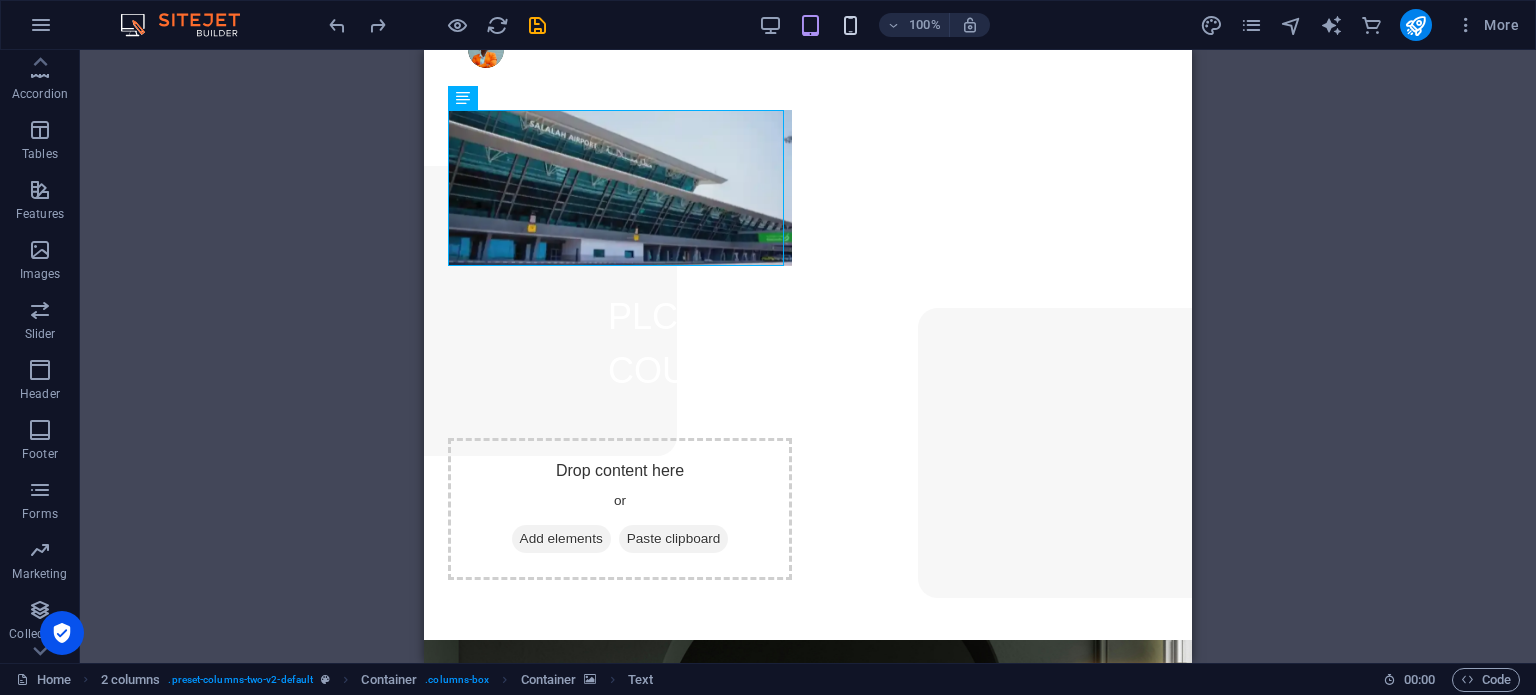 click at bounding box center (850, 25) 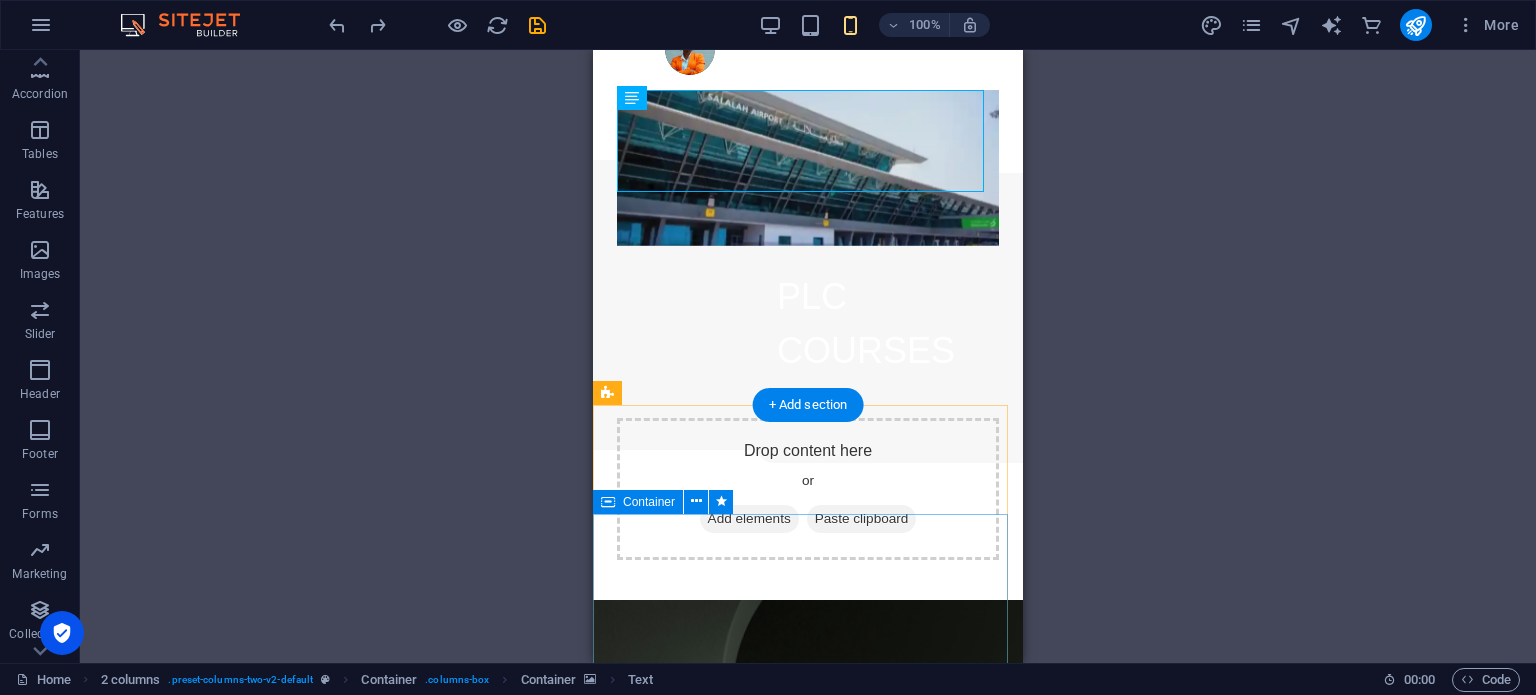 click on "H2   Banner   Container   Menu   Banner   Menu Bar   Button   Text   Spacer   Banner   Logo   2 columns   Placeholder   Container   Container   Placeholder   Container   Container   Container   Container   Container   Placeholder   Container   Container   Text   Icon List   H3   Container   Container + Add section + Add section" at bounding box center [808, 356] 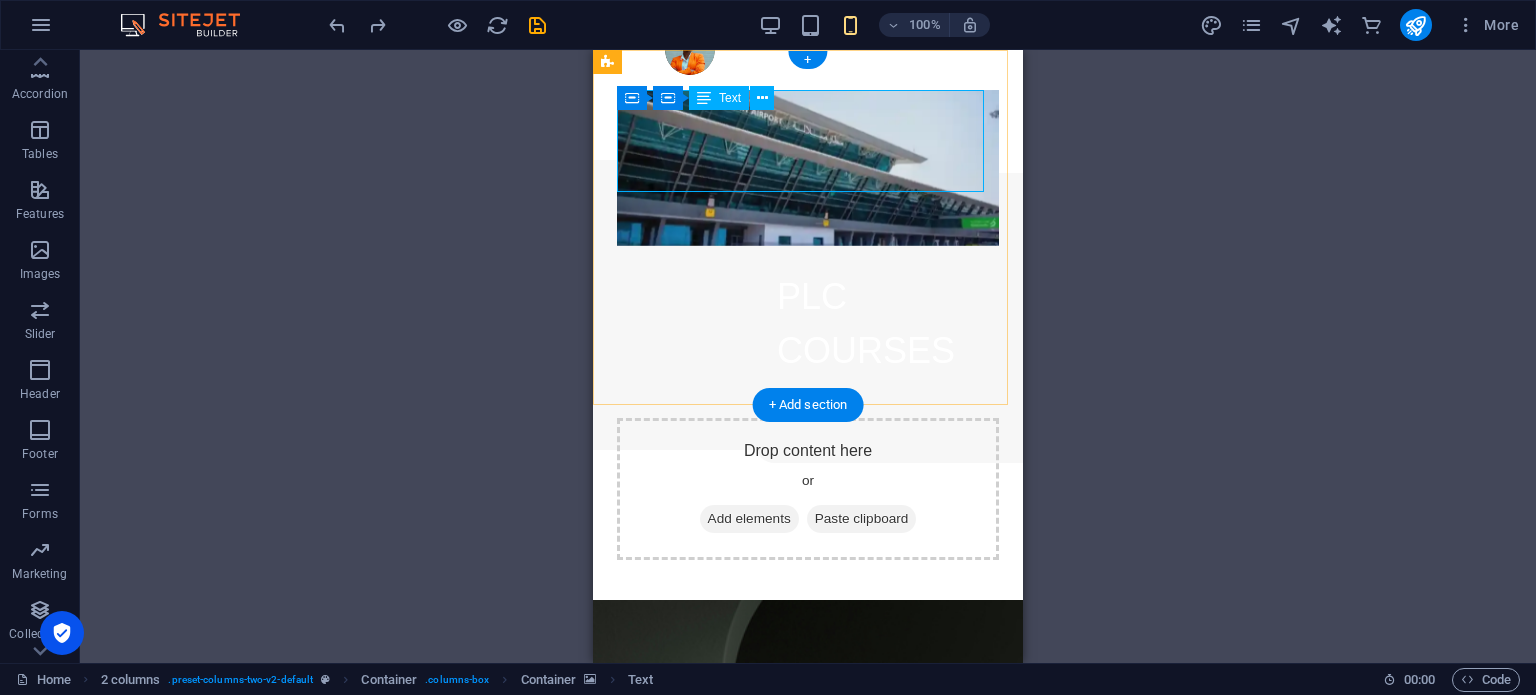 click on "PLC COURSES" at bounding box center [808, 324] 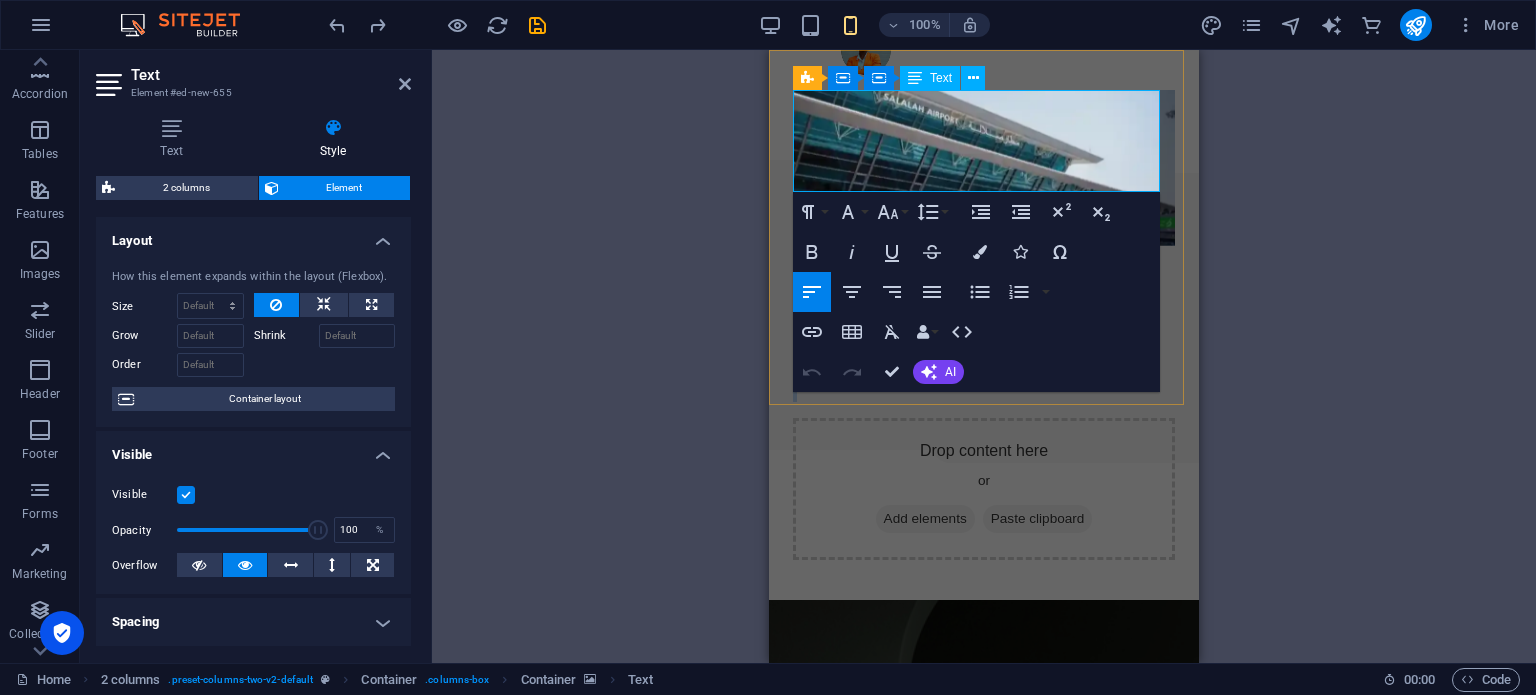 click on "PLC COURSES" at bounding box center [984, 324] 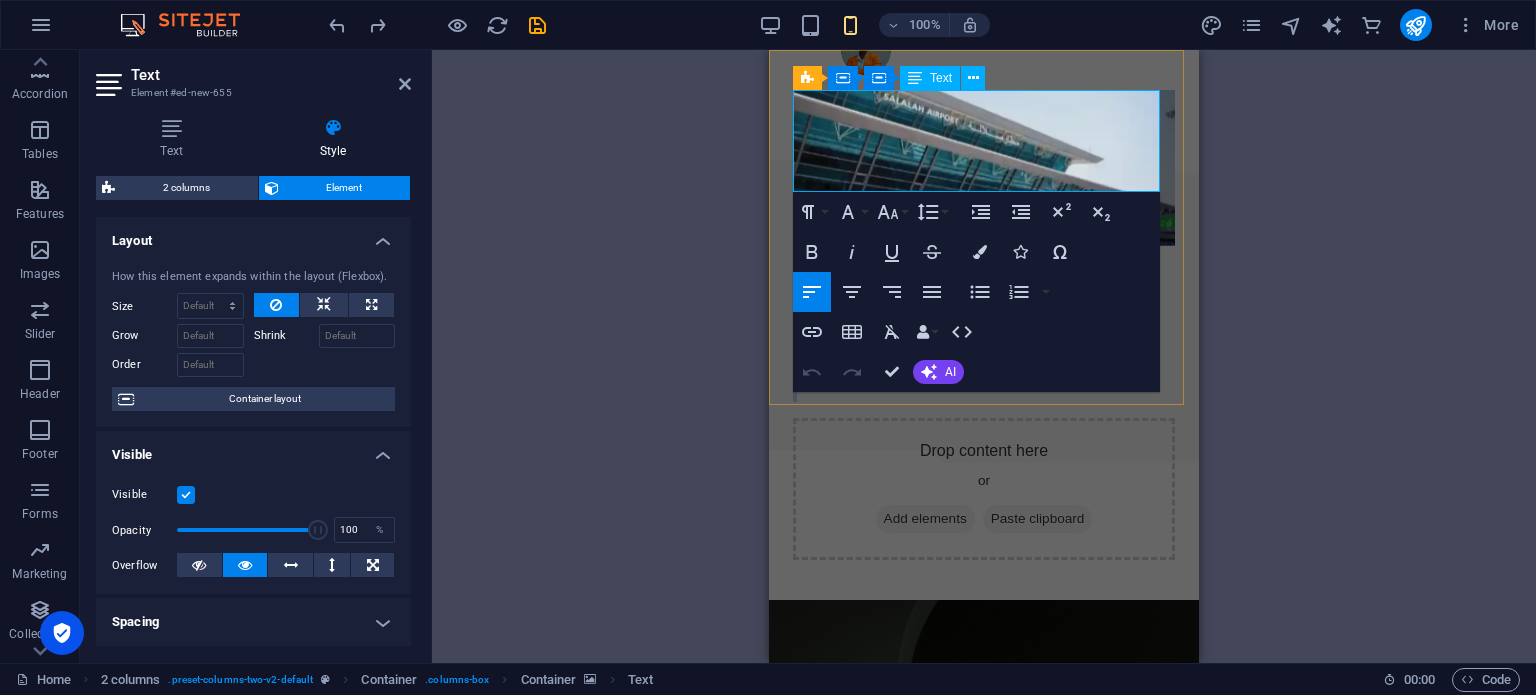 click on "PLC COURSES" at bounding box center (1042, 323) 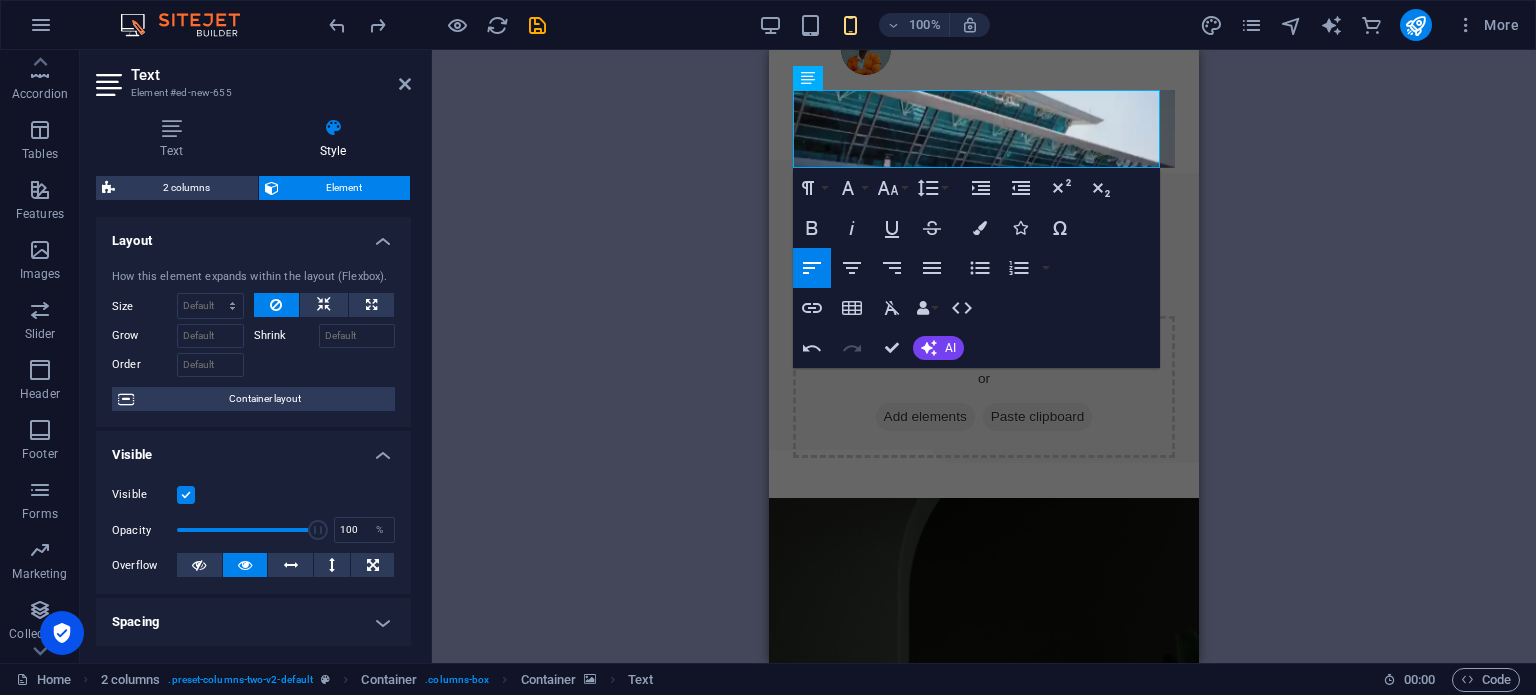 click on "H2   Banner   Container   Menu   Banner   Menu Bar   Button   Text   Spacer   Banner   Logo   2 columns   Placeholder   Container   2 columns   Container   Placeholder   2 columns   Container   2 columns   Container   Container   2 columns   Container   Container   Placeholder   2 columns   Container   Container   Text   Icon List   H3   Container   Container Paragraph Format Normal Heading 1 Heading 2 Heading 3 Heading 4 Heading 5 Heading 6 Code Font Family Arial [US_STATE] Impact Tahoma Times New Roman [PERSON_NAME] Slab Poppins Font Size 8 9 10 11 12 14 18 24 30 36 48 60 72 96 Line Height Default Single 1.15 1.5 Double Increase Indent Decrease Indent Superscript Subscript Bold Italic Underline Strikethrough Colors Icons Special Characters Align Left Align Center Align Right Align Justify Unordered List   Default Circle Disc Square    Ordered List   Default Lower Alpha Lower Greek Lower Roman Upper Alpha Upper Roman    Insert Link Insert Table Clear Formatting Data Bindings Company Street" at bounding box center [984, 356] 